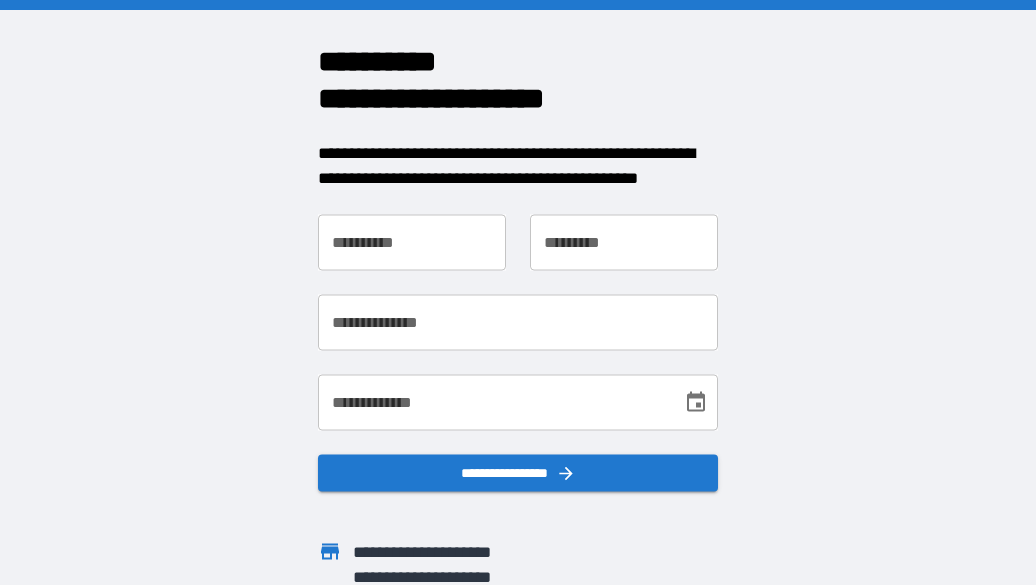 scroll, scrollTop: 0, scrollLeft: 0, axis: both 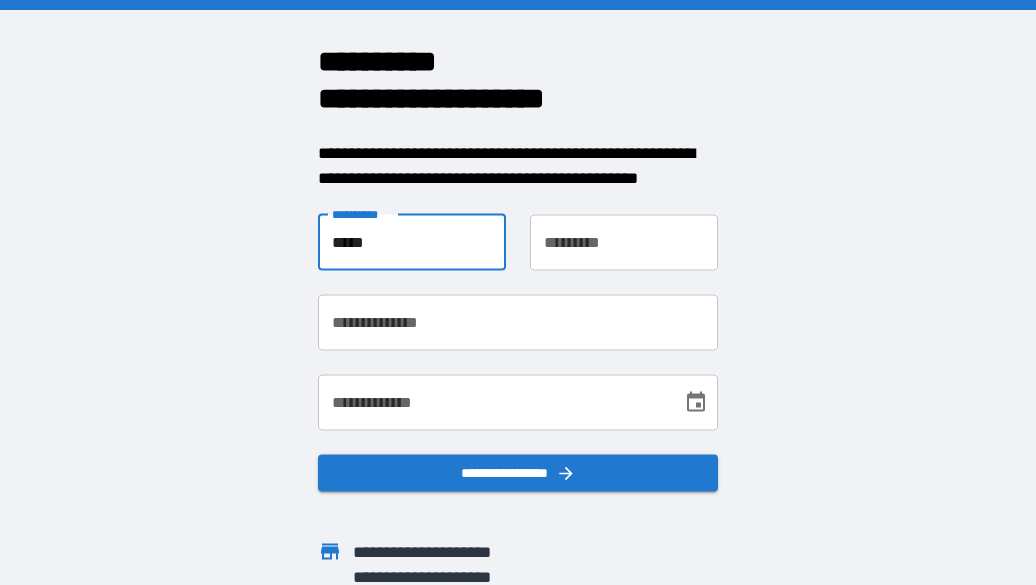 type on "*****" 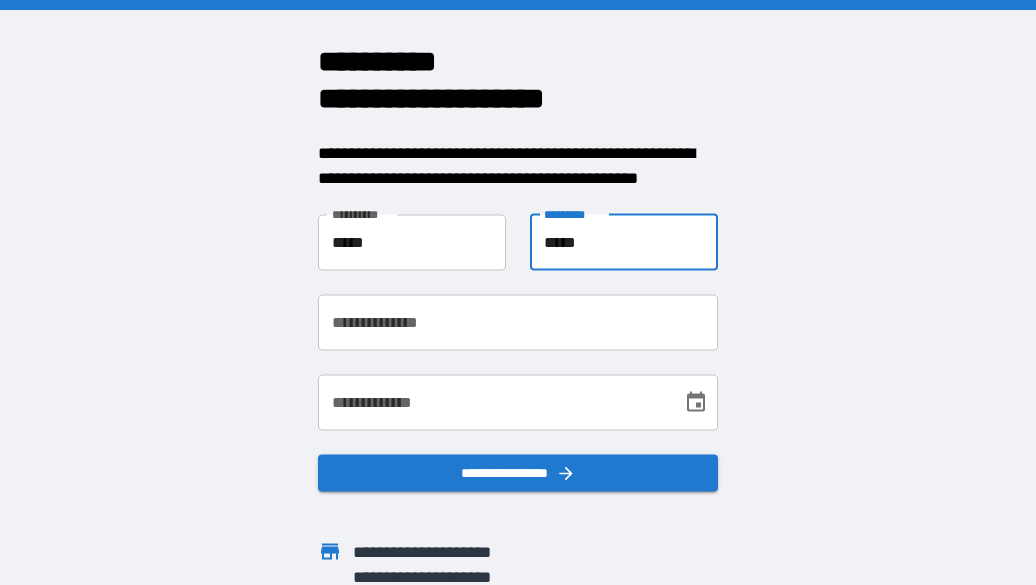 type on "*****" 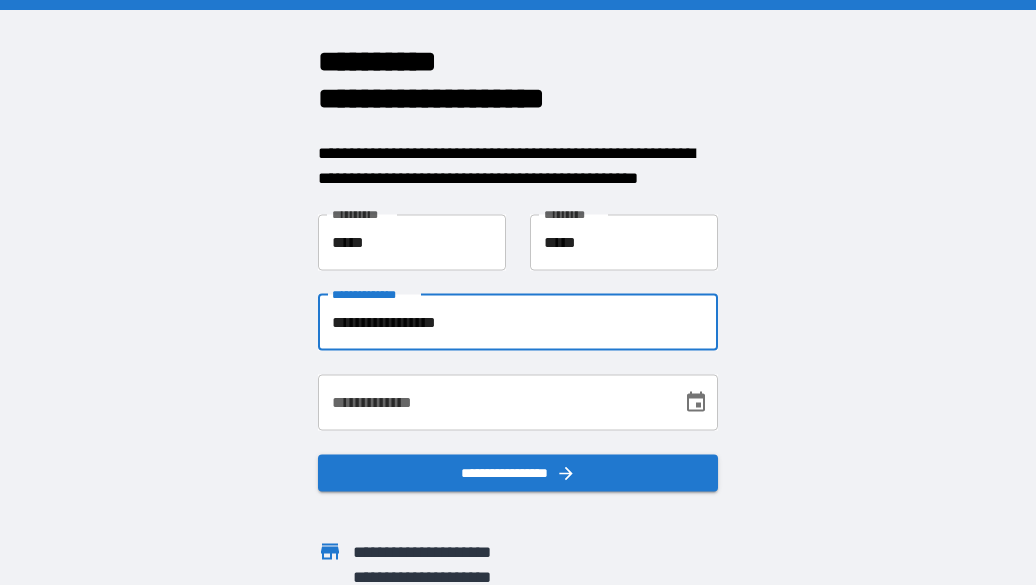 type on "**********" 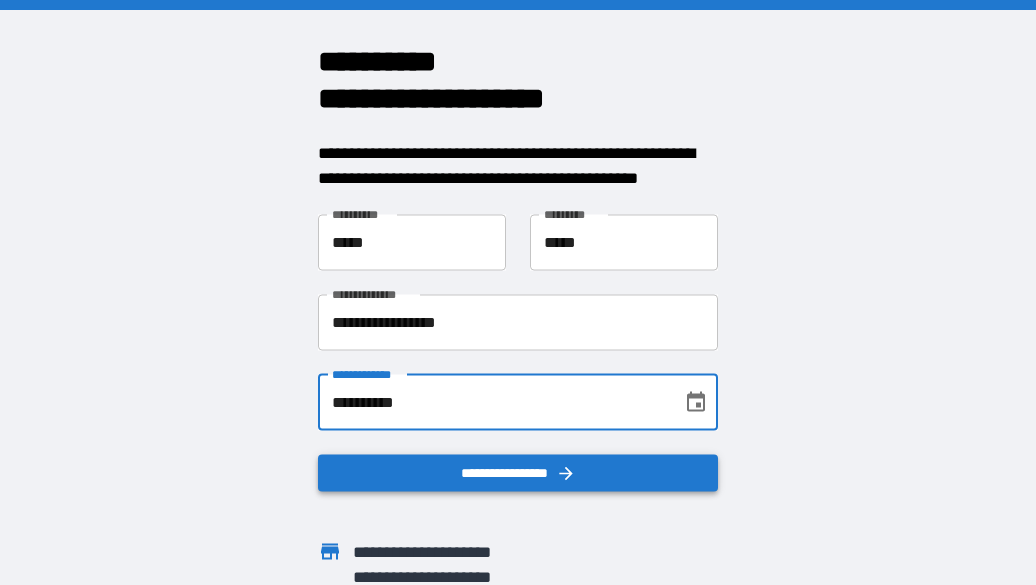 type on "**********" 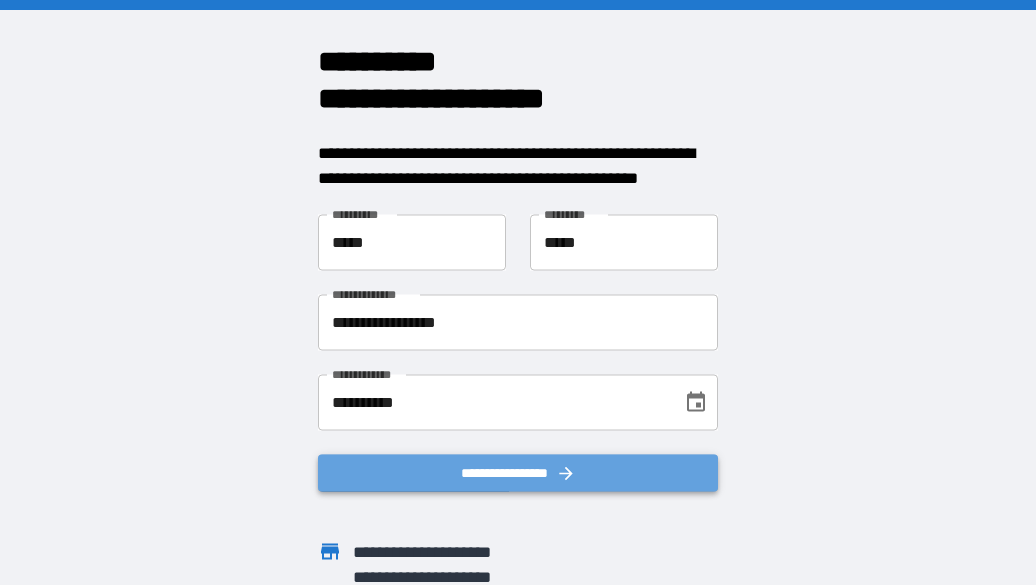 click on "**********" at bounding box center (518, 472) 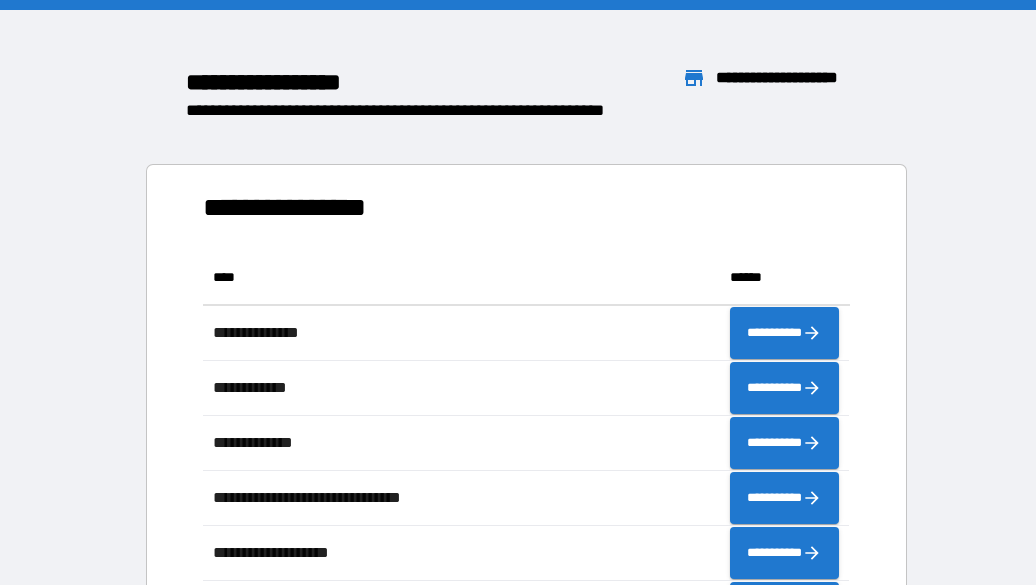 scroll, scrollTop: 496, scrollLeft: 647, axis: both 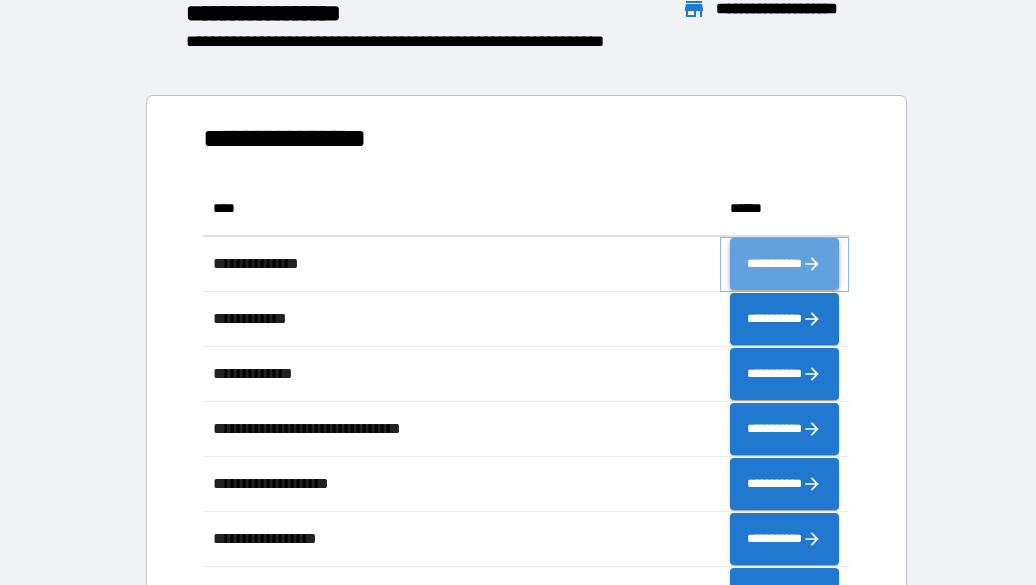 click on "**********" at bounding box center (784, 264) 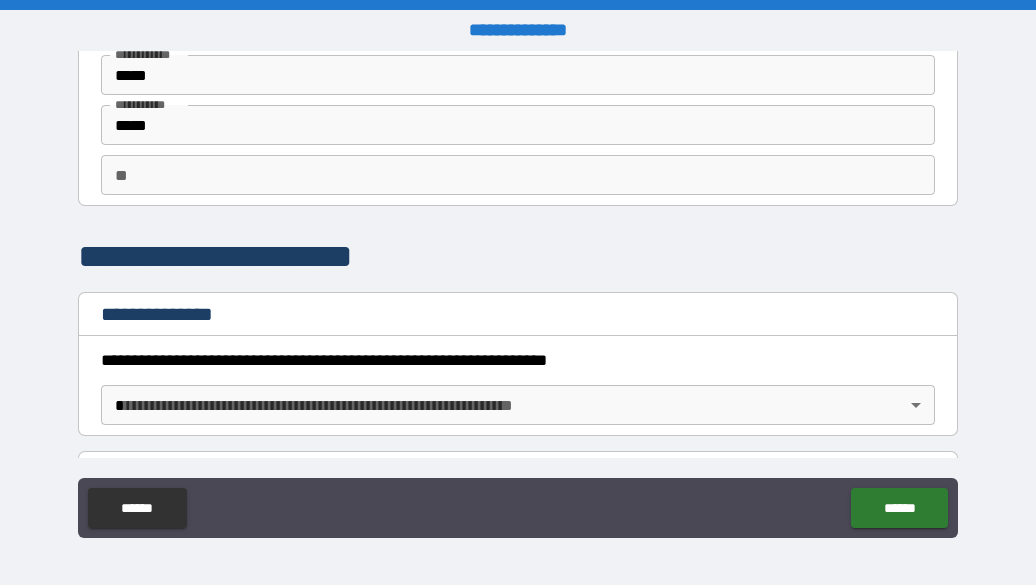 scroll, scrollTop: 96, scrollLeft: 0, axis: vertical 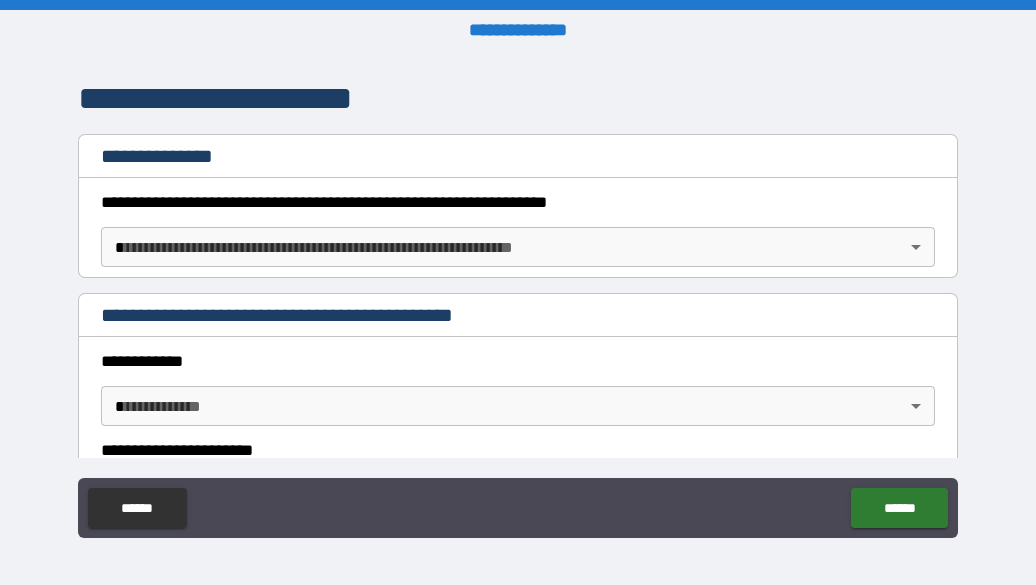 type on "*" 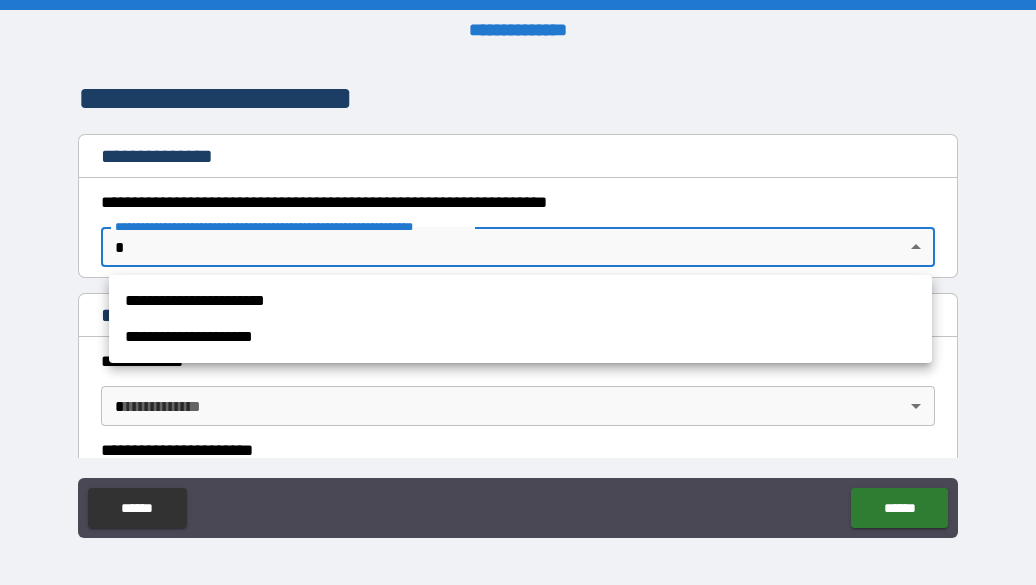 click on "**********" at bounding box center (518, 292) 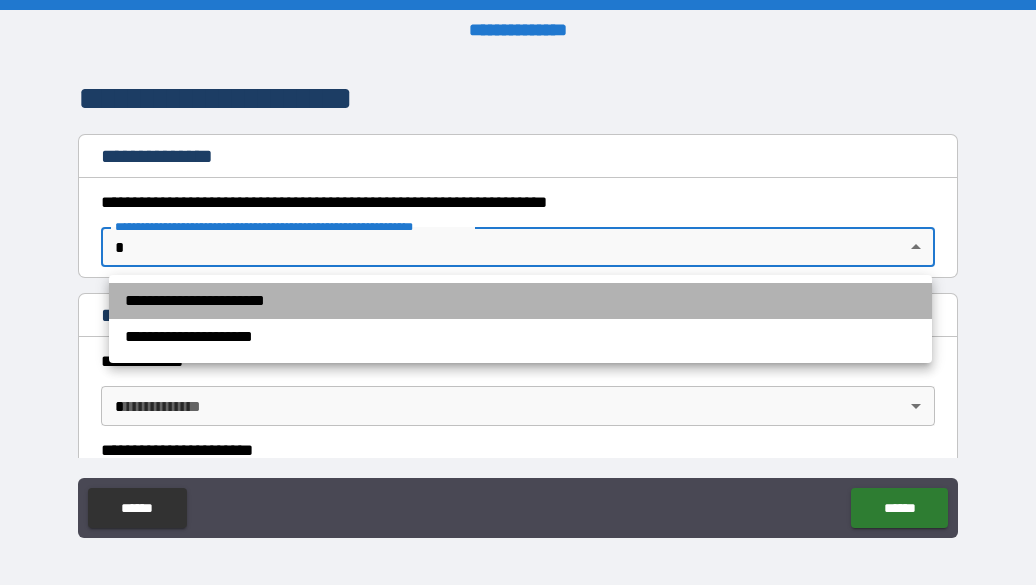 click on "**********" at bounding box center [520, 301] 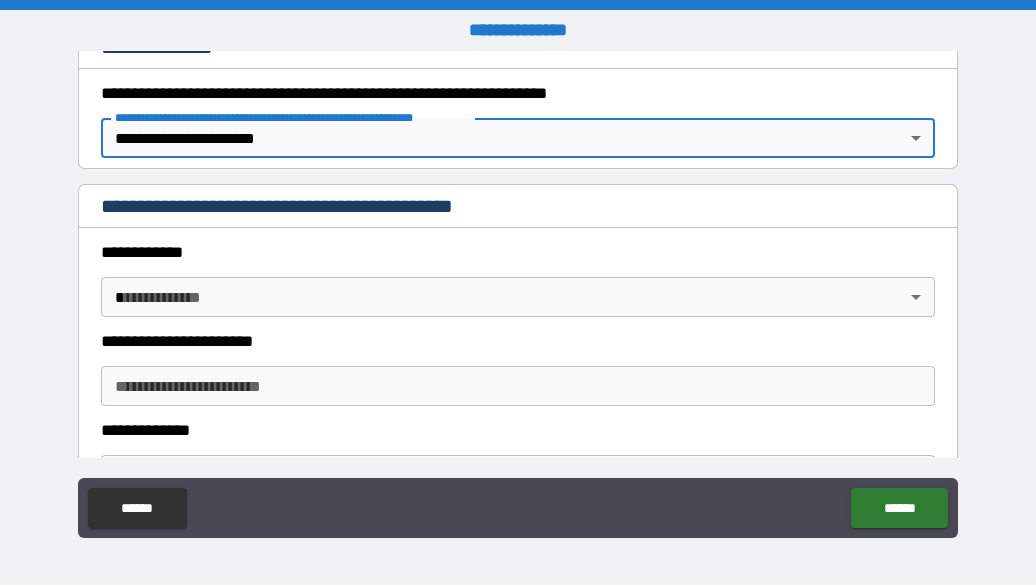 scroll, scrollTop: 374, scrollLeft: 0, axis: vertical 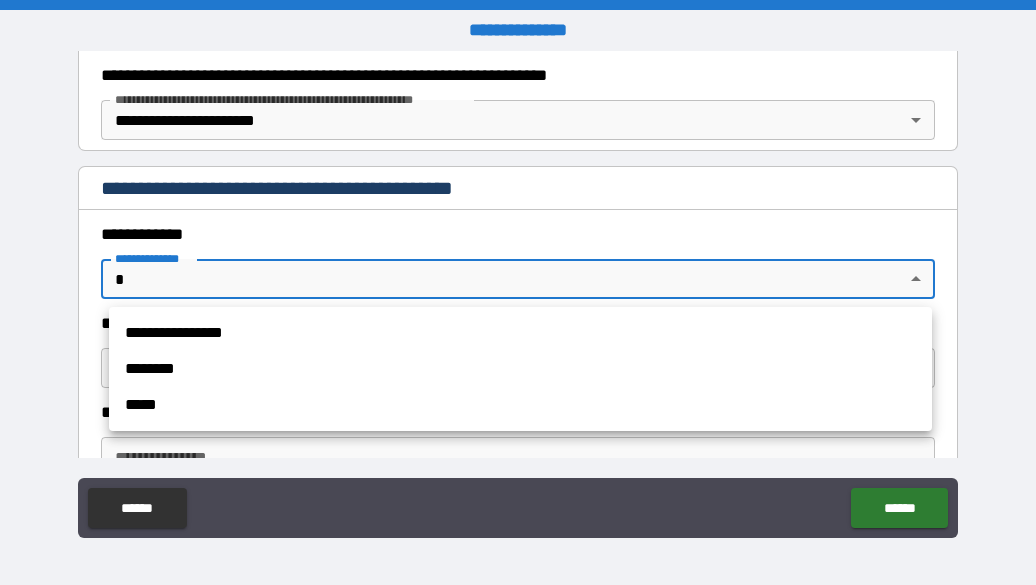click on "**********" at bounding box center (518, 292) 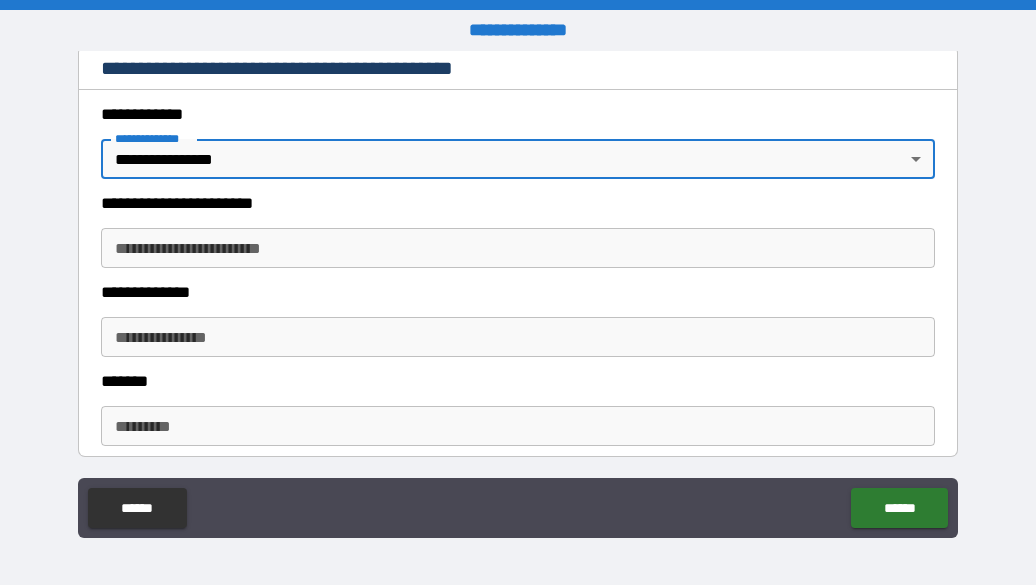scroll, scrollTop: 497, scrollLeft: 0, axis: vertical 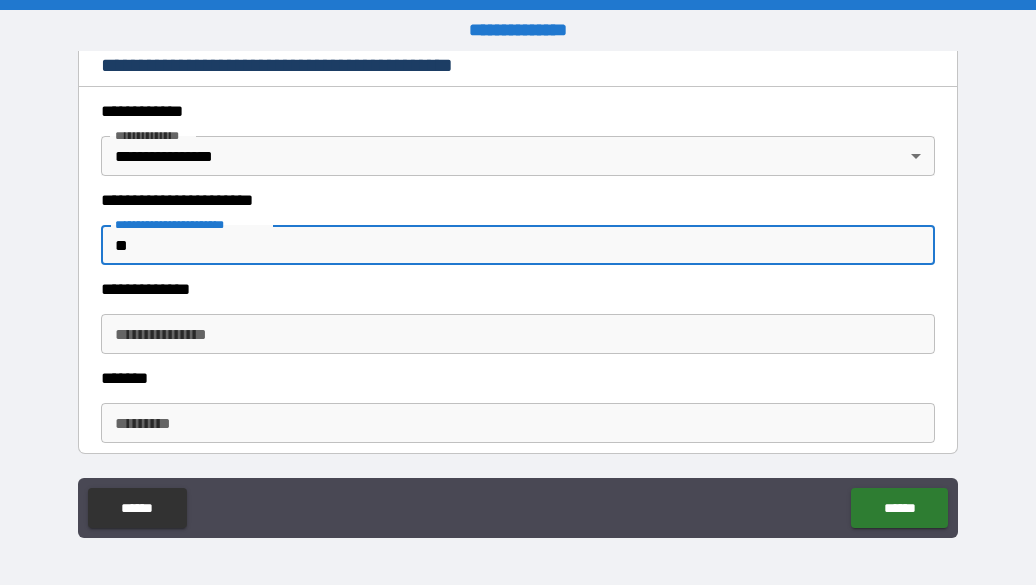 type on "*" 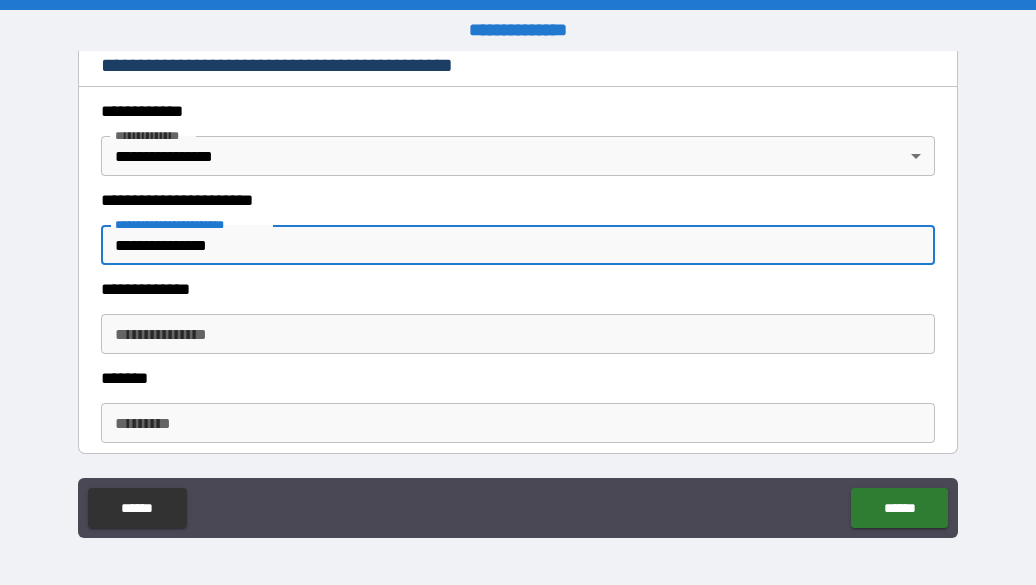 type on "**********" 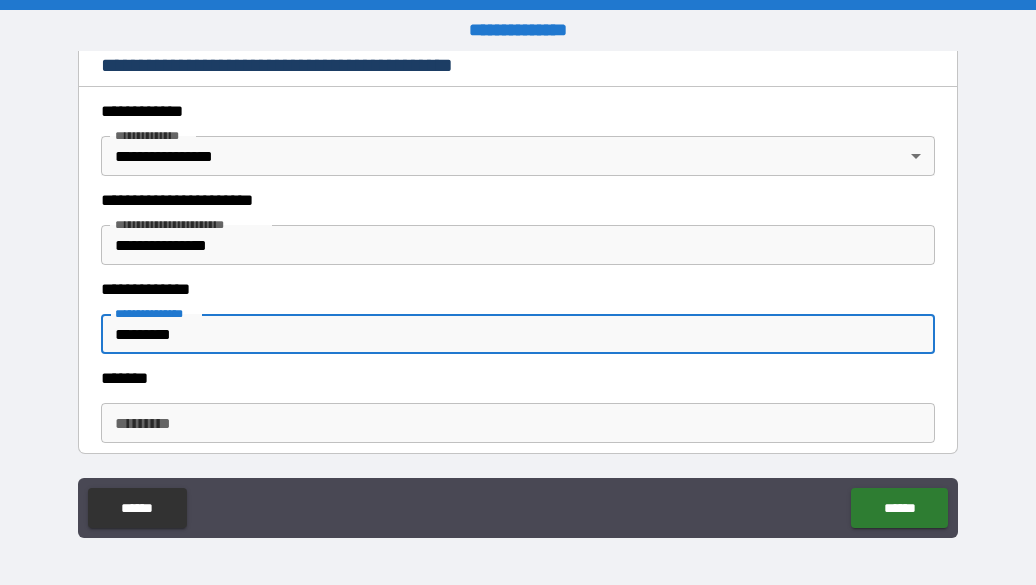 type on "*********" 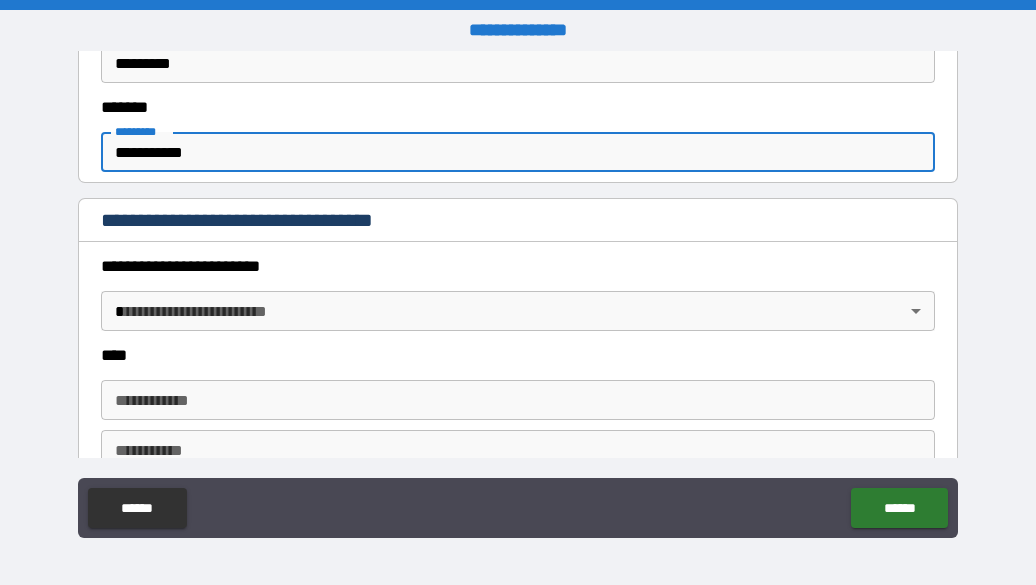 scroll, scrollTop: 795, scrollLeft: 0, axis: vertical 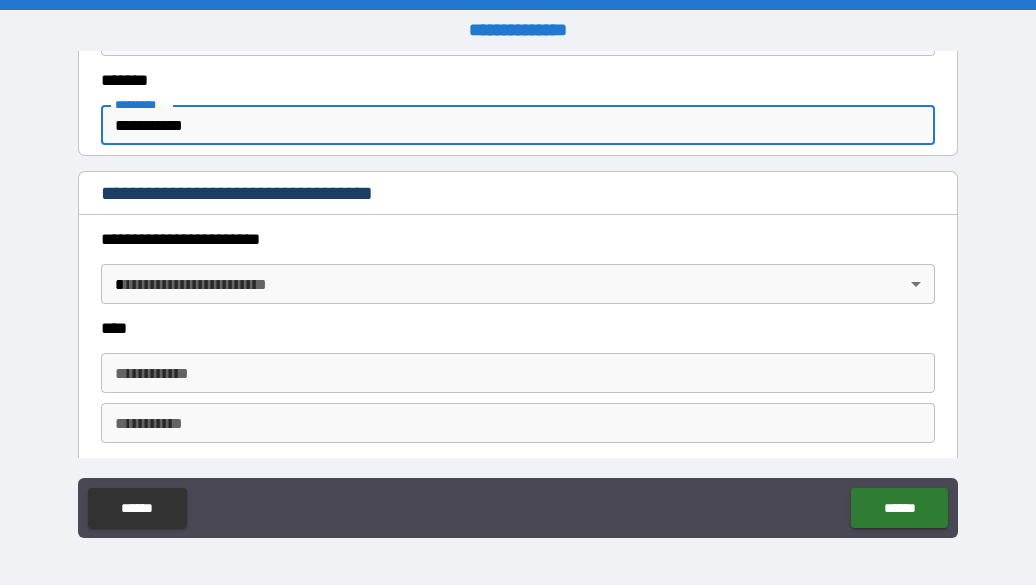 type on "**********" 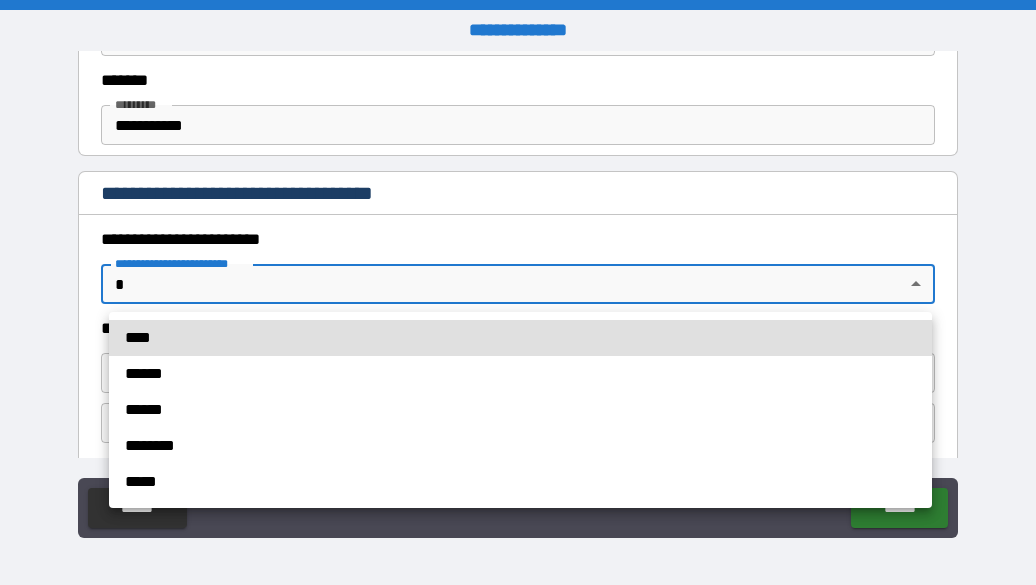 click on "**********" at bounding box center [518, 292] 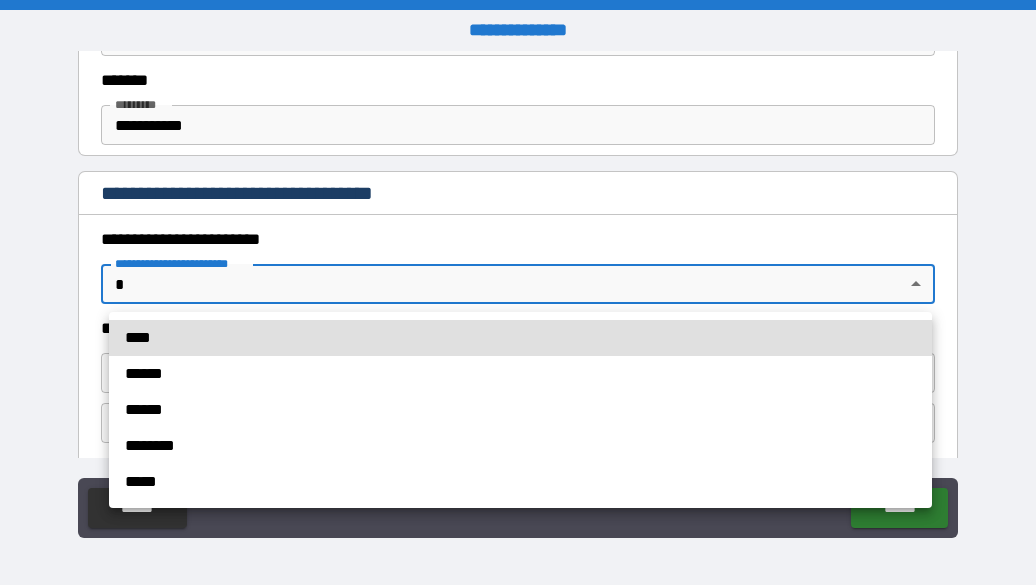 click on "******" at bounding box center [520, 410] 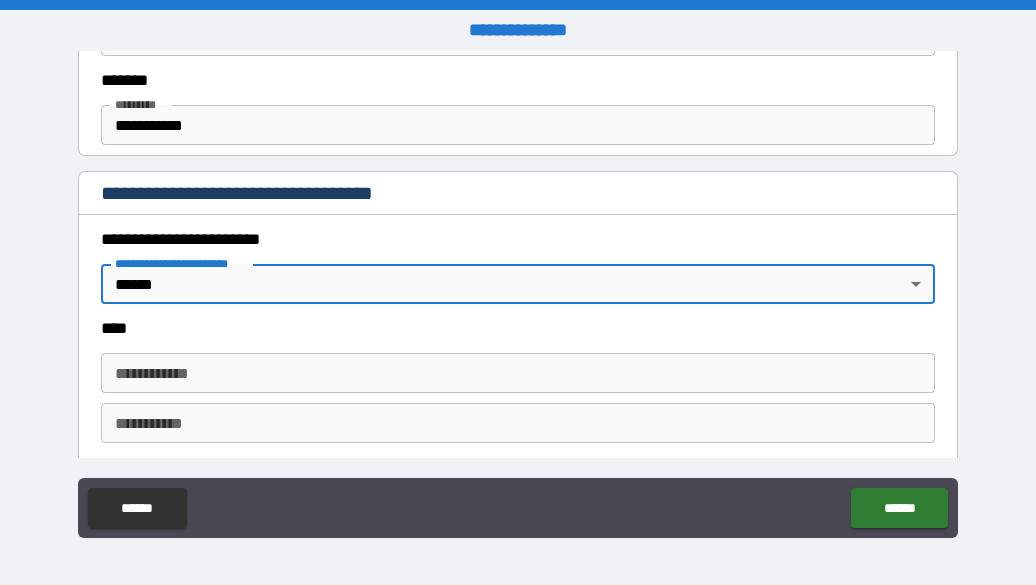 type on "*" 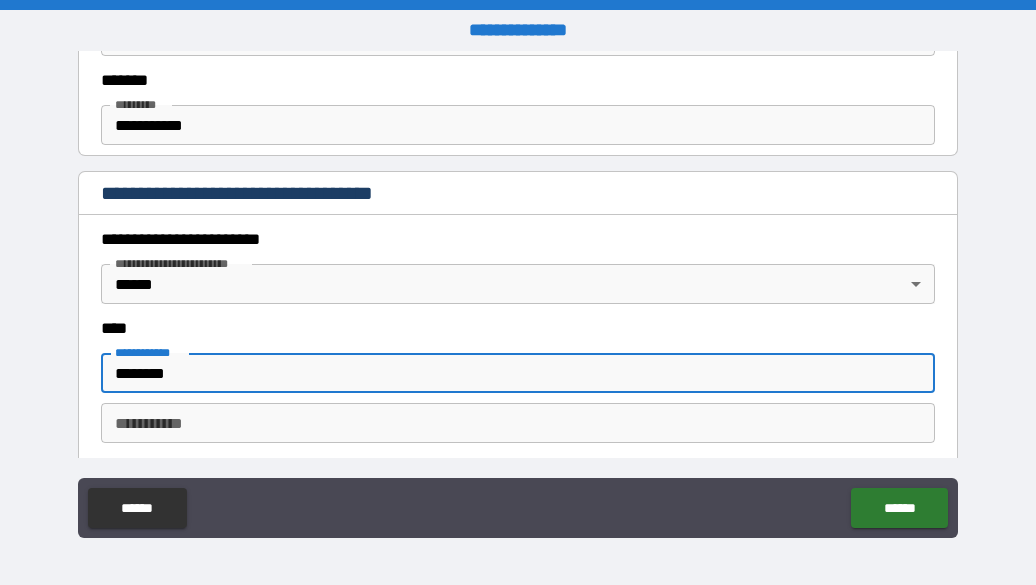 type on "********" 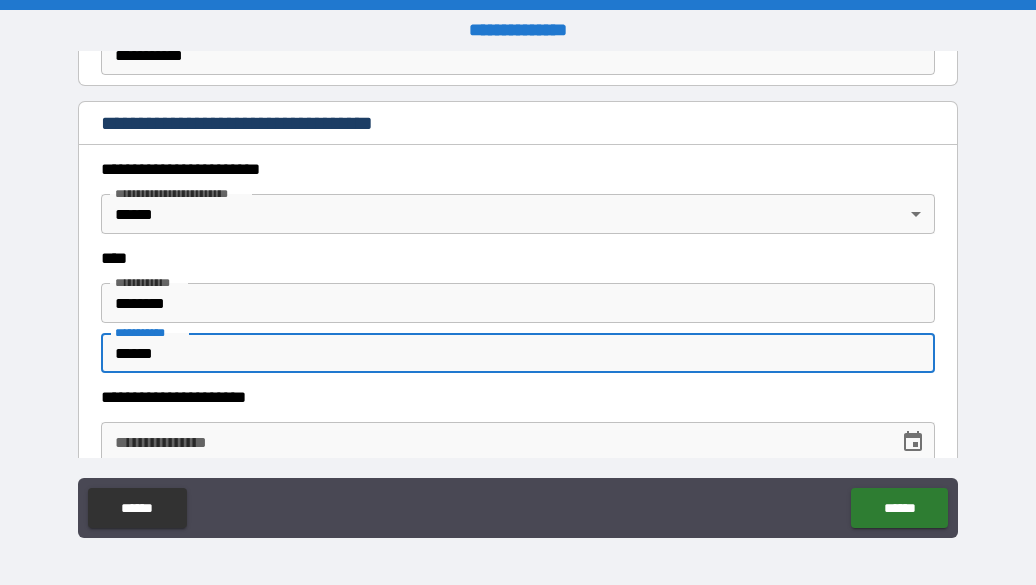 scroll, scrollTop: 888, scrollLeft: 0, axis: vertical 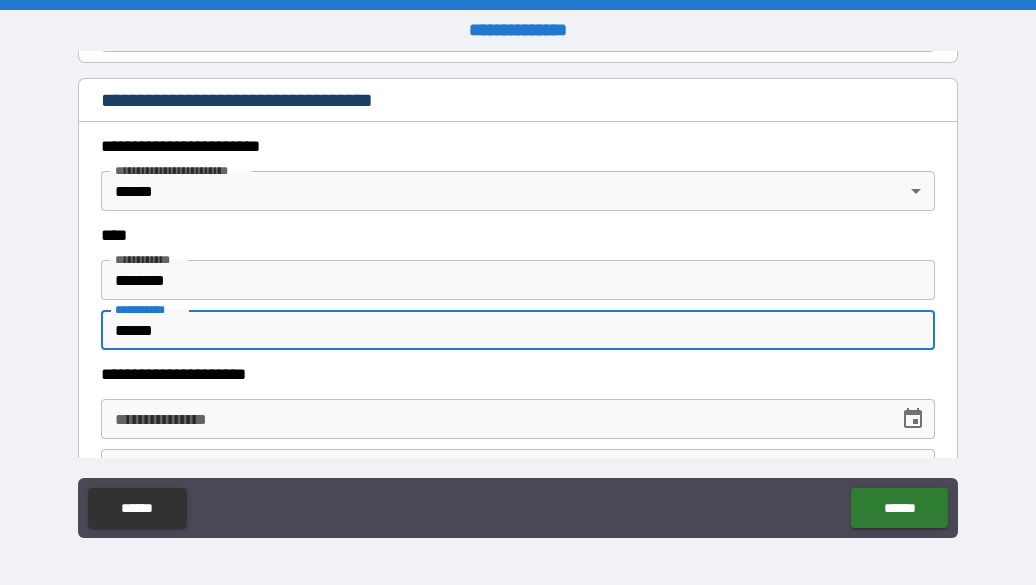 type on "******" 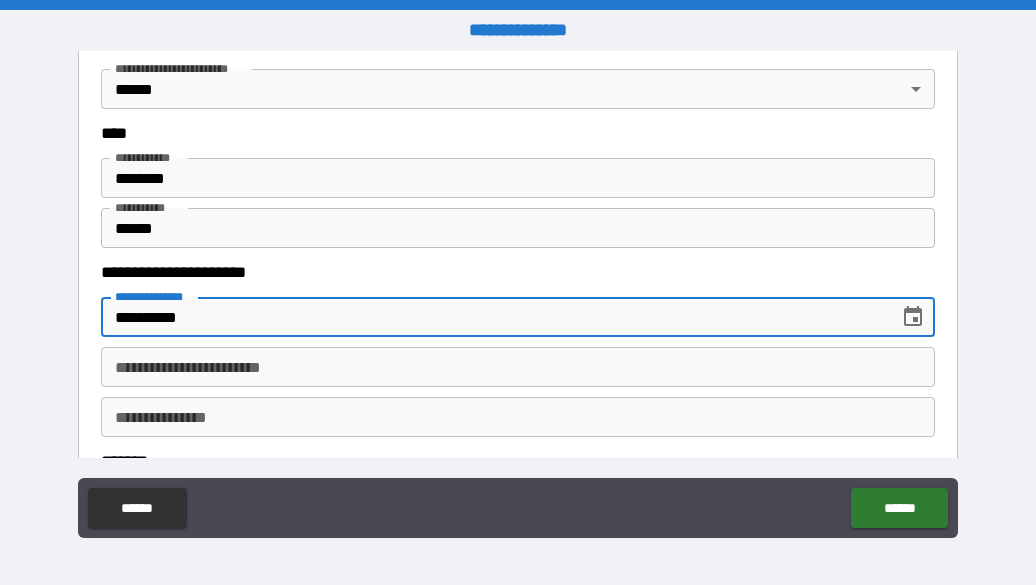 scroll, scrollTop: 994, scrollLeft: 0, axis: vertical 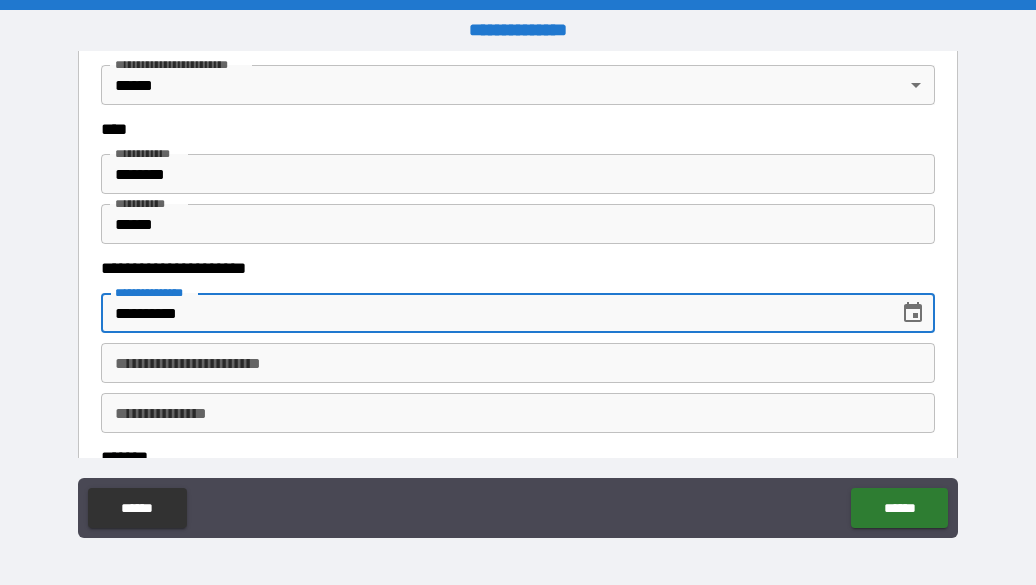 type on "**********" 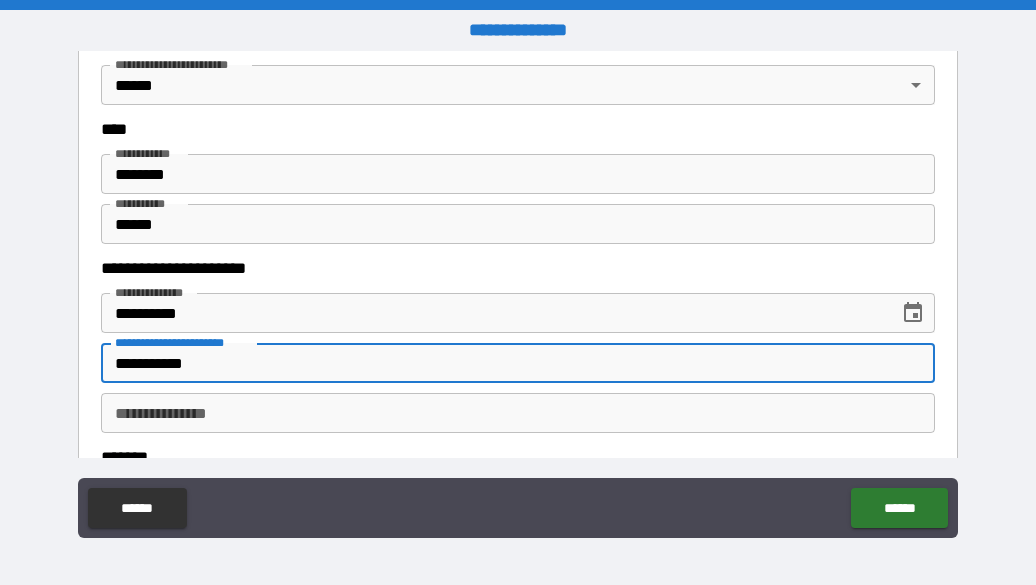 type on "**********" 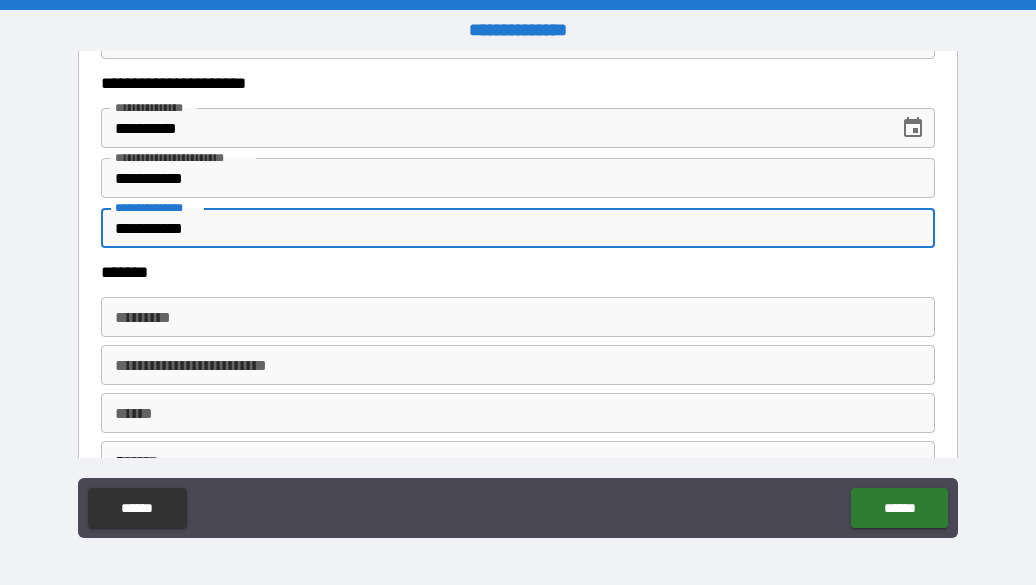 scroll, scrollTop: 1190, scrollLeft: 0, axis: vertical 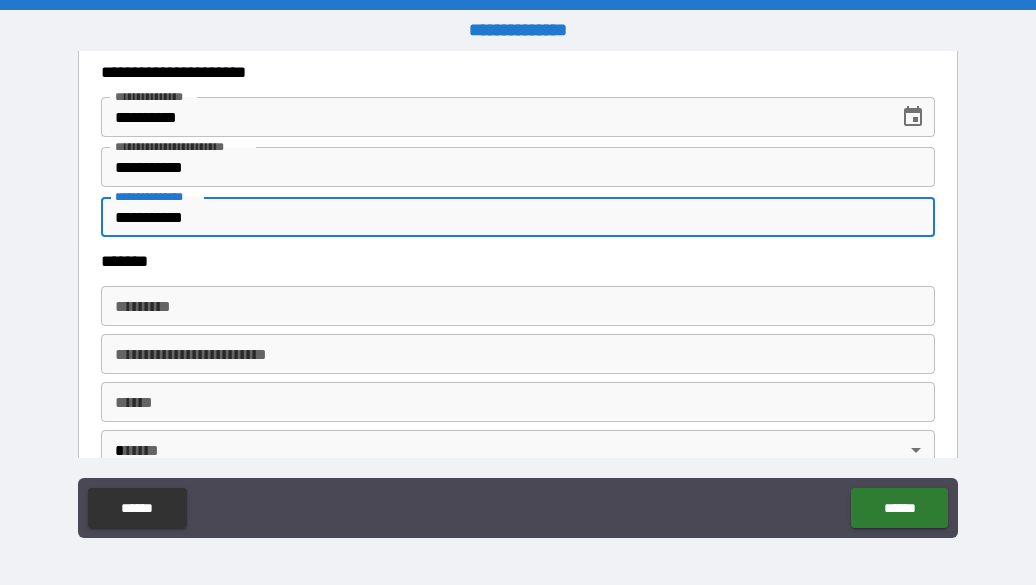 type on "**********" 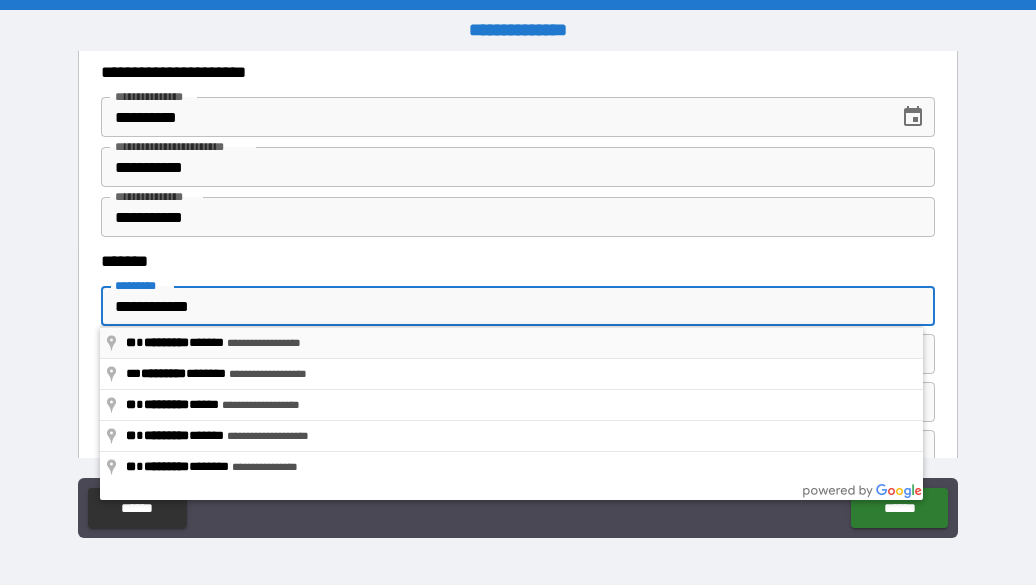 type on "**********" 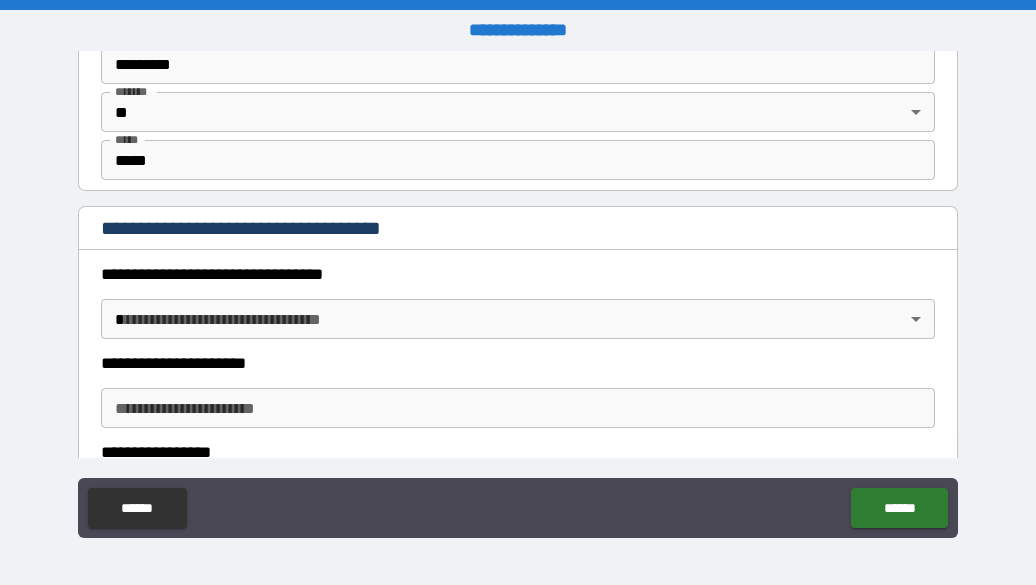 scroll, scrollTop: 1535, scrollLeft: 0, axis: vertical 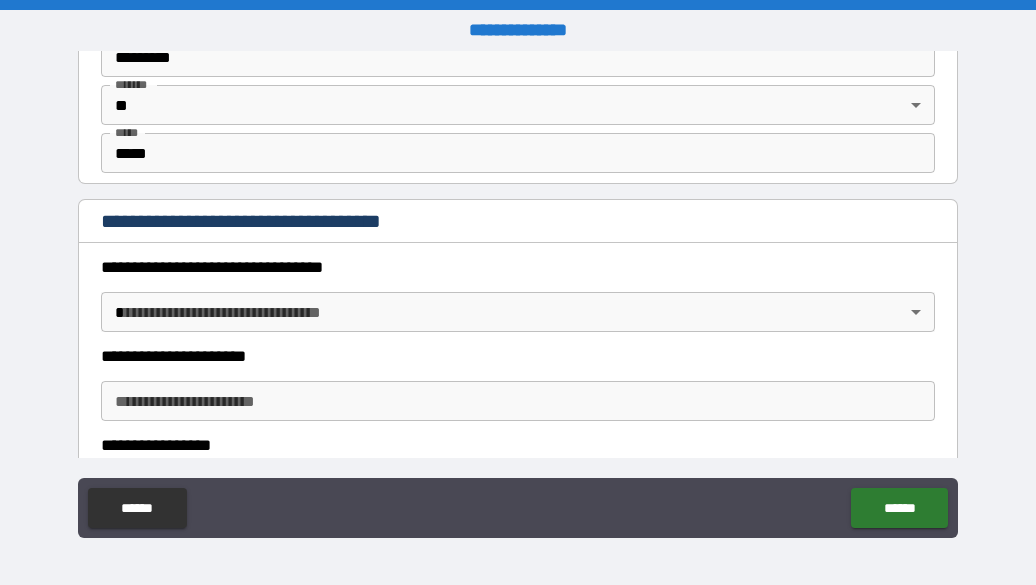 click on "**********" at bounding box center [518, 292] 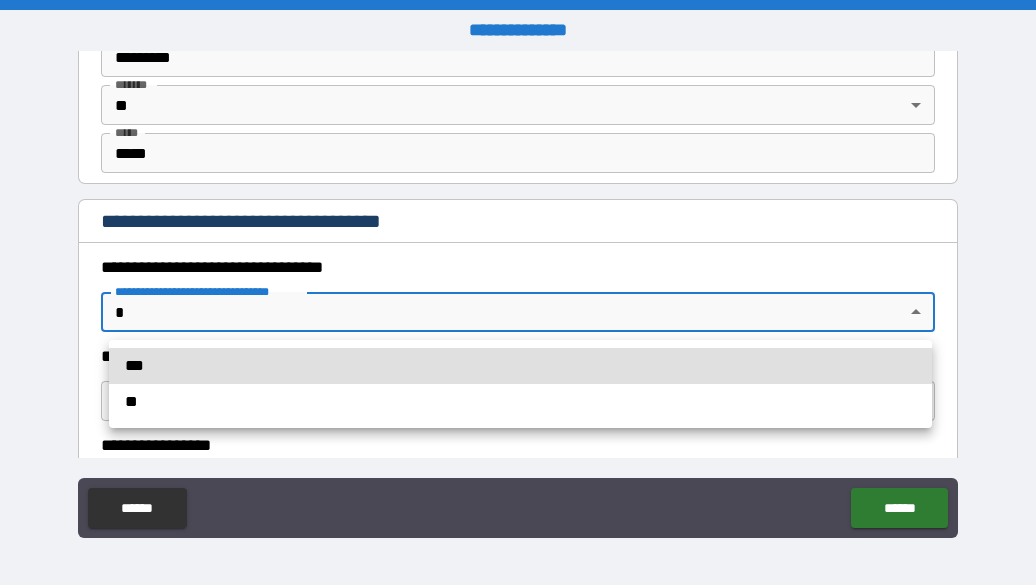 click on "***" at bounding box center [520, 366] 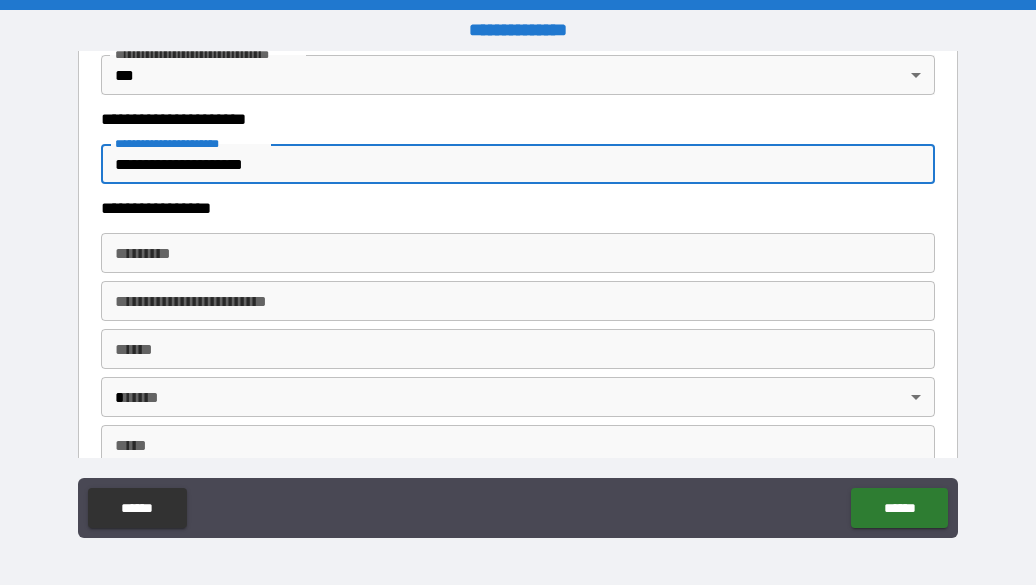 scroll, scrollTop: 1782, scrollLeft: 0, axis: vertical 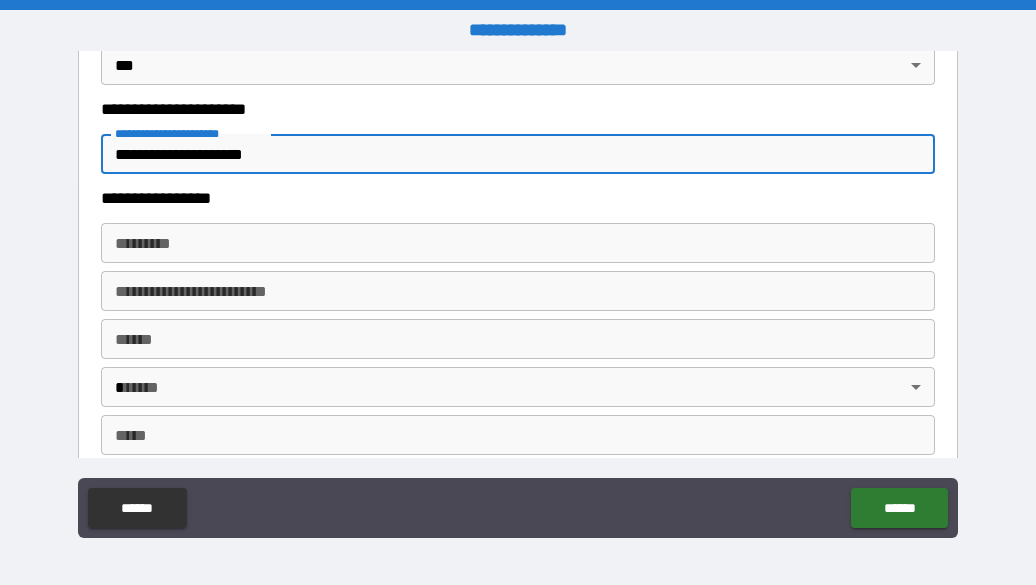 type on "**********" 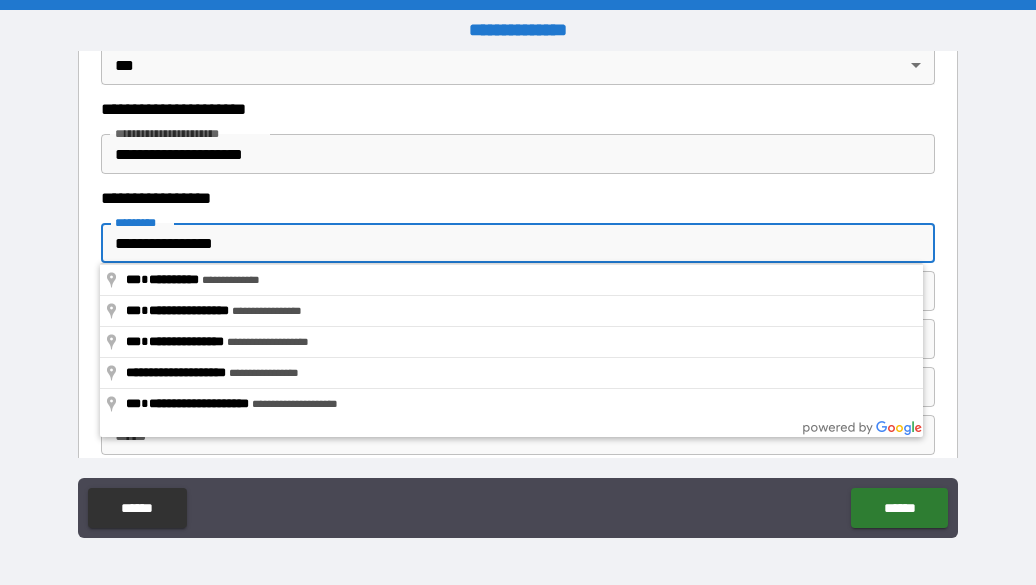 type on "**********" 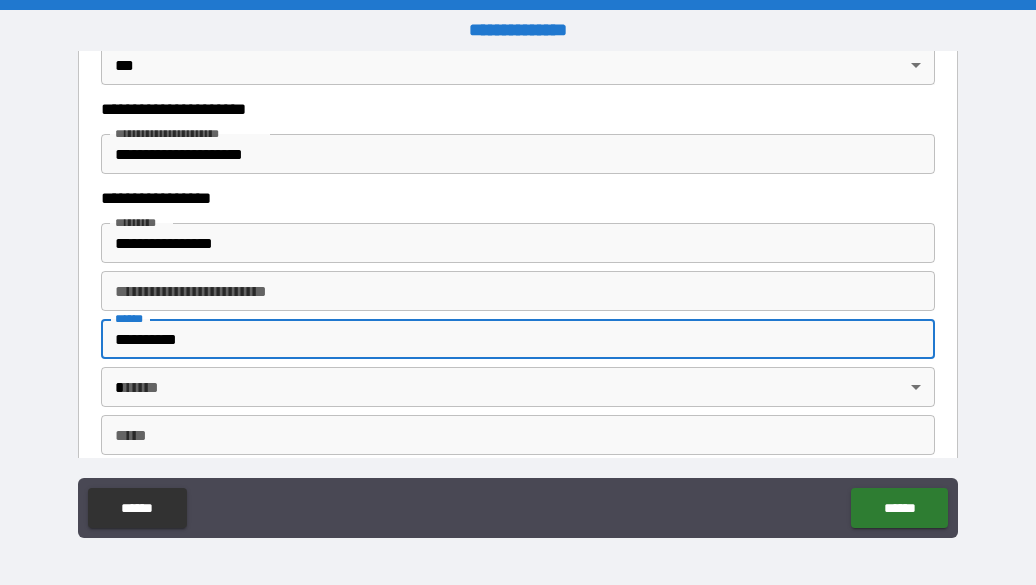 type on "**********" 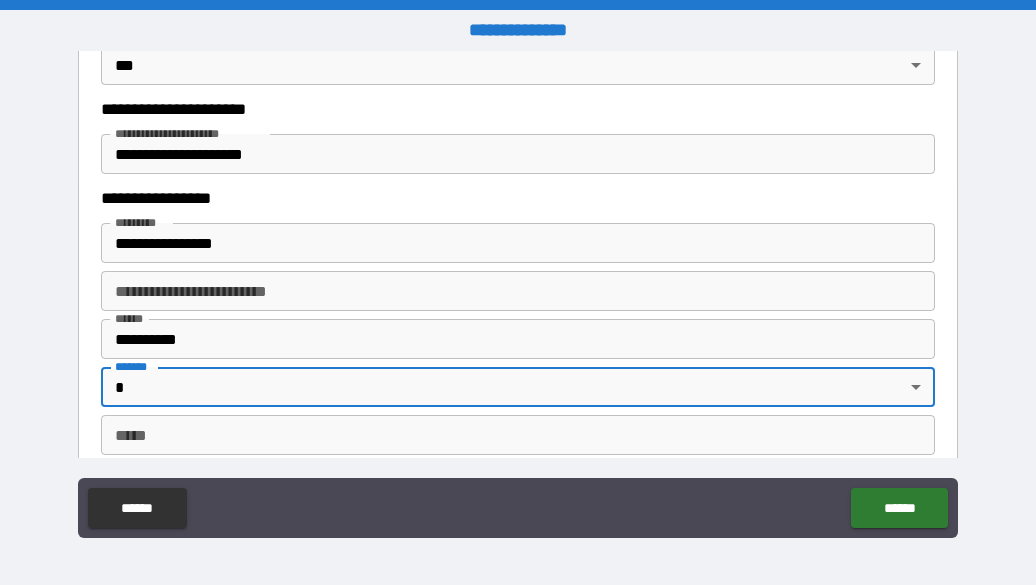 click on "**********" at bounding box center [518, 292] 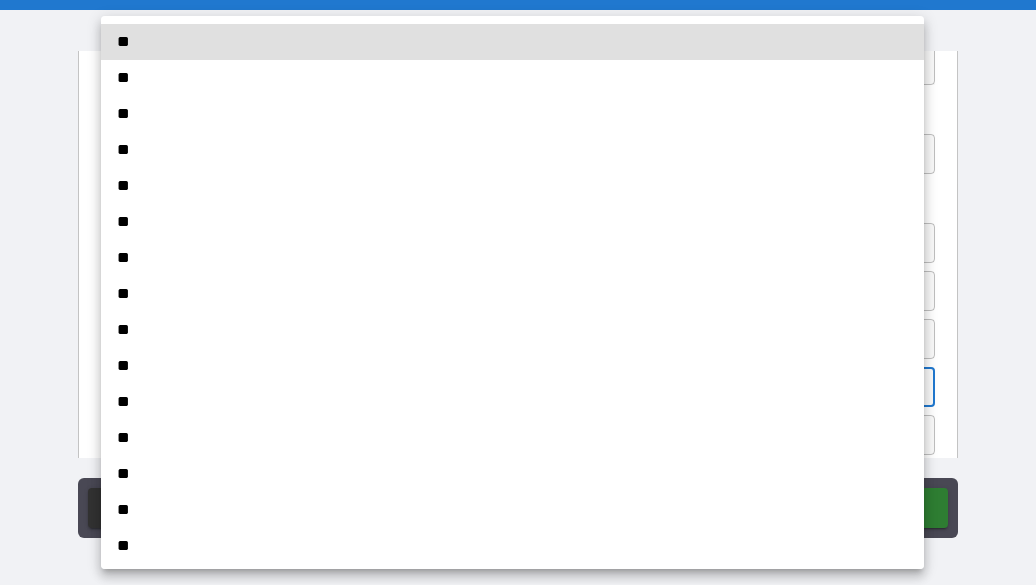 click on "**" at bounding box center (512, 366) 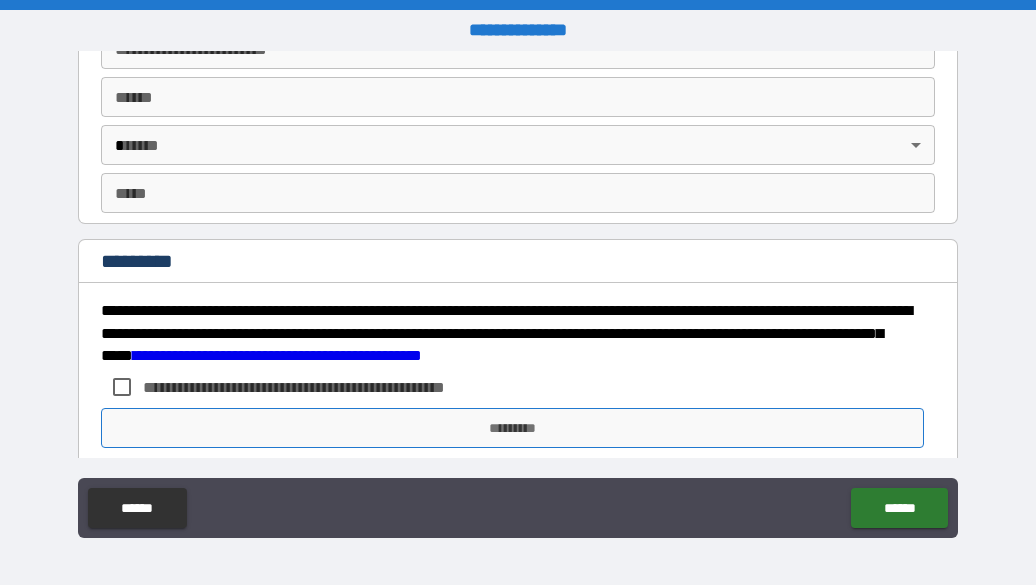 scroll, scrollTop: 3861, scrollLeft: 0, axis: vertical 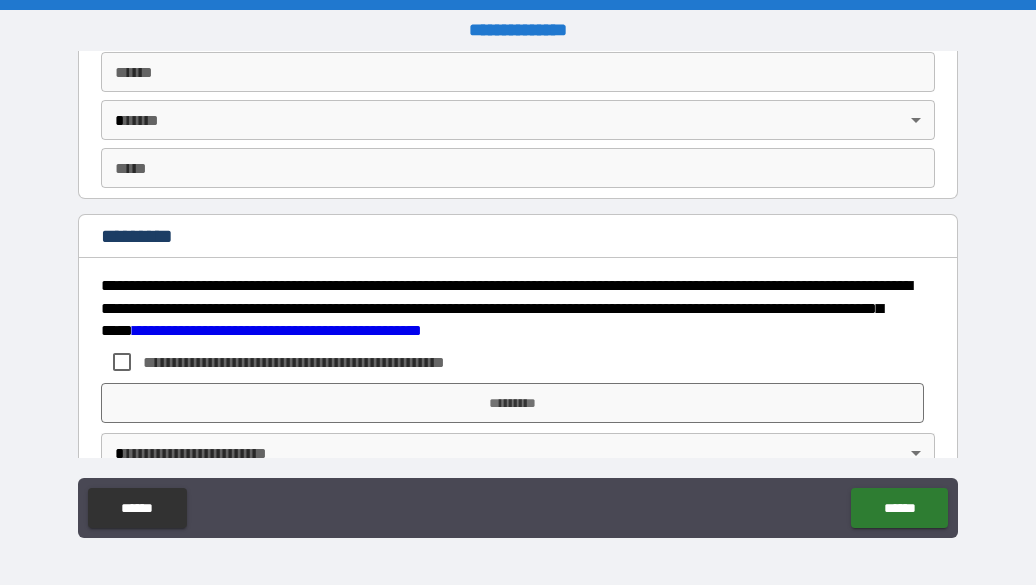 type on "*****" 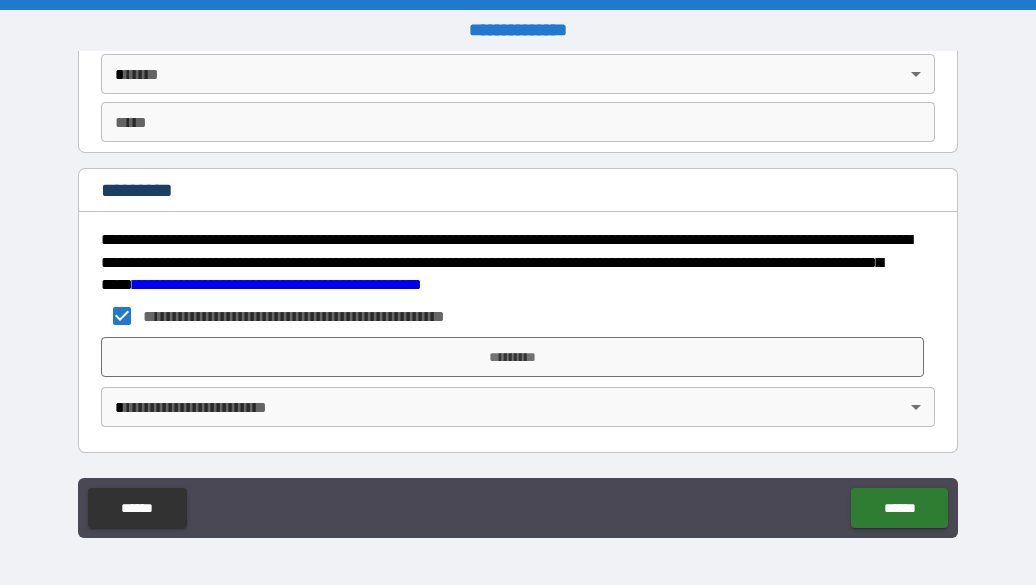 scroll, scrollTop: 3907, scrollLeft: 0, axis: vertical 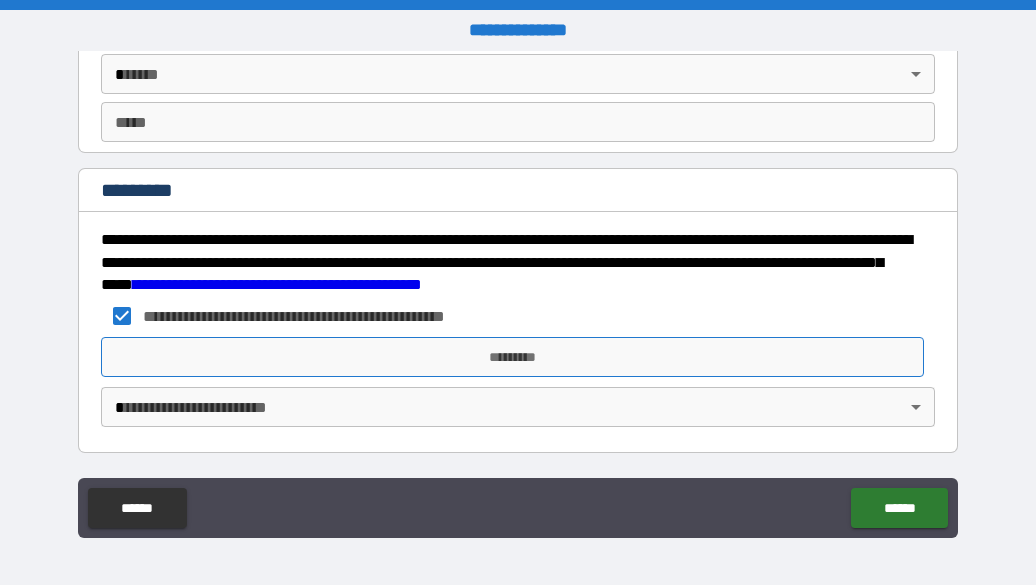 click on "*********" at bounding box center (512, 357) 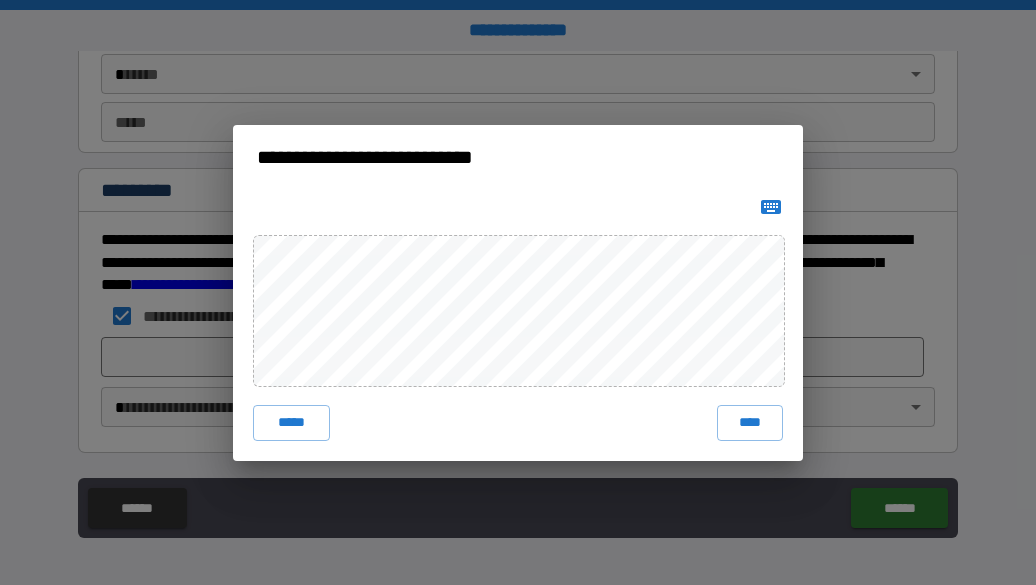 click 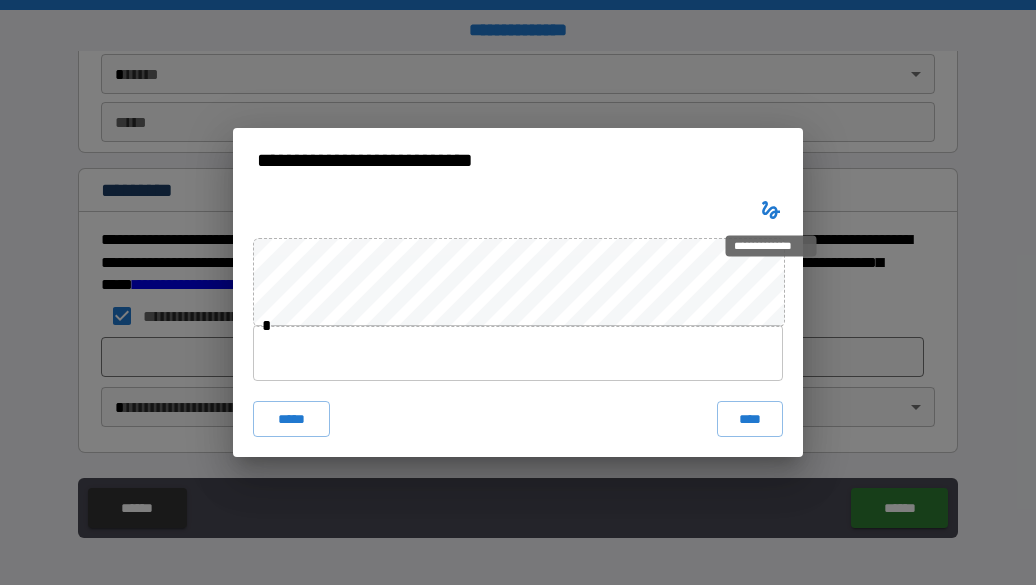 type 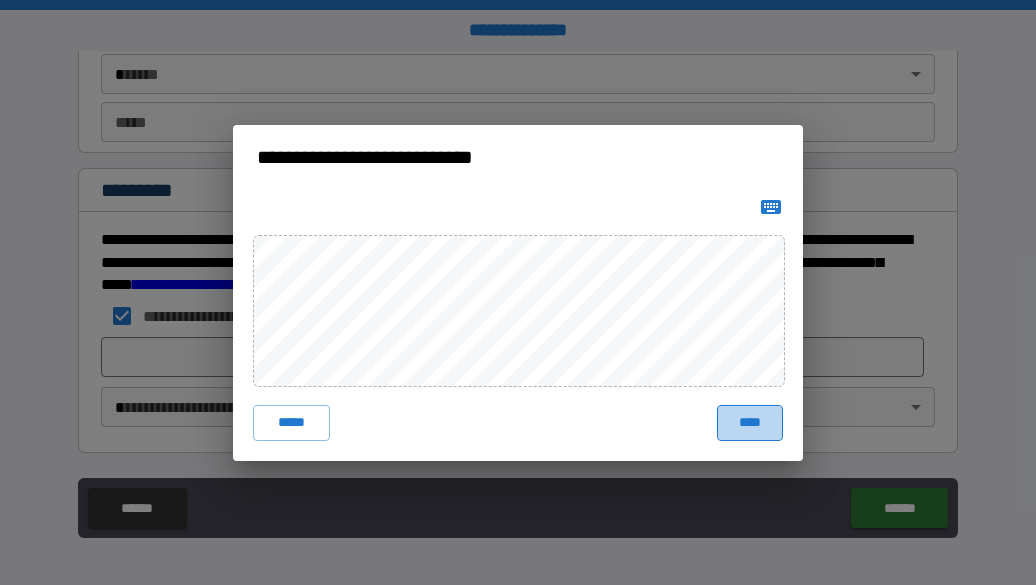 click on "****" at bounding box center (750, 423) 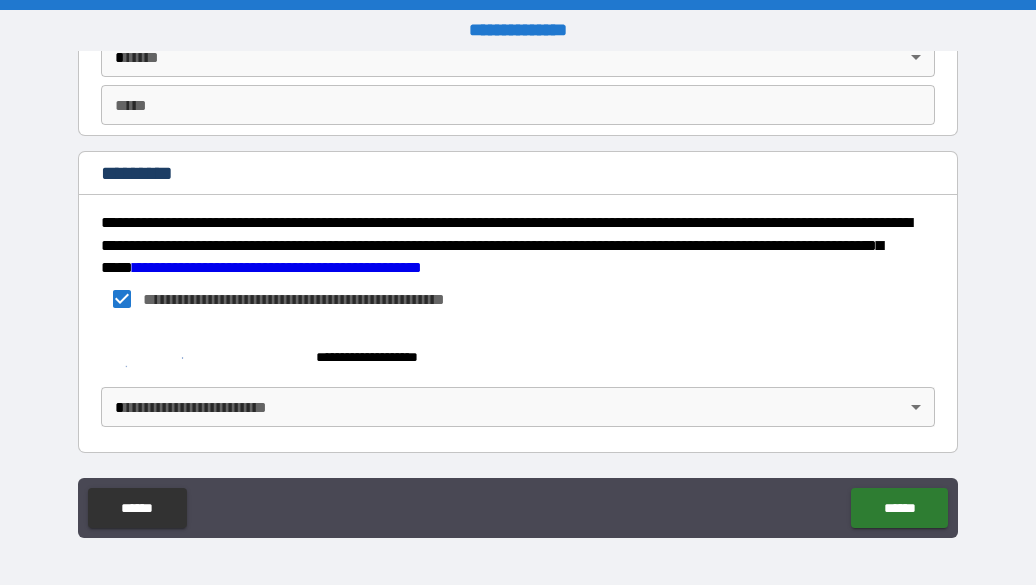 scroll, scrollTop: 3924, scrollLeft: 0, axis: vertical 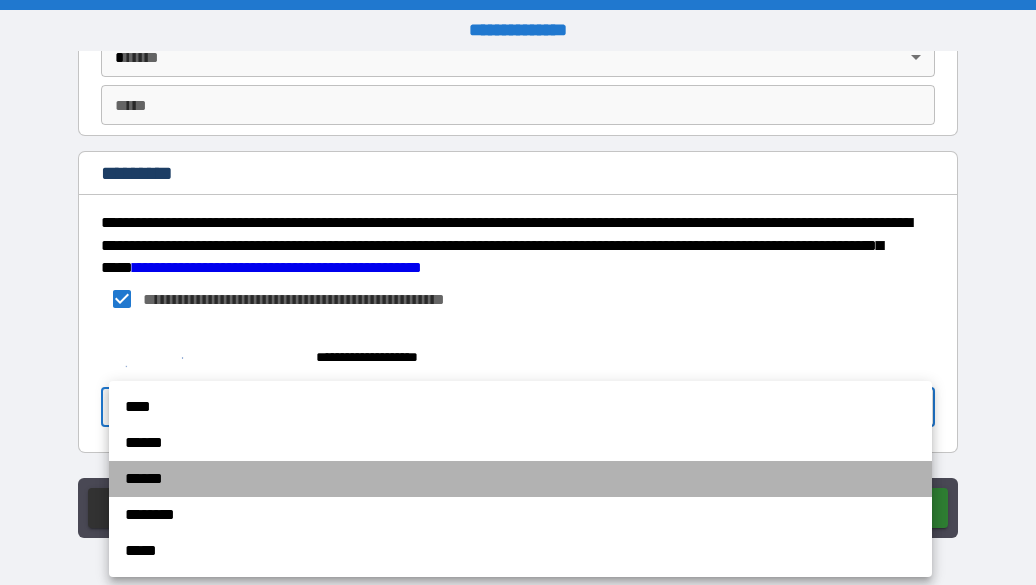 click on "******" at bounding box center (520, 479) 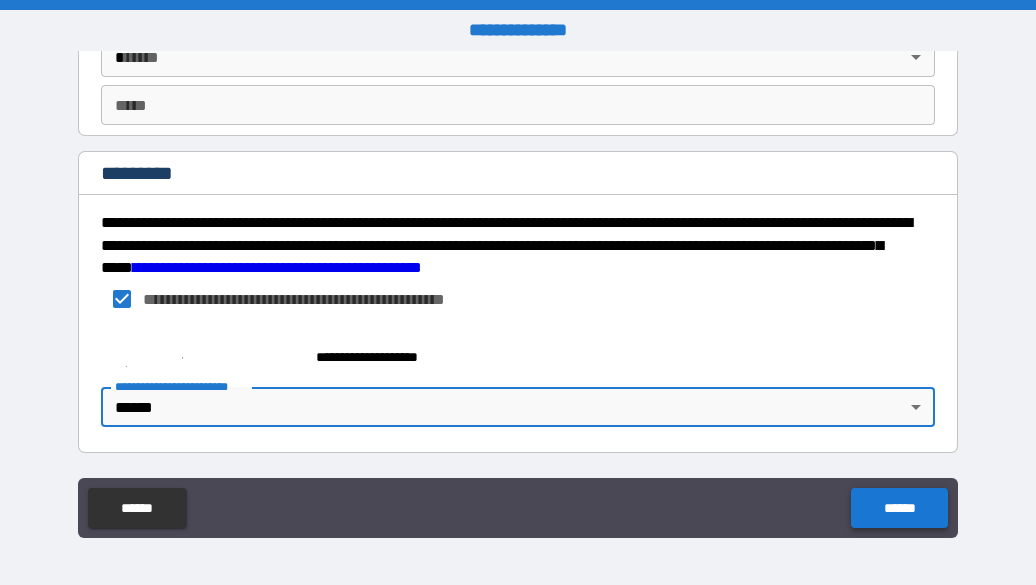 click on "******" at bounding box center (899, 508) 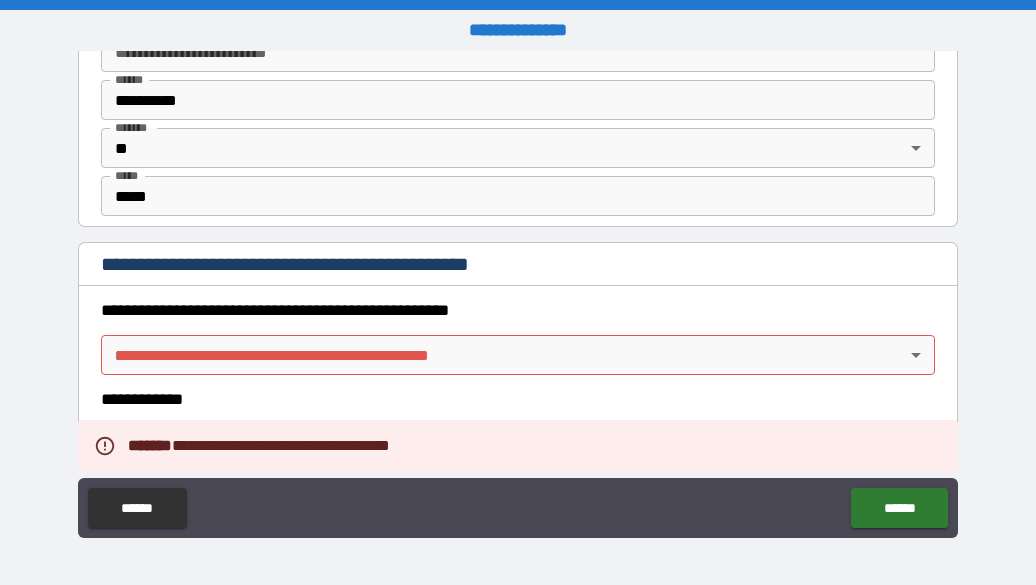scroll, scrollTop: 1987, scrollLeft: 0, axis: vertical 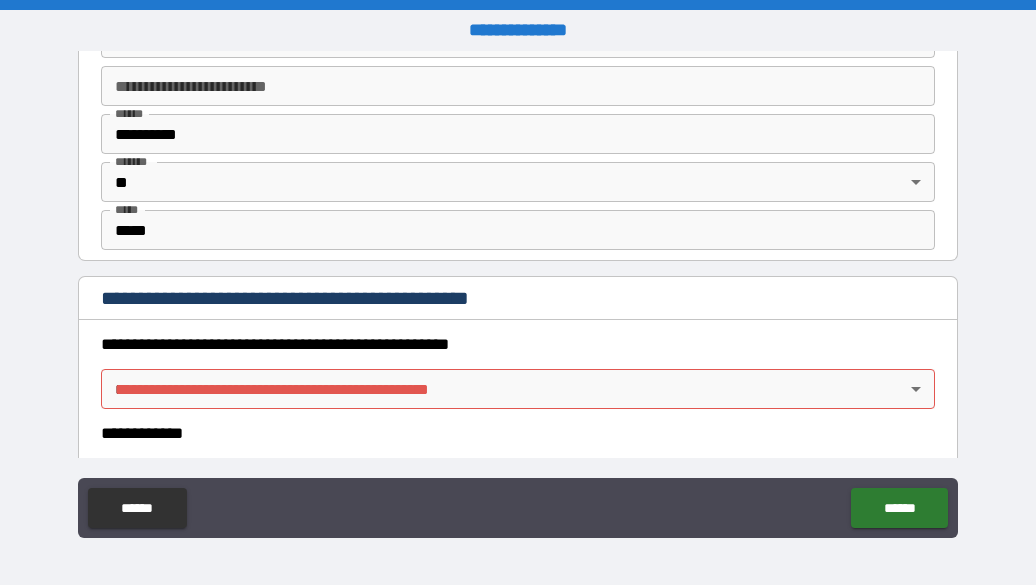click on "**********" at bounding box center (518, 292) 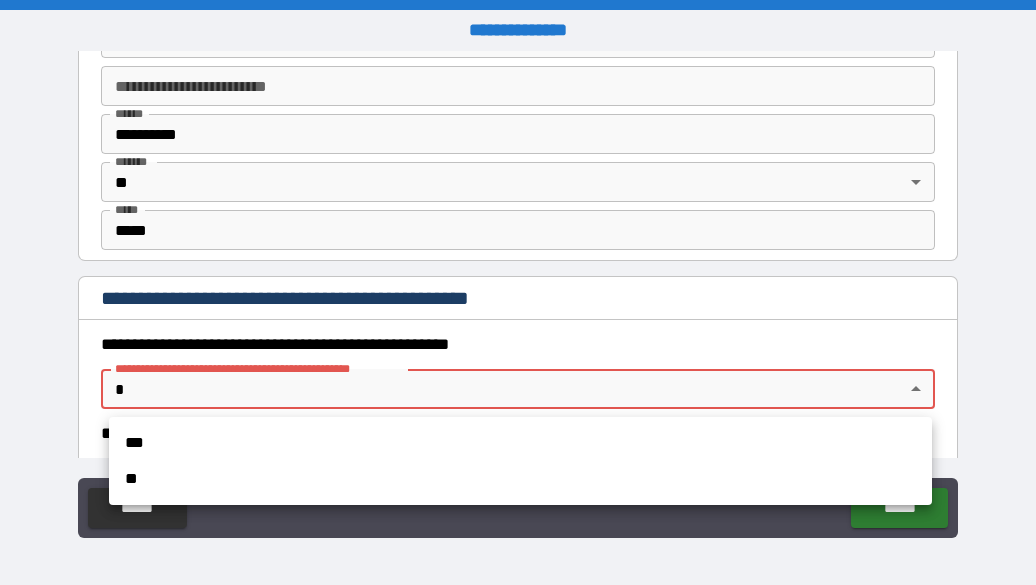 click on "**" at bounding box center (520, 479) 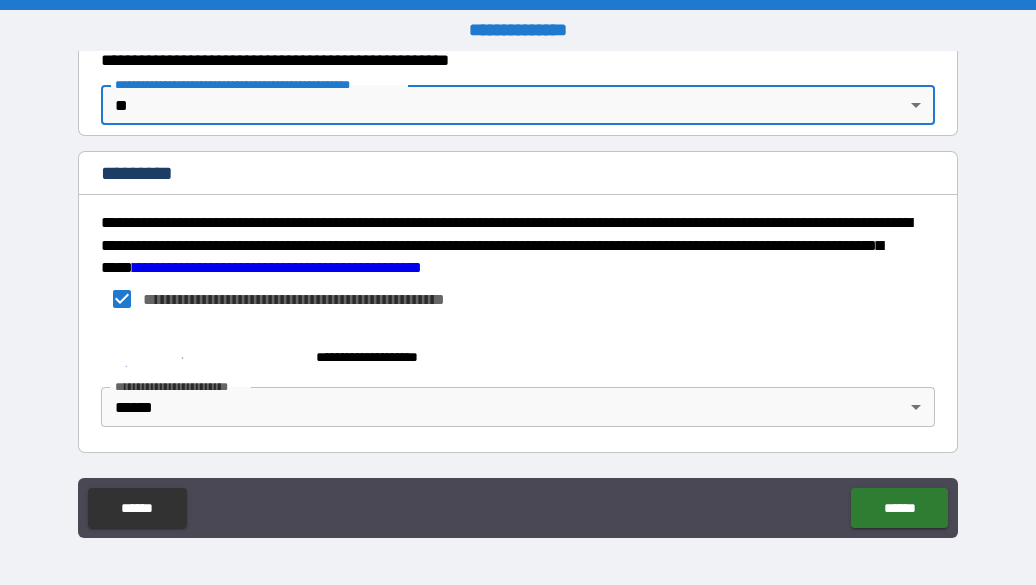 scroll, scrollTop: 2271, scrollLeft: 0, axis: vertical 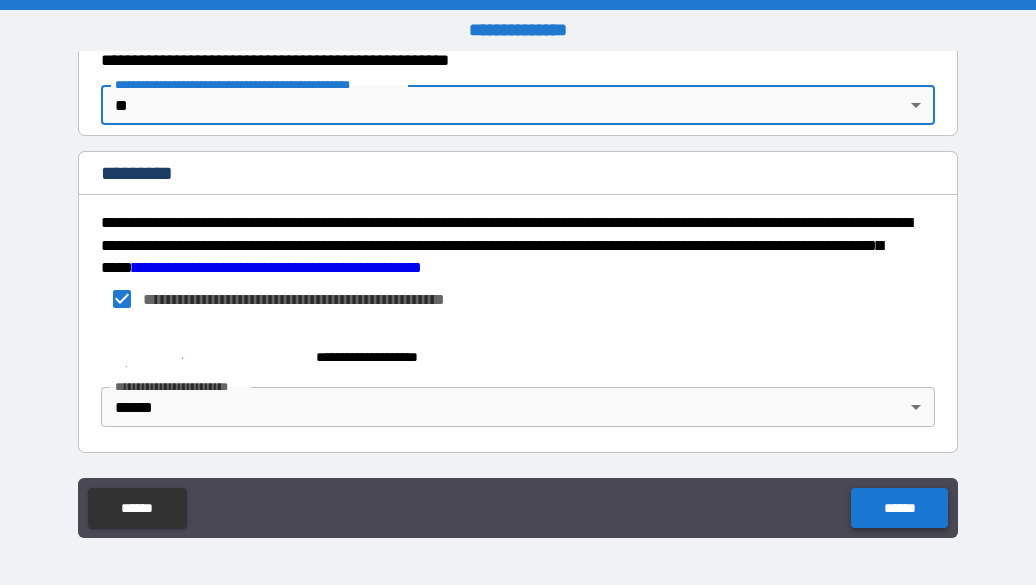 click on "******" at bounding box center [899, 508] 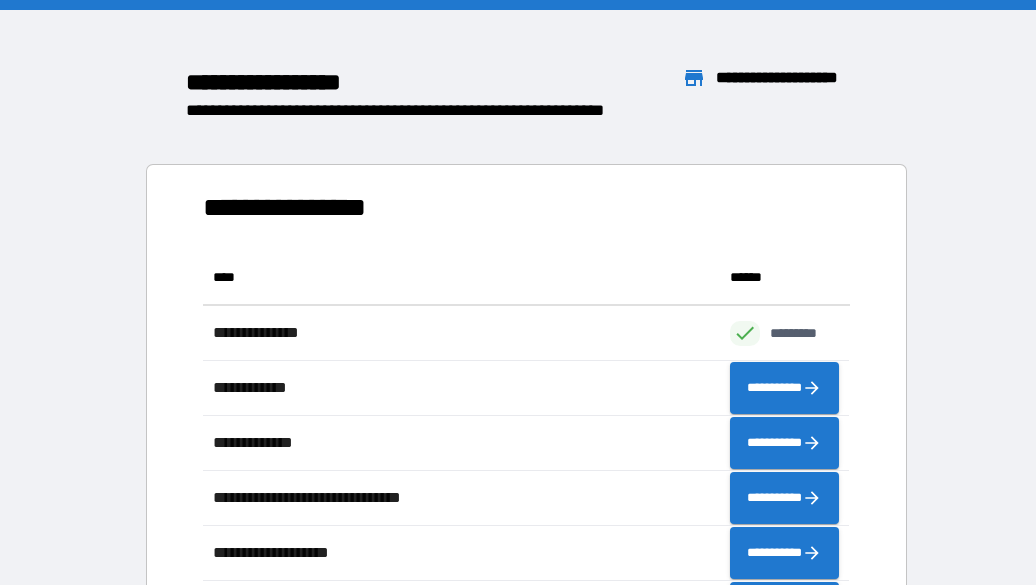 scroll, scrollTop: 496, scrollLeft: 647, axis: both 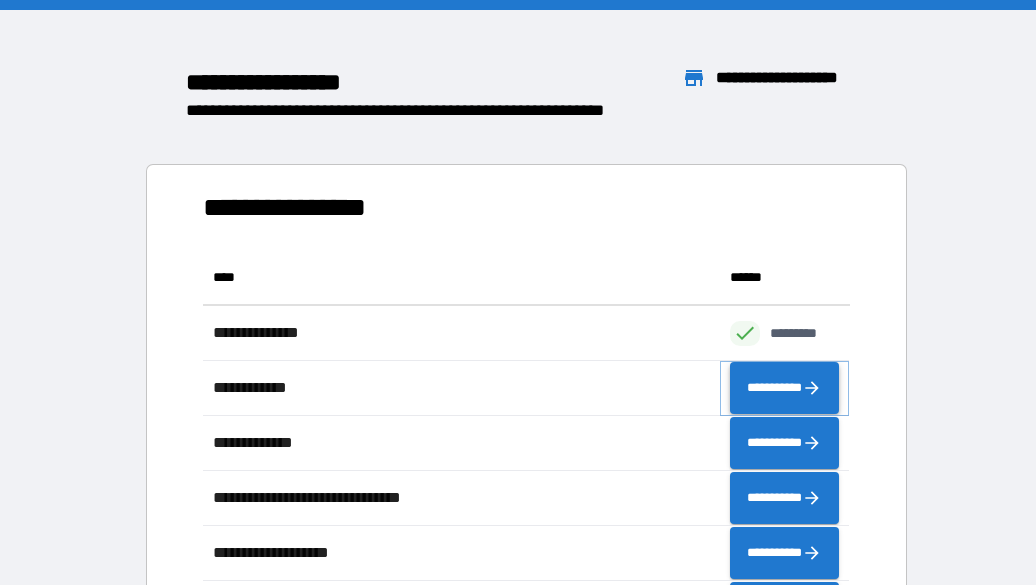 click on "**********" at bounding box center [784, 388] 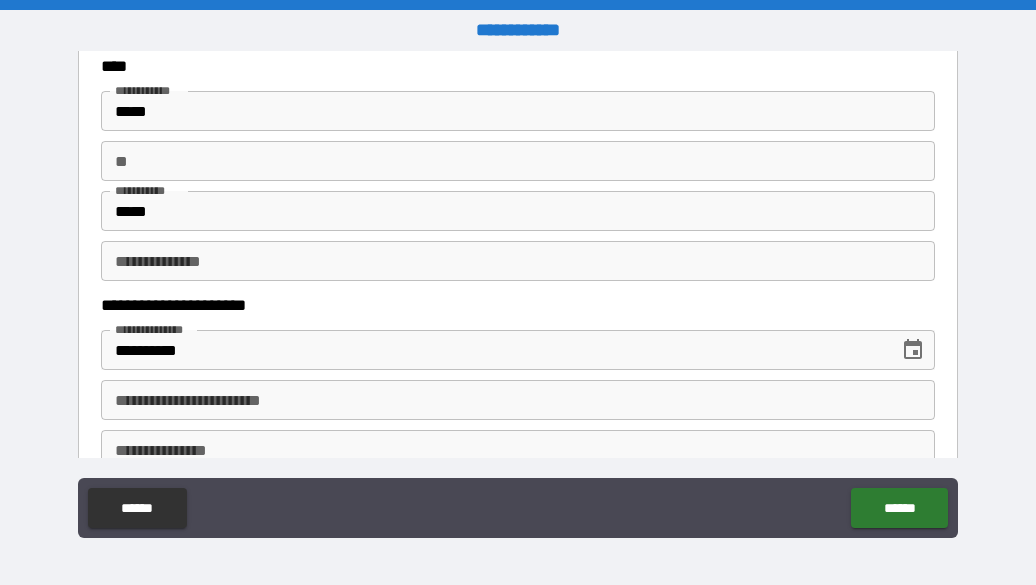 scroll, scrollTop: 146, scrollLeft: 0, axis: vertical 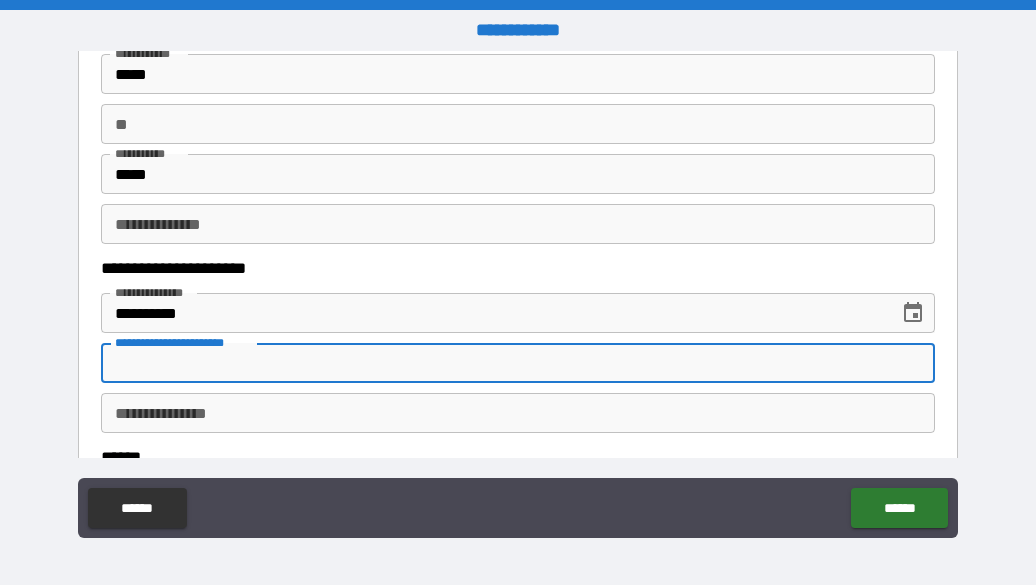 click on "**********" at bounding box center (518, 363) 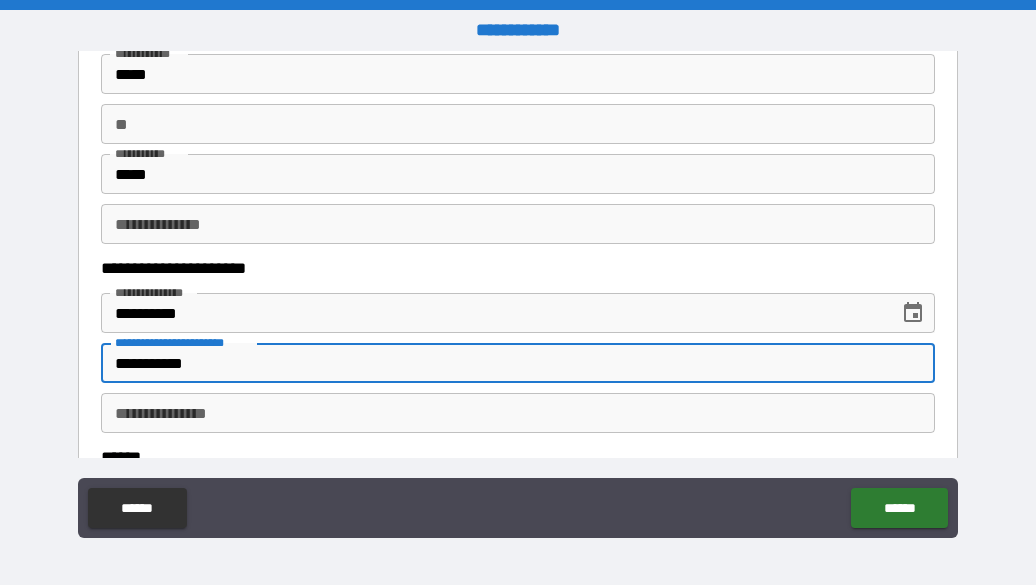 type on "**********" 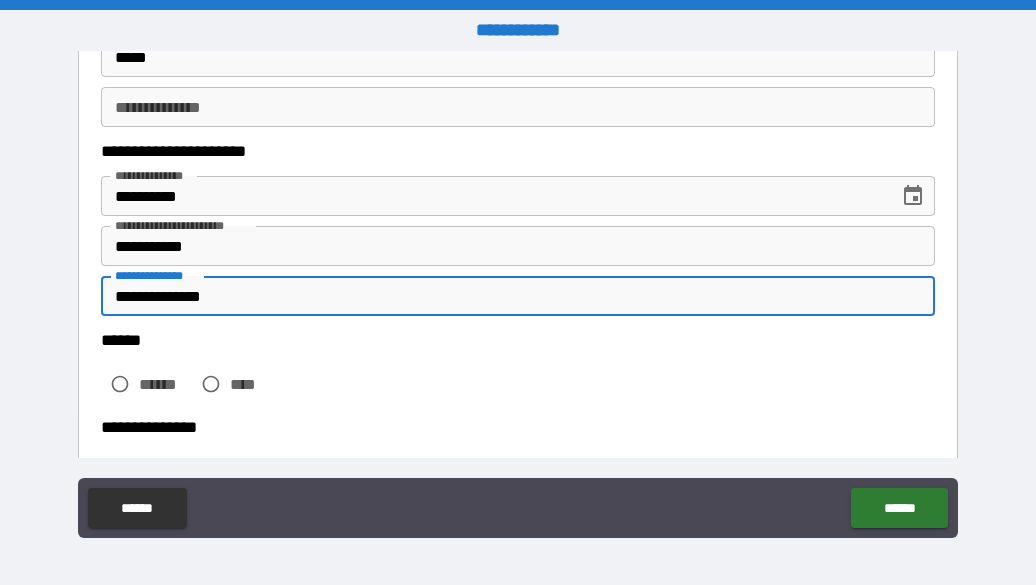 scroll, scrollTop: 277, scrollLeft: 0, axis: vertical 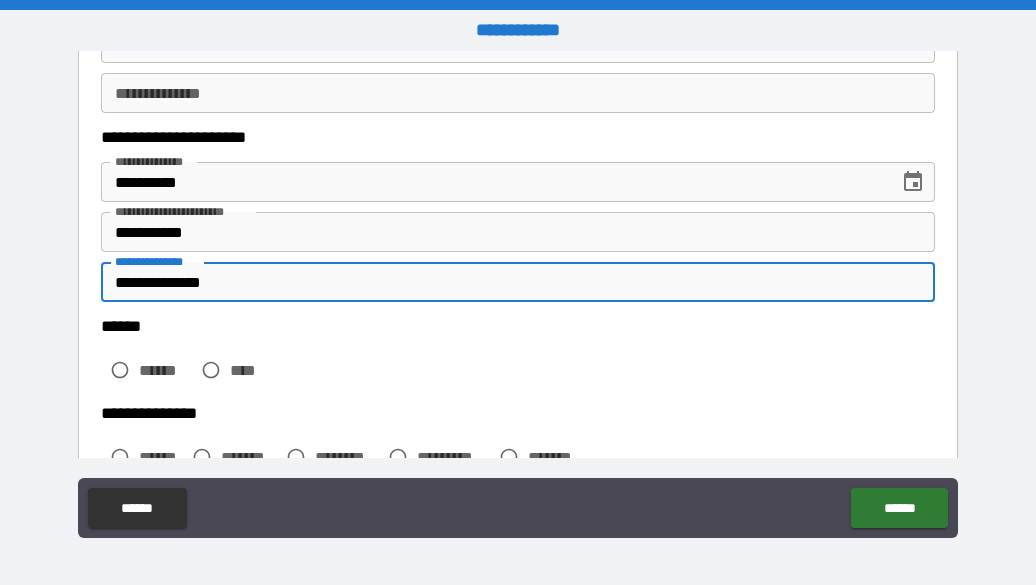 type on "**********" 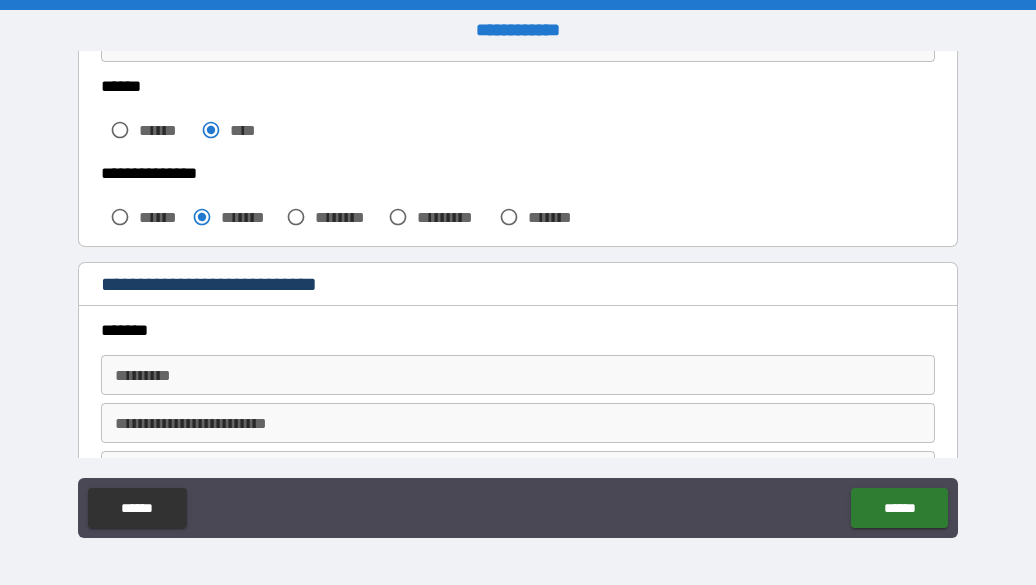 scroll, scrollTop: 536, scrollLeft: 0, axis: vertical 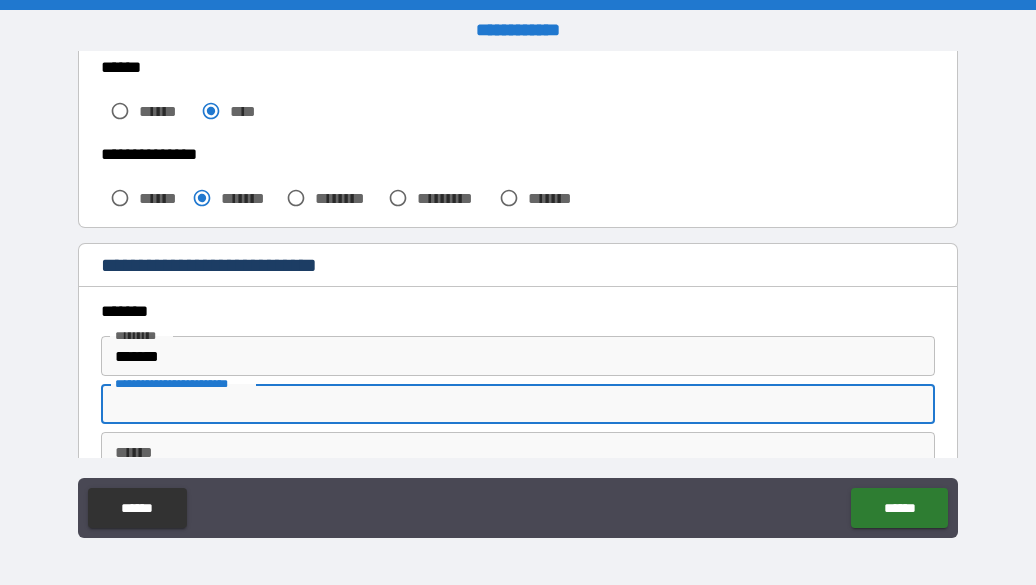 type on "**********" 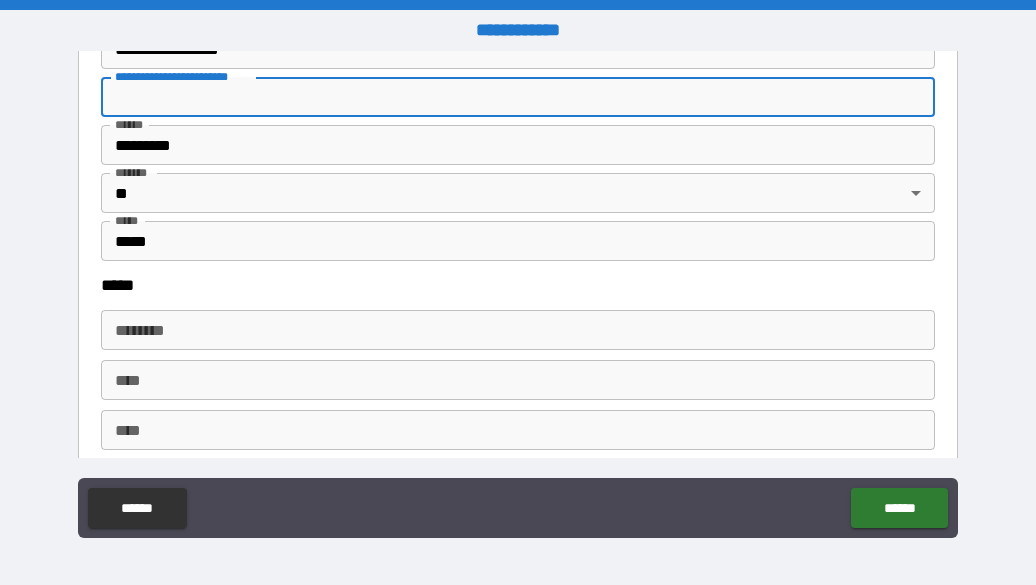 scroll, scrollTop: 867, scrollLeft: 0, axis: vertical 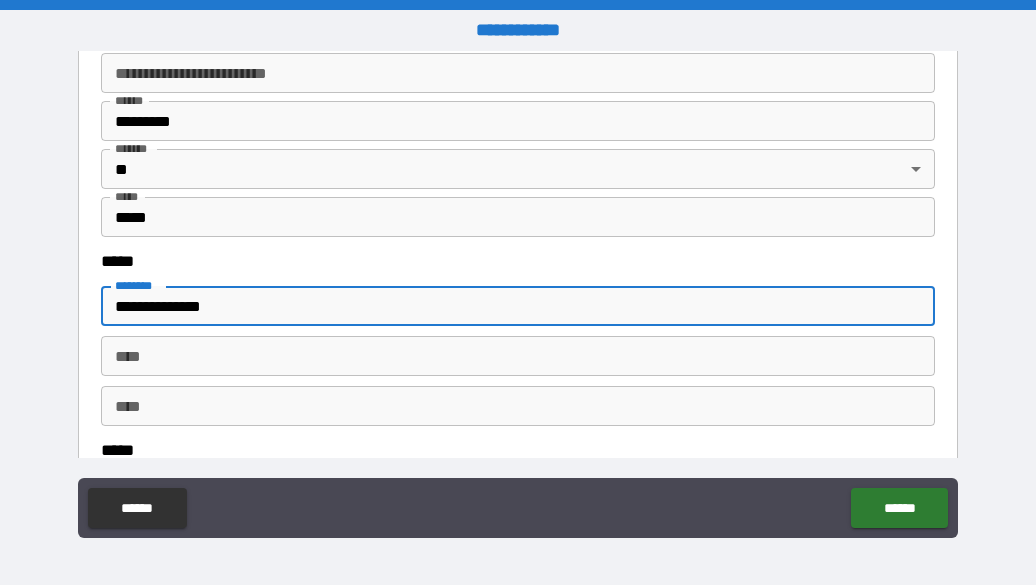 type on "**********" 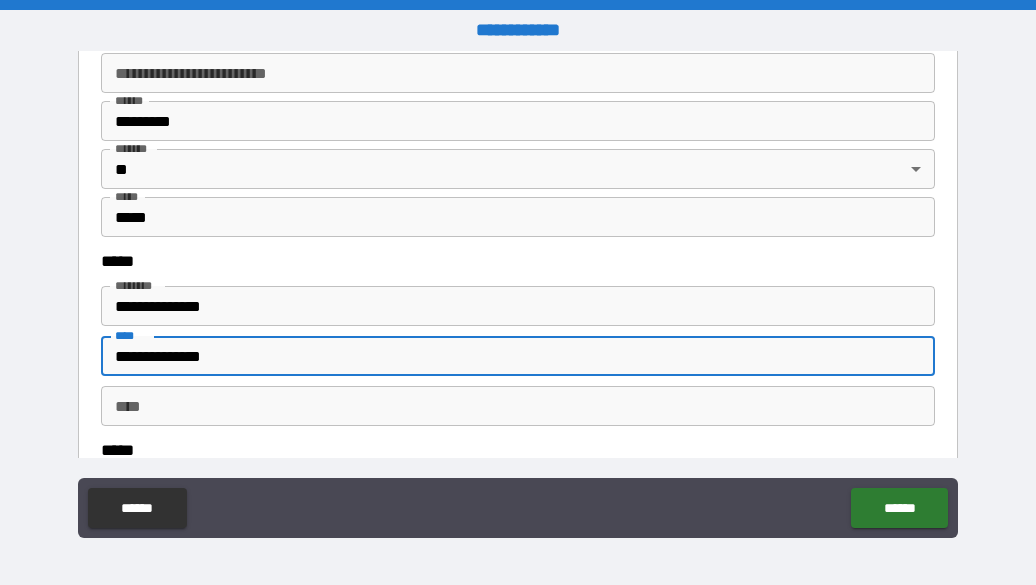 type on "**********" 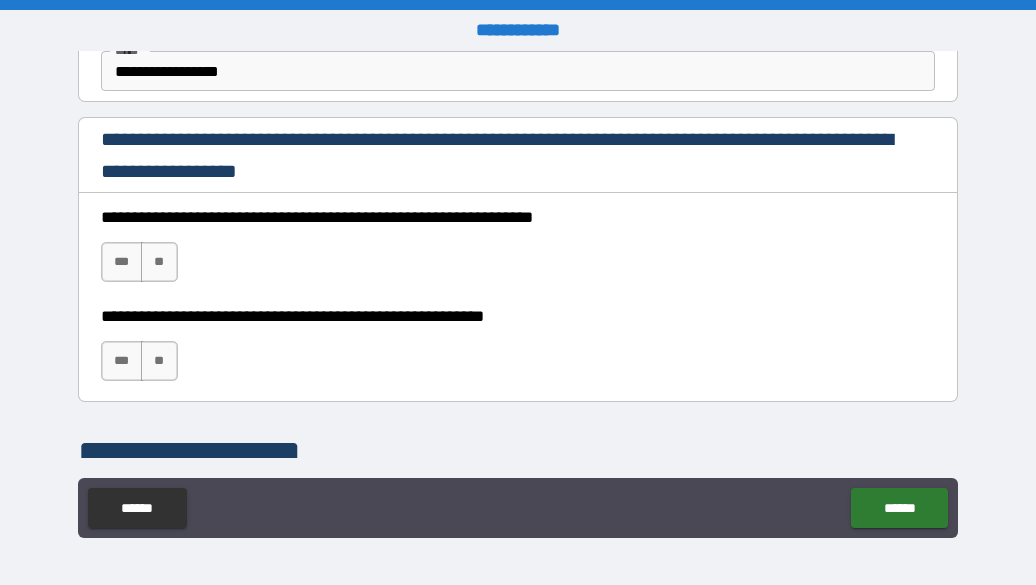 scroll, scrollTop: 1308, scrollLeft: 0, axis: vertical 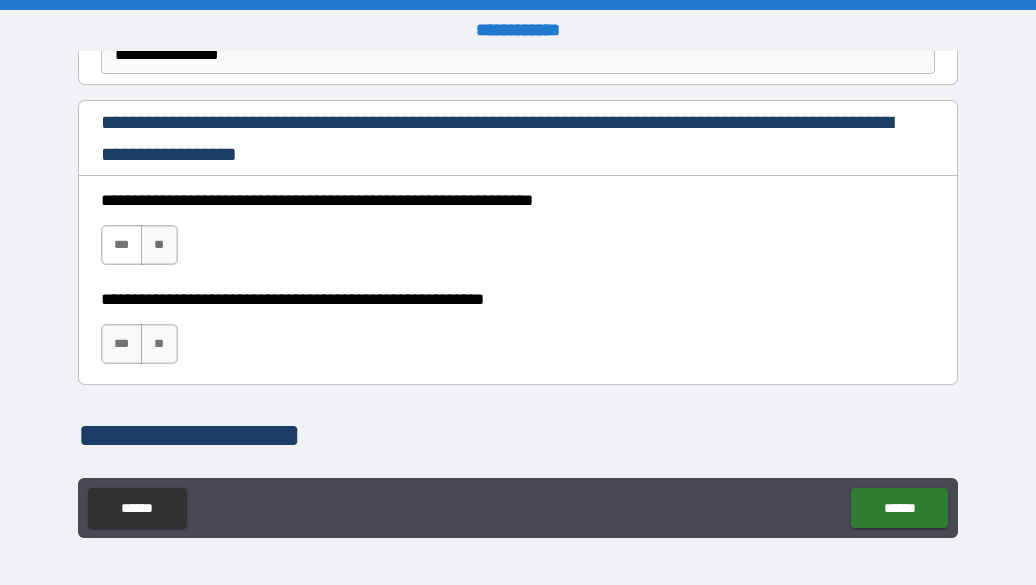 type on "**********" 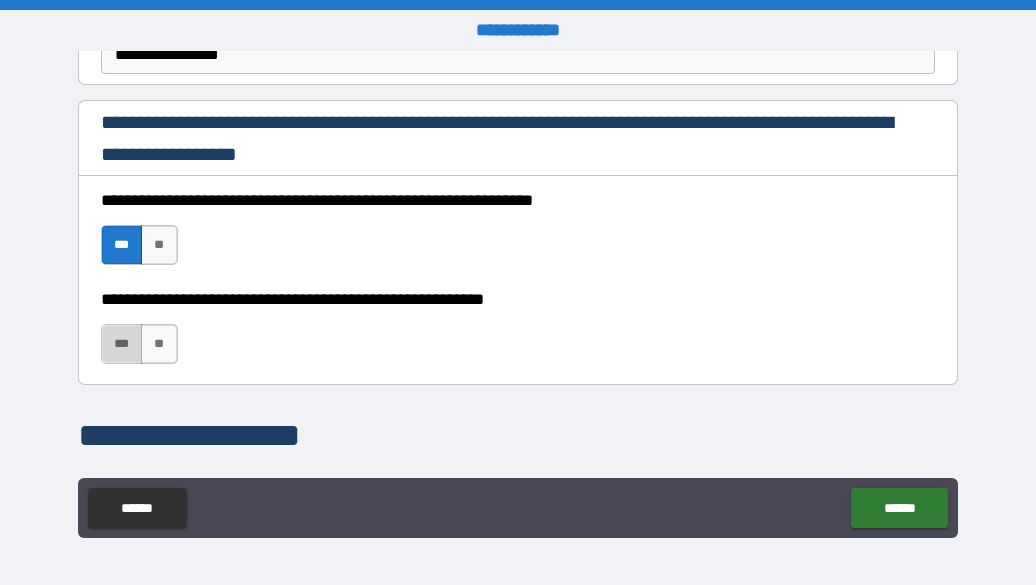 click on "***" at bounding box center [122, 344] 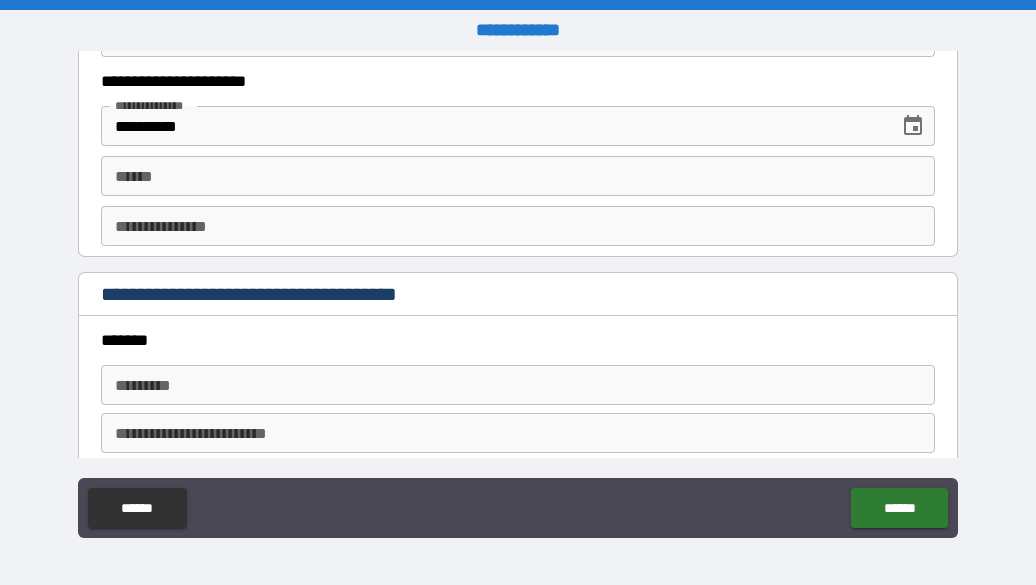 scroll, scrollTop: 2102, scrollLeft: 0, axis: vertical 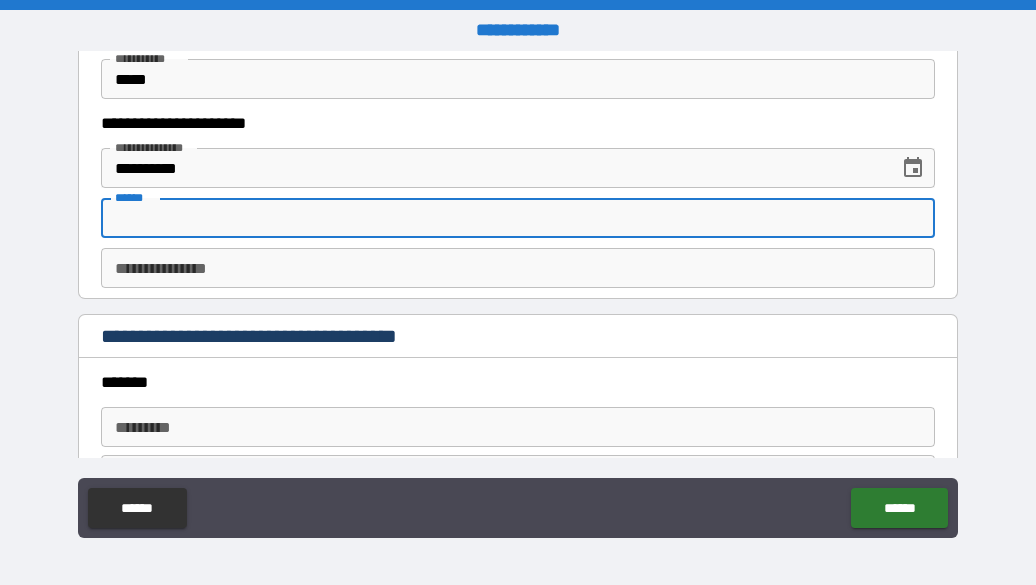 click on "****   *" at bounding box center (518, 218) 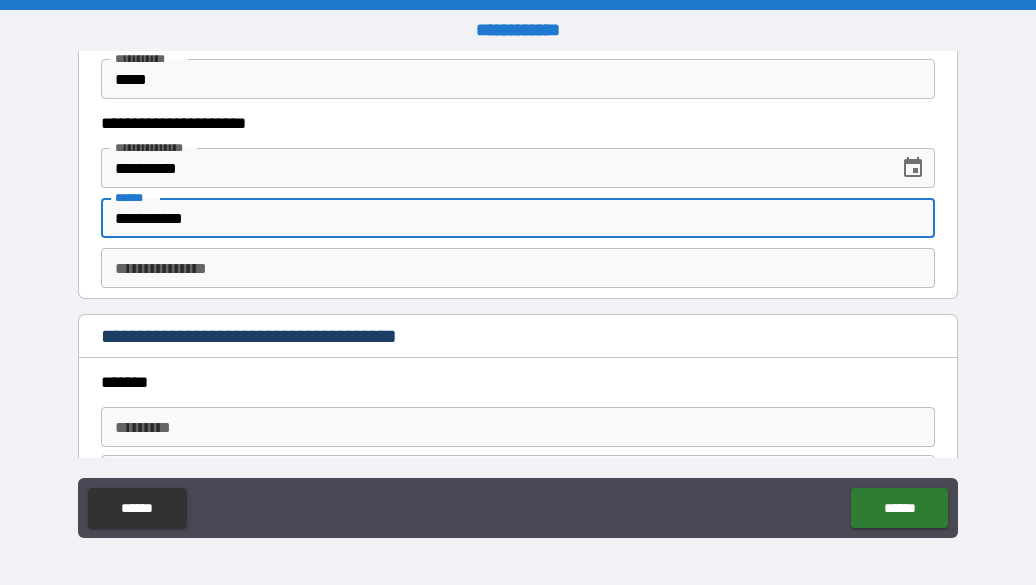 type on "**********" 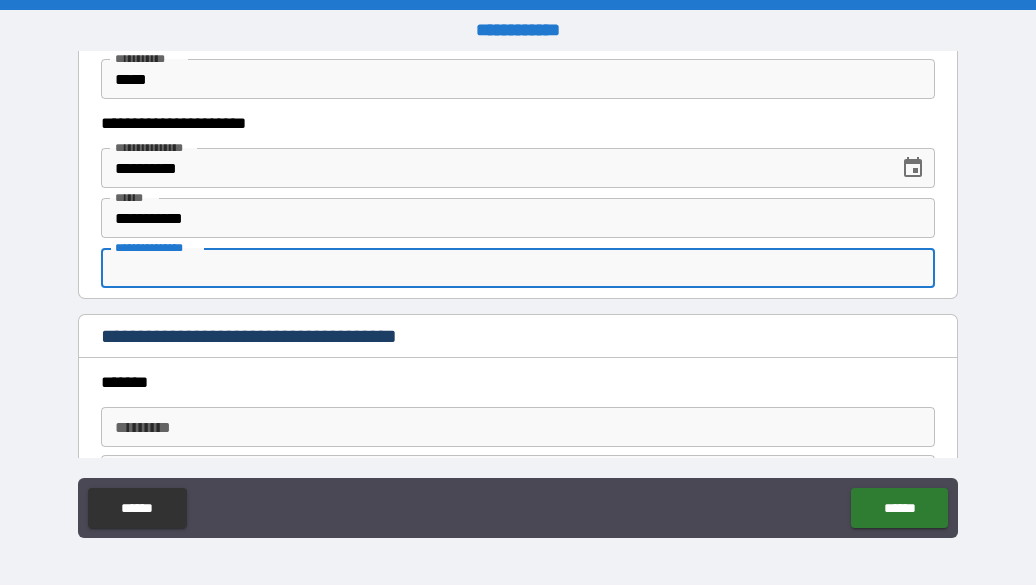 click on "**********" at bounding box center (518, 268) 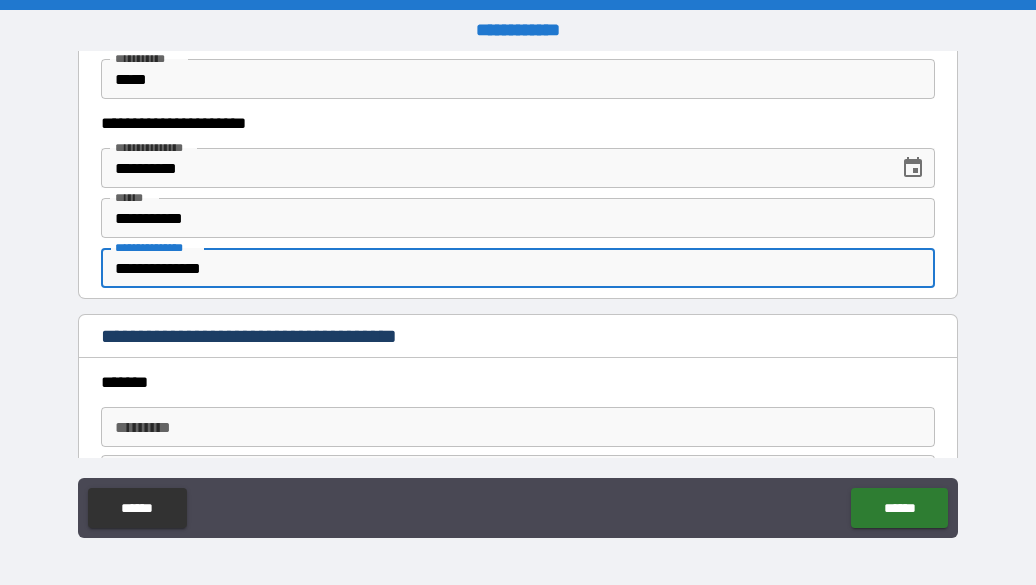 type on "**********" 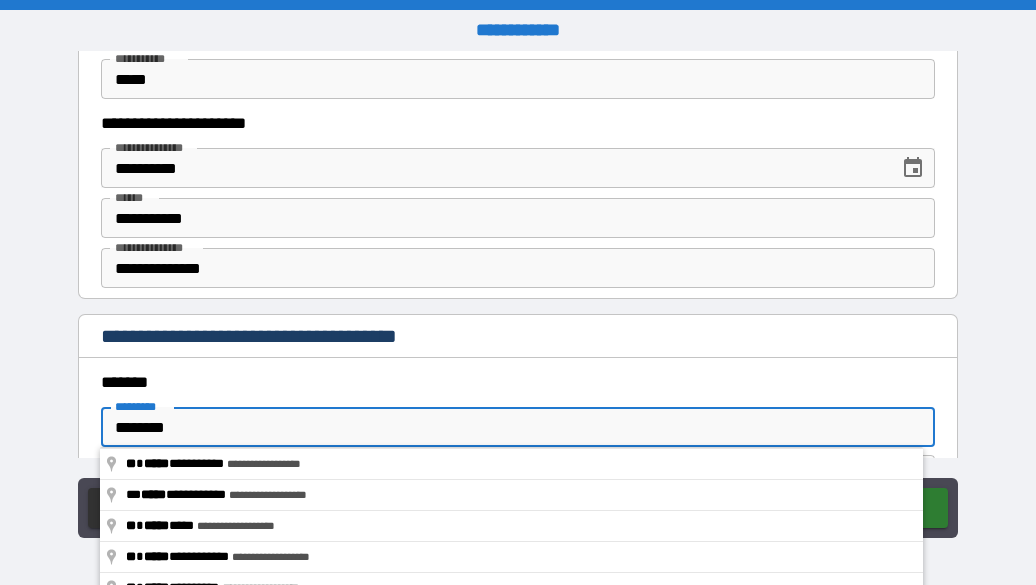 type on "**********" 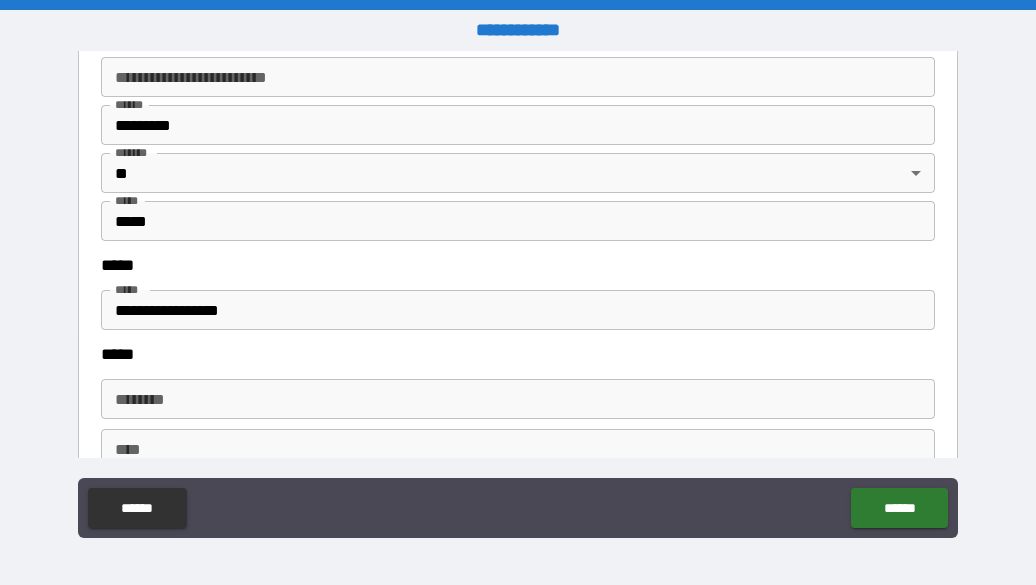 scroll, scrollTop: 2560, scrollLeft: 0, axis: vertical 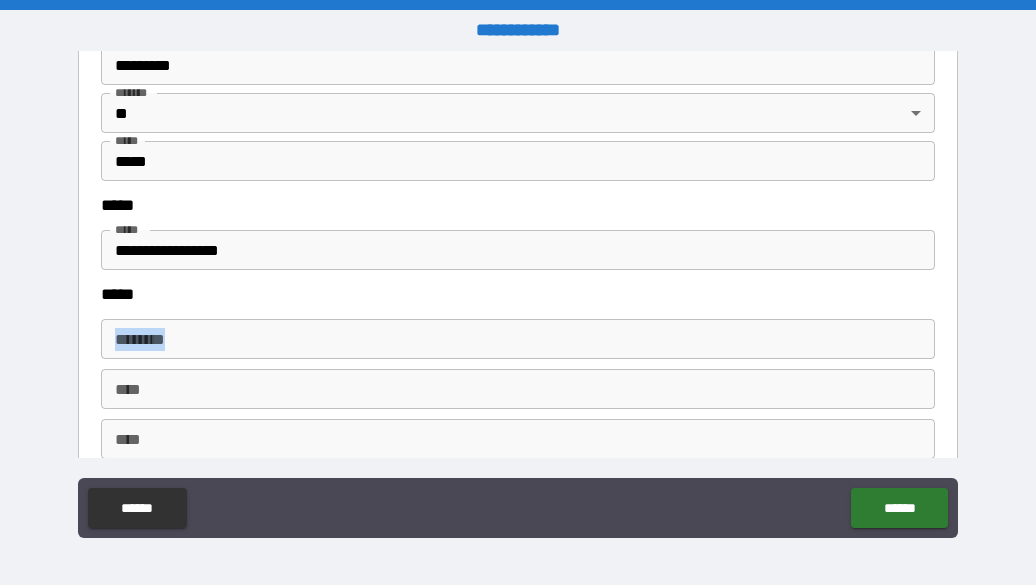 click on "***** ******   * ******   * **** **** **** ****" at bounding box center [518, 374] 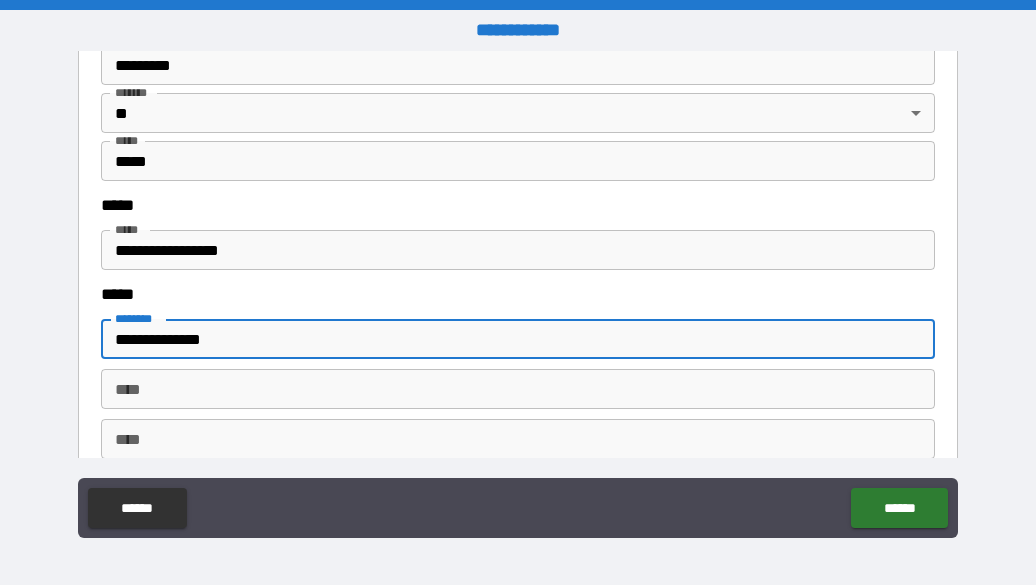 type on "**********" 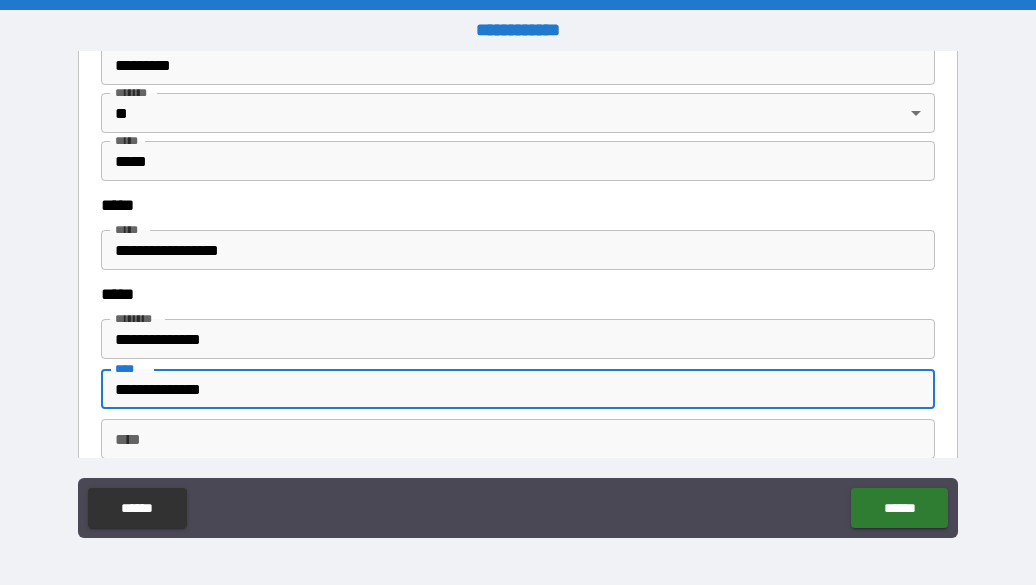 type on "**********" 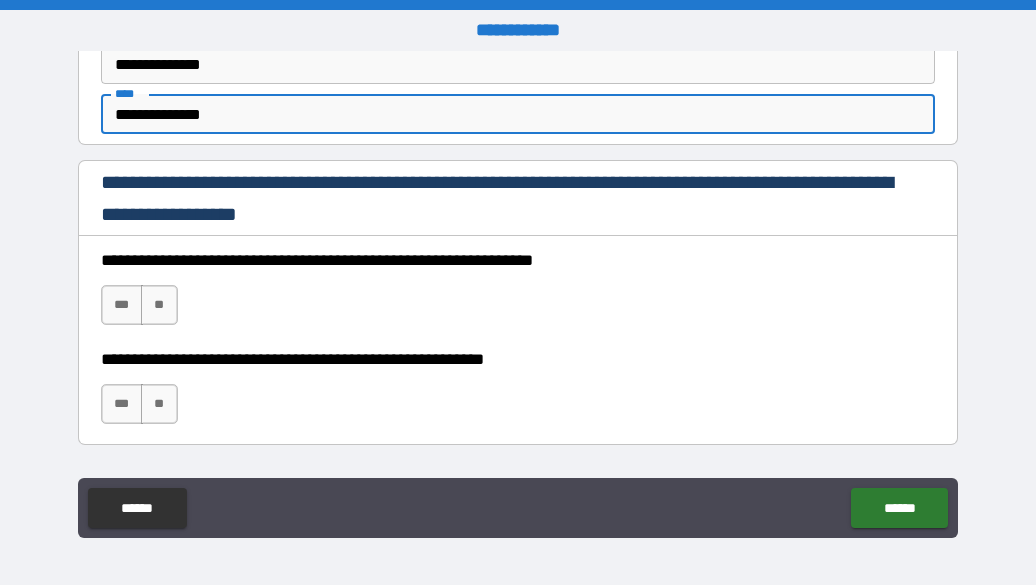 scroll, scrollTop: 2904, scrollLeft: 0, axis: vertical 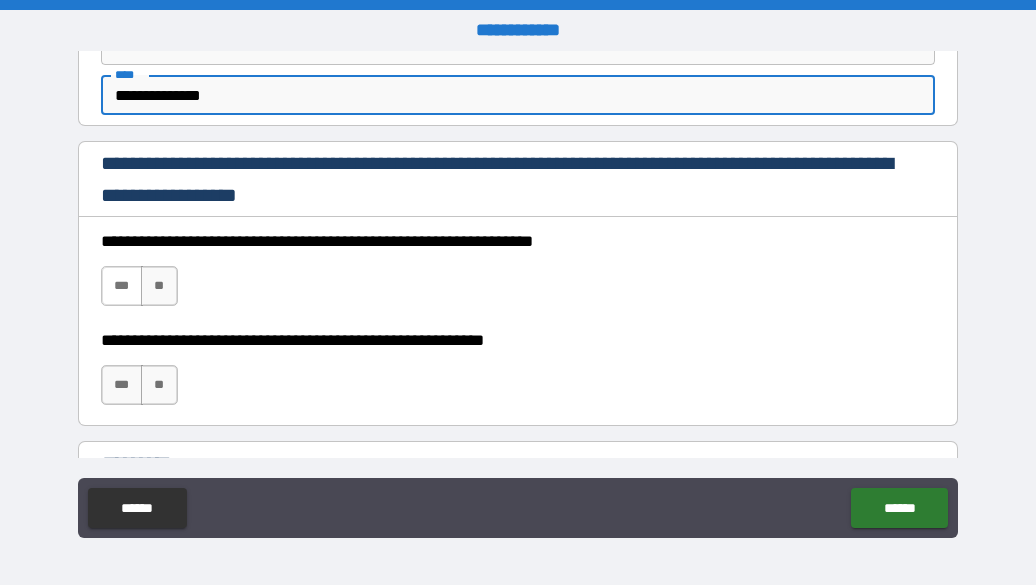 type on "**********" 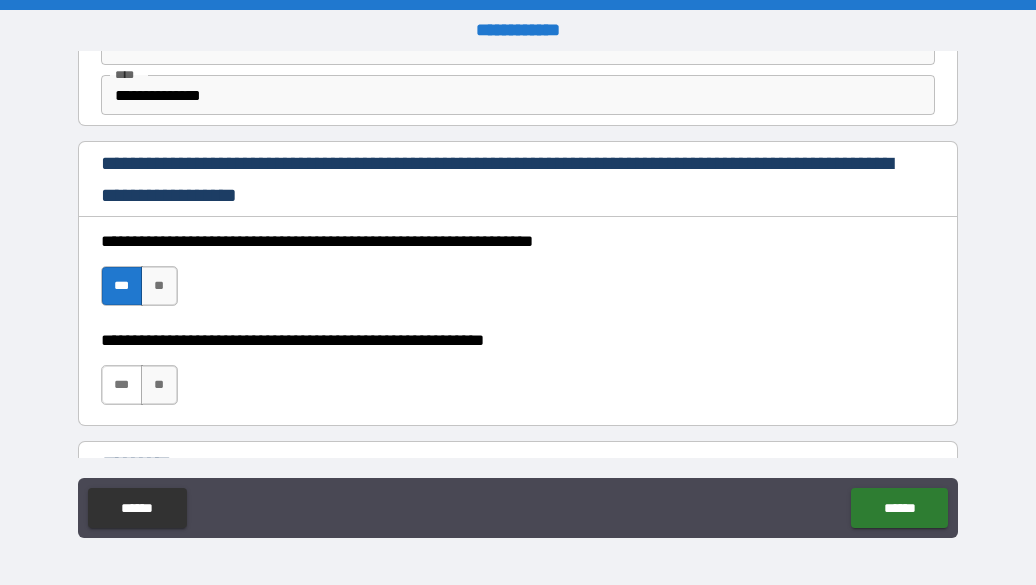 click on "***" at bounding box center (122, 385) 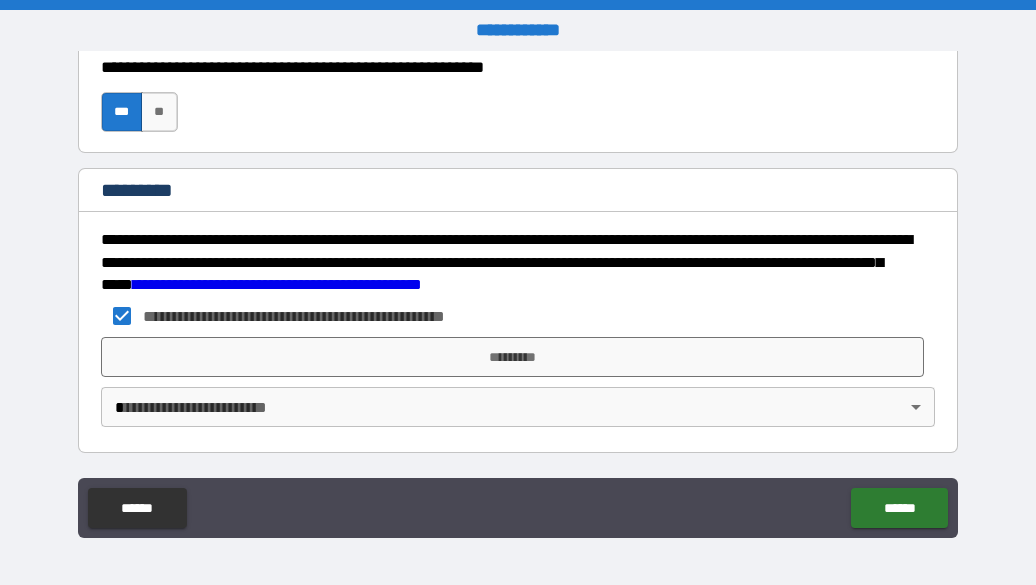 scroll, scrollTop: 3177, scrollLeft: 0, axis: vertical 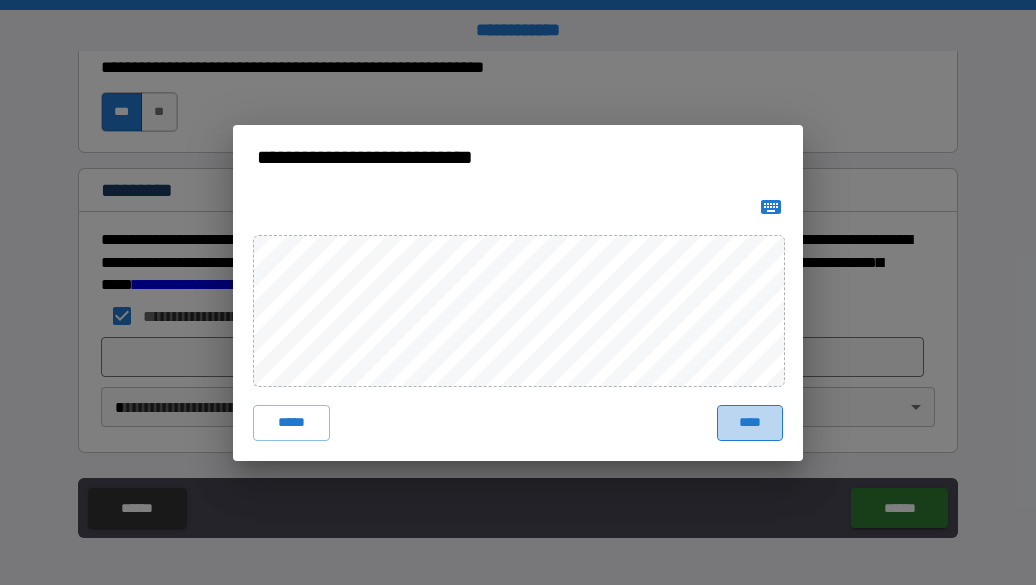 click on "****" at bounding box center [750, 423] 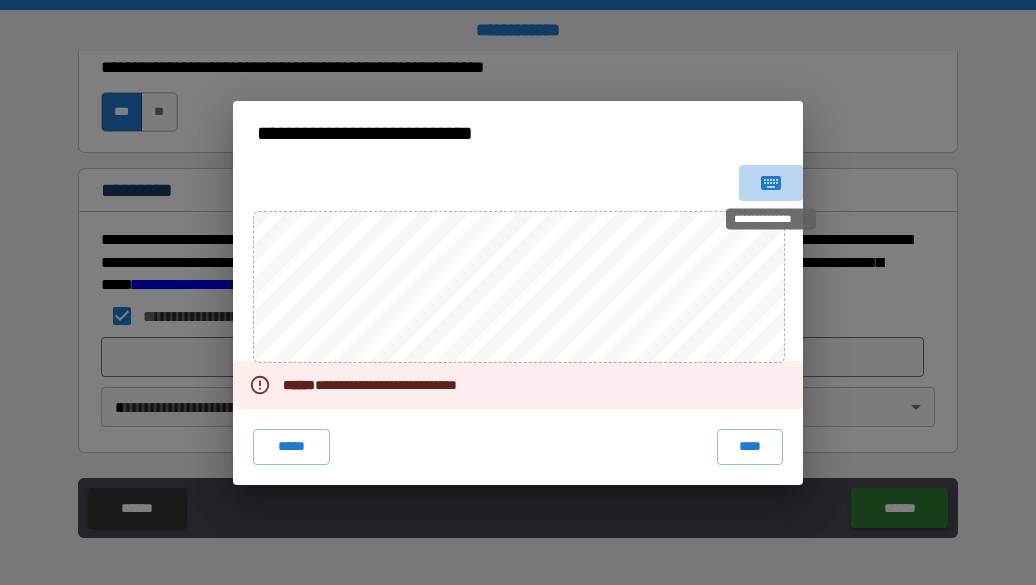 click 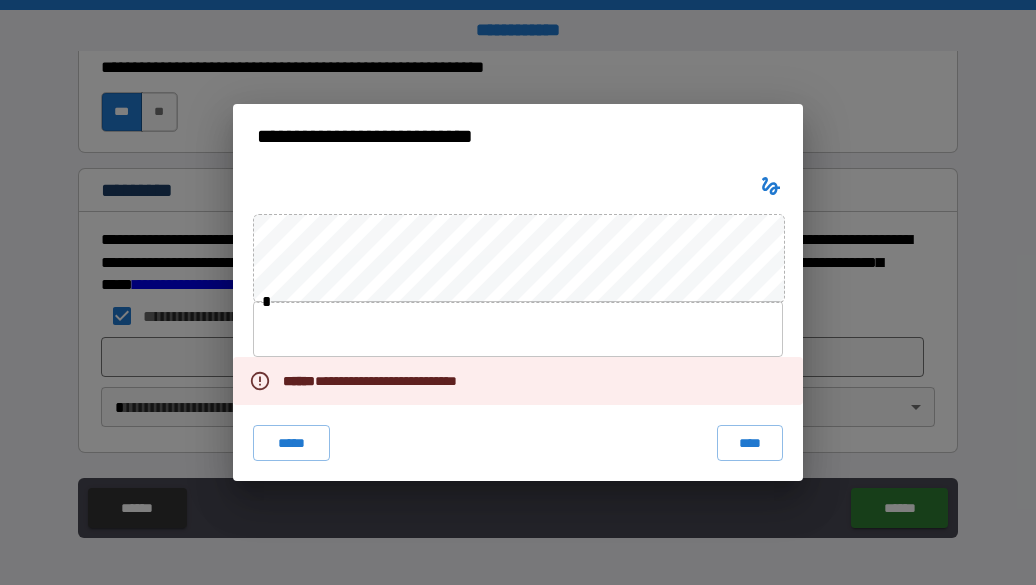 click at bounding box center (518, 329) 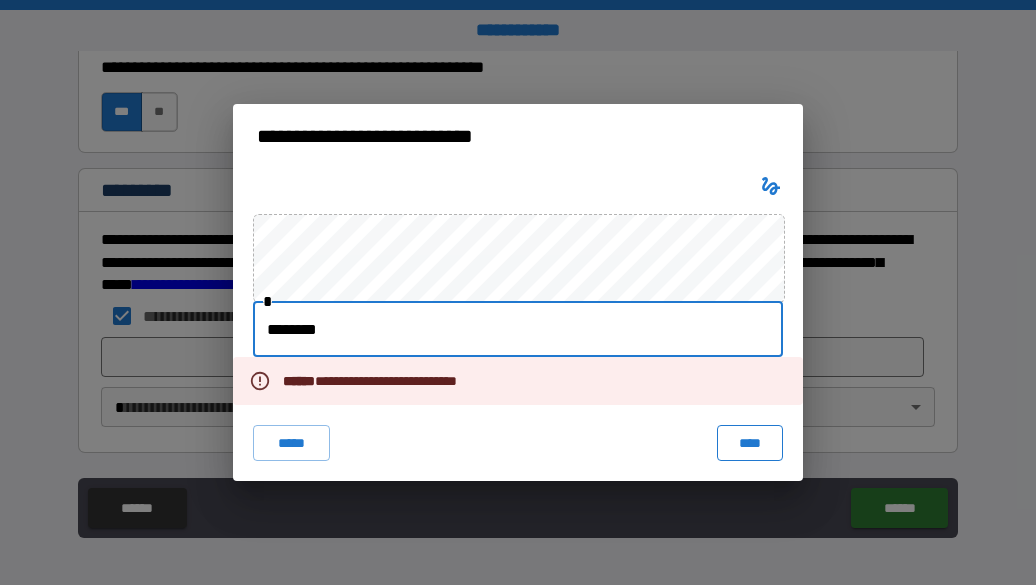 type on "********" 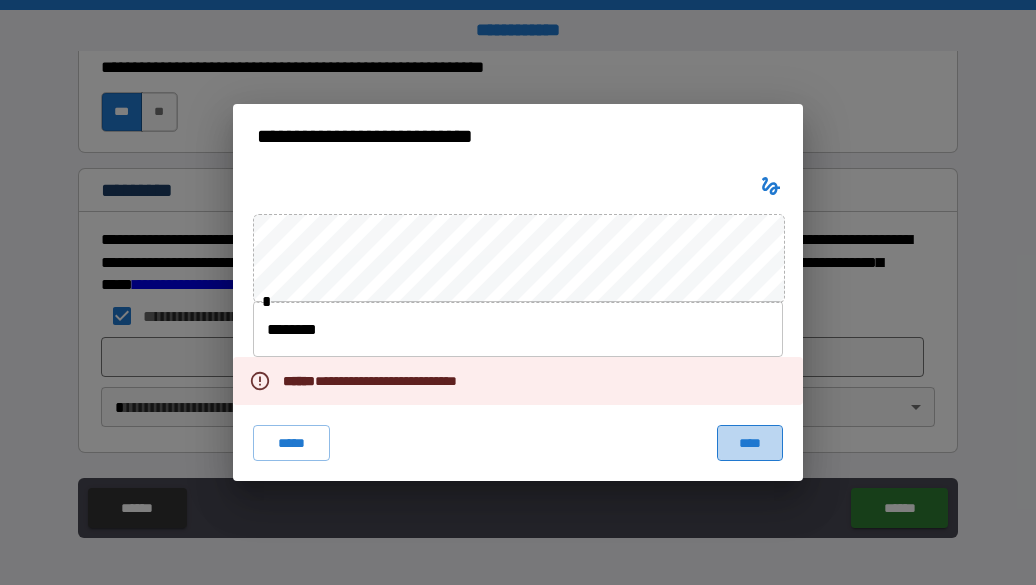 click on "****" at bounding box center [750, 443] 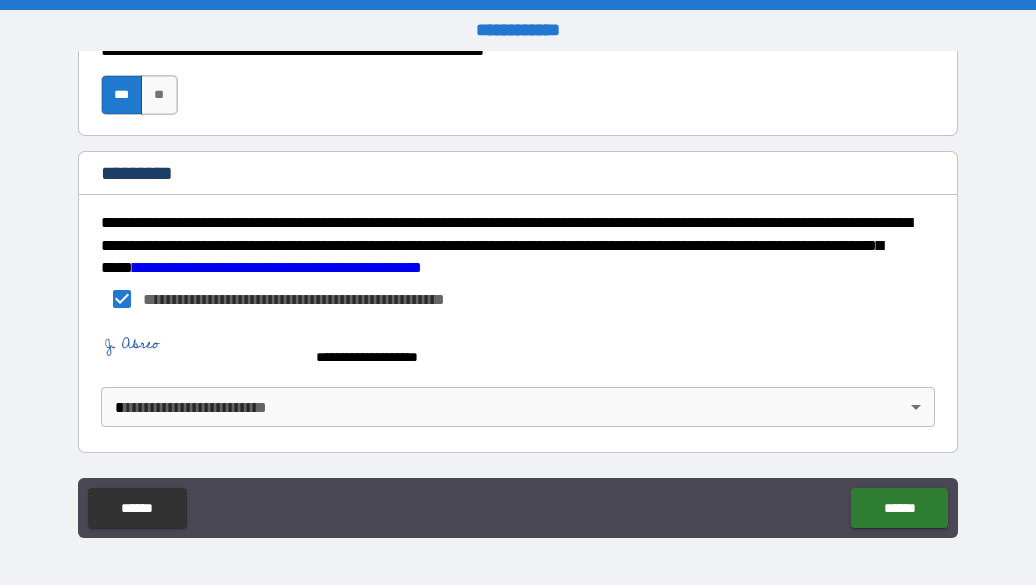 scroll, scrollTop: 3194, scrollLeft: 0, axis: vertical 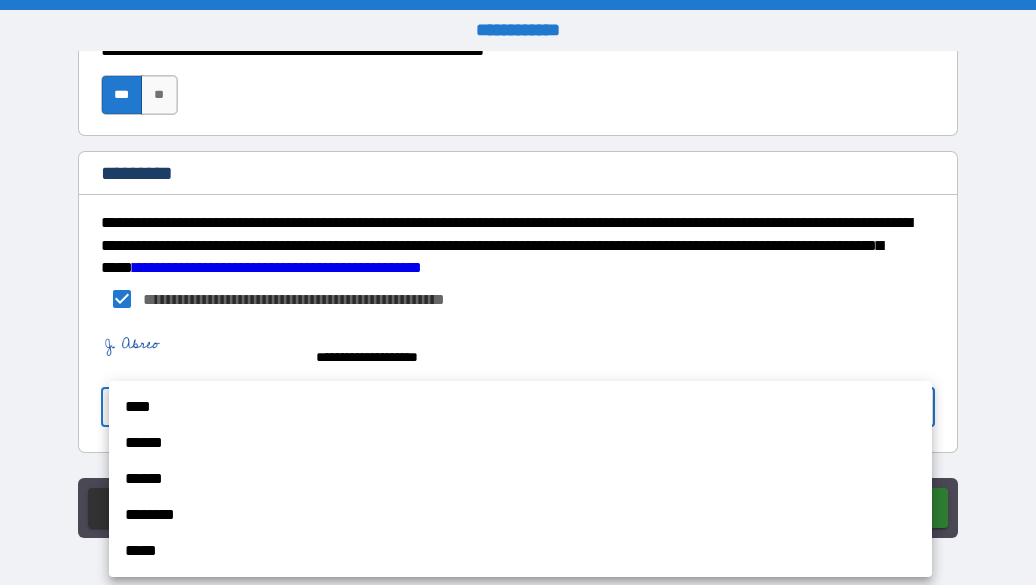 click on "****" at bounding box center (520, 407) 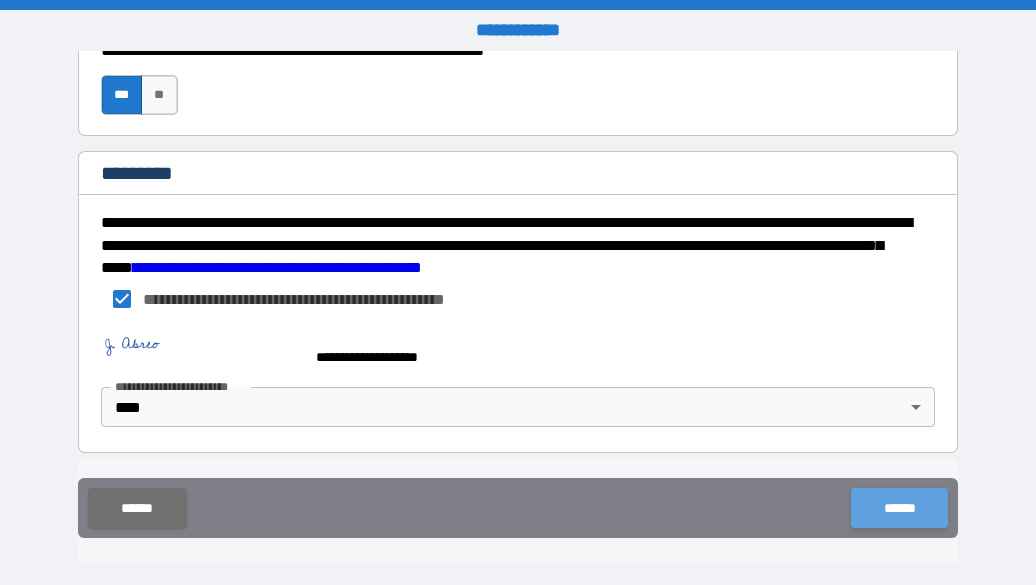click on "******" at bounding box center (899, 508) 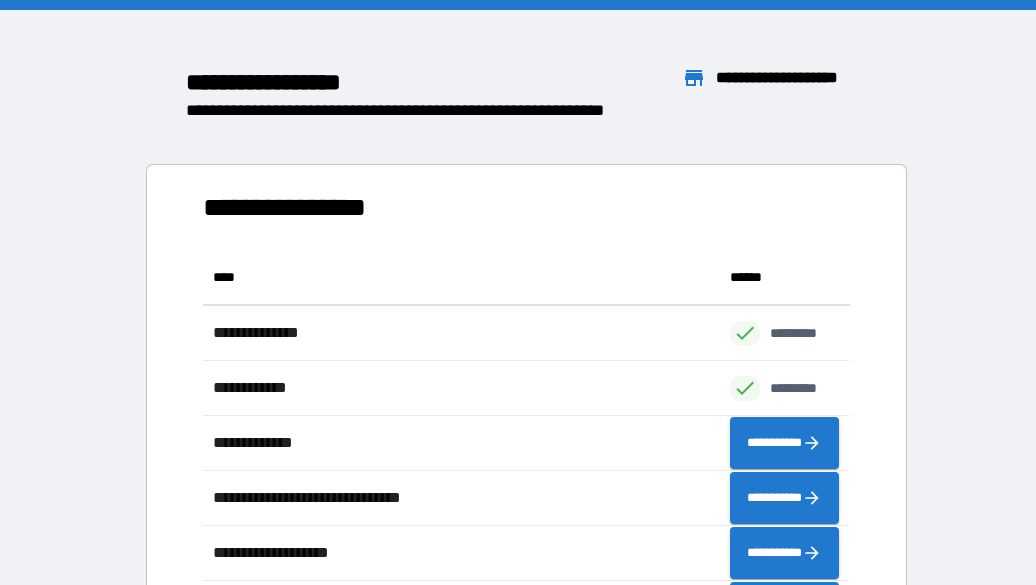 scroll, scrollTop: 1, scrollLeft: 1, axis: both 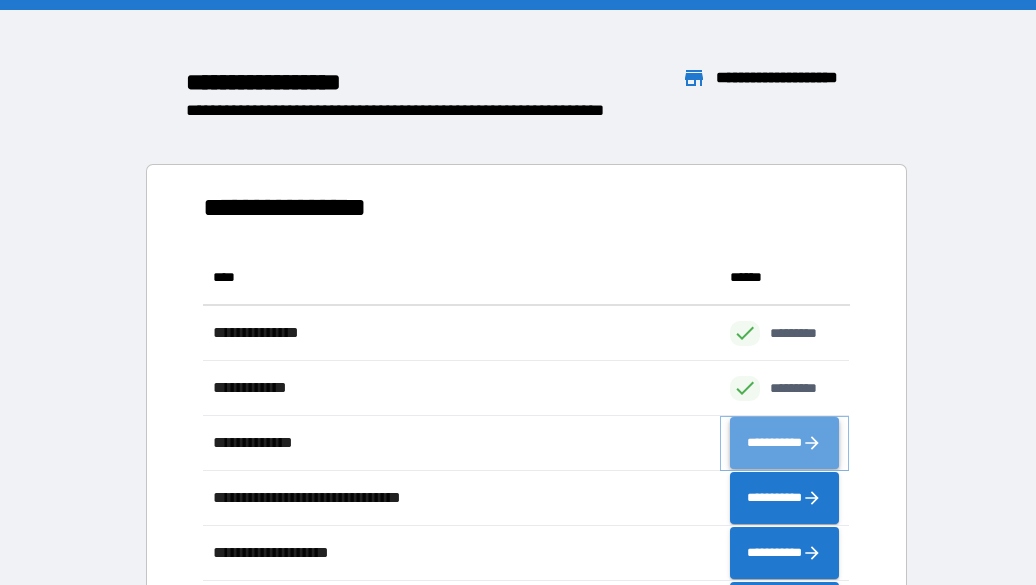 click on "**********" at bounding box center [784, 443] 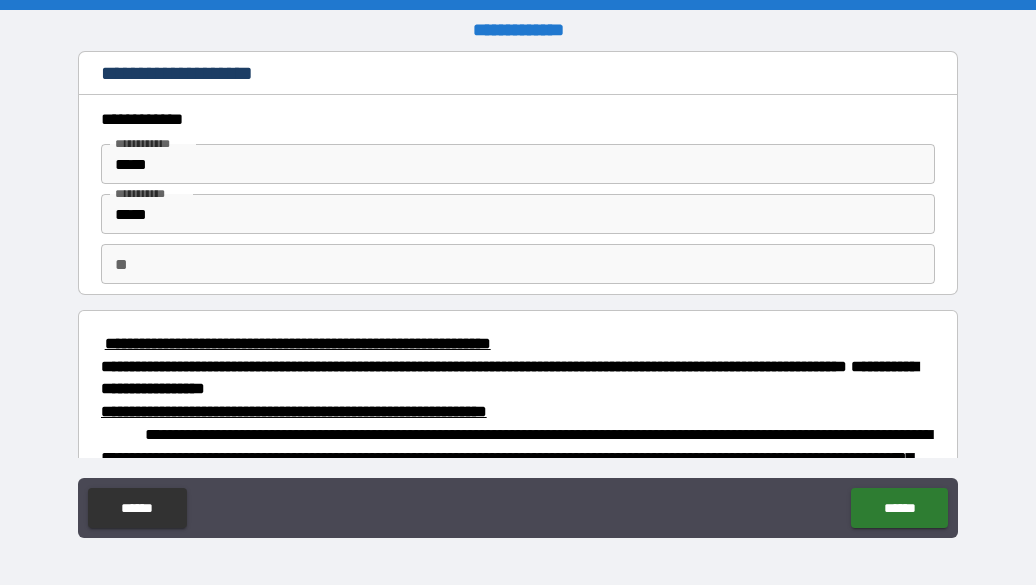 type on "*" 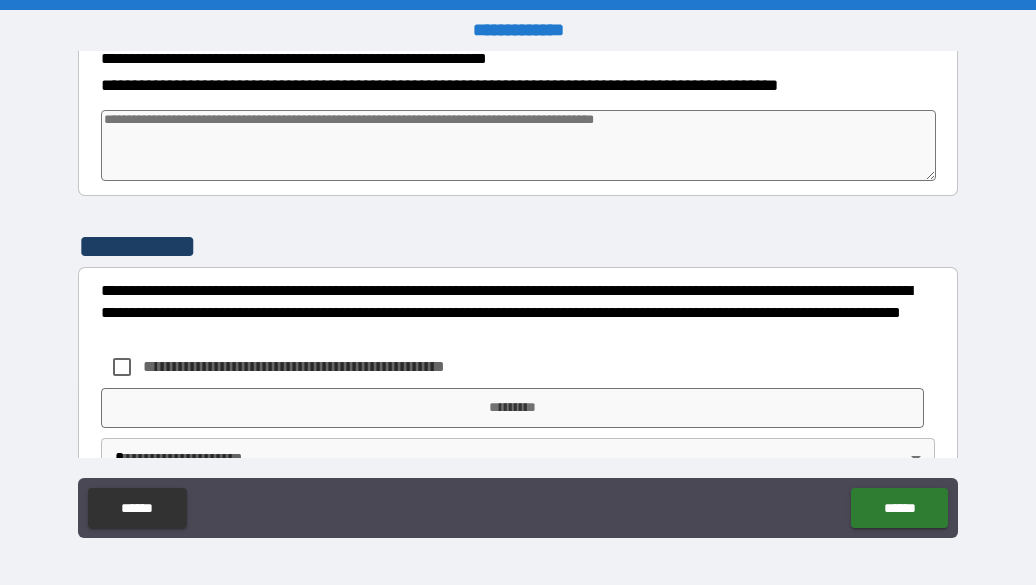scroll, scrollTop: 786, scrollLeft: 0, axis: vertical 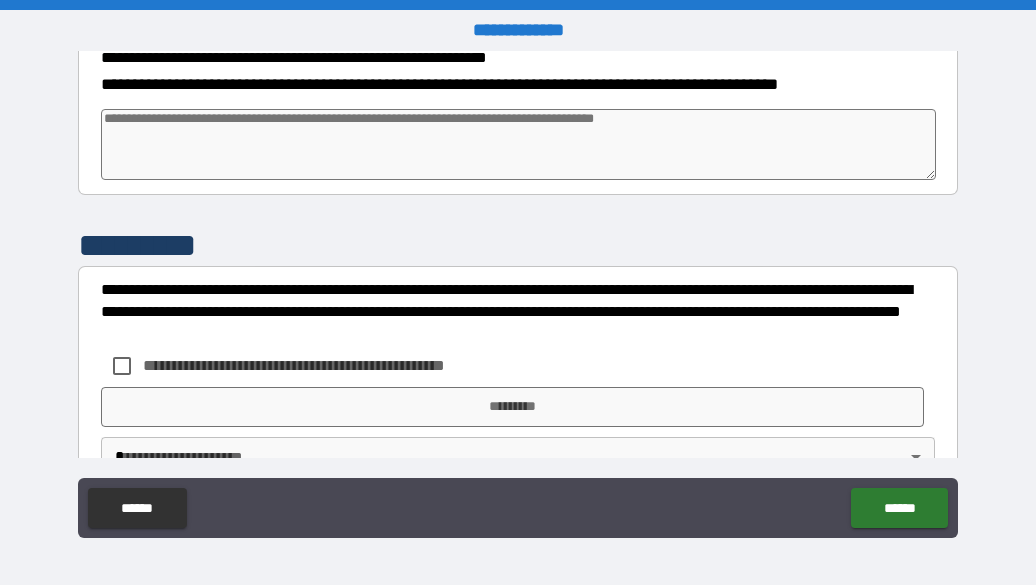 click at bounding box center (519, 144) 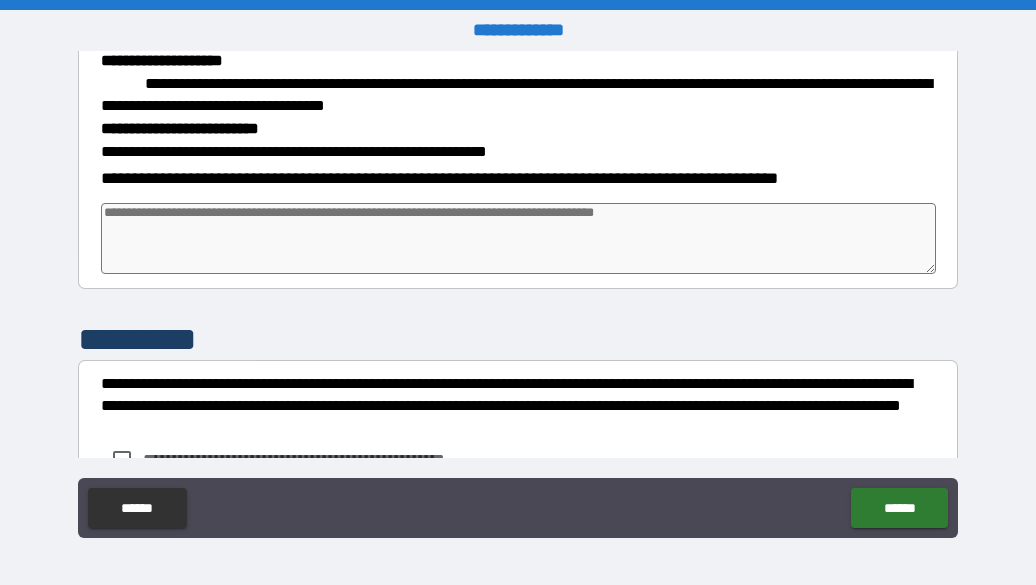 scroll, scrollTop: 691, scrollLeft: 0, axis: vertical 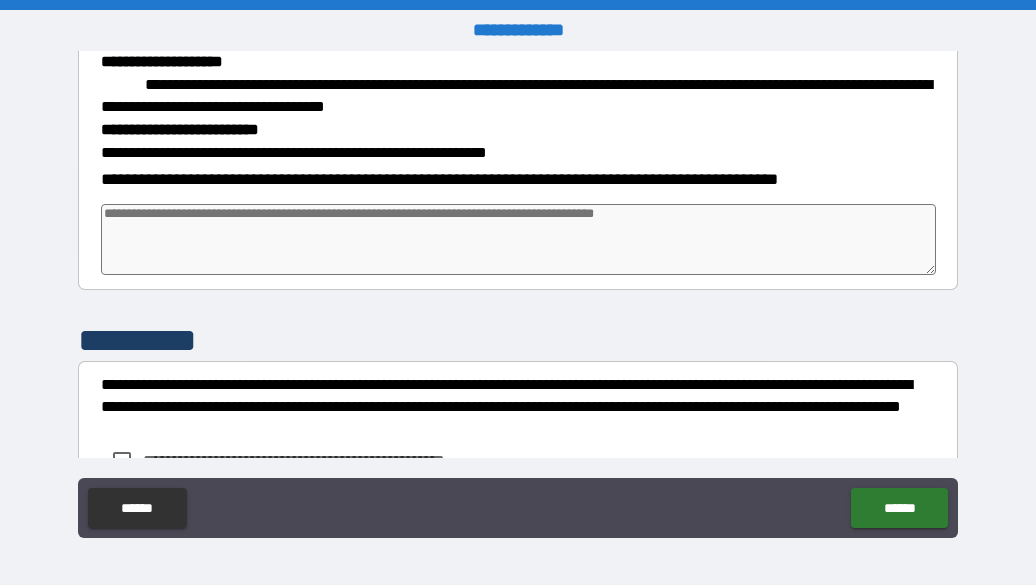 type on "*" 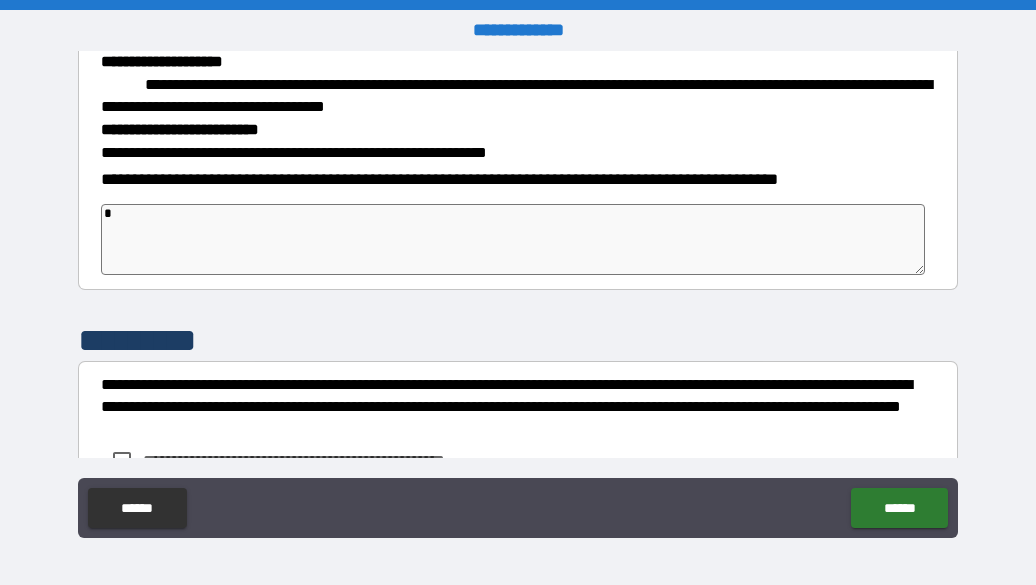 type on "**" 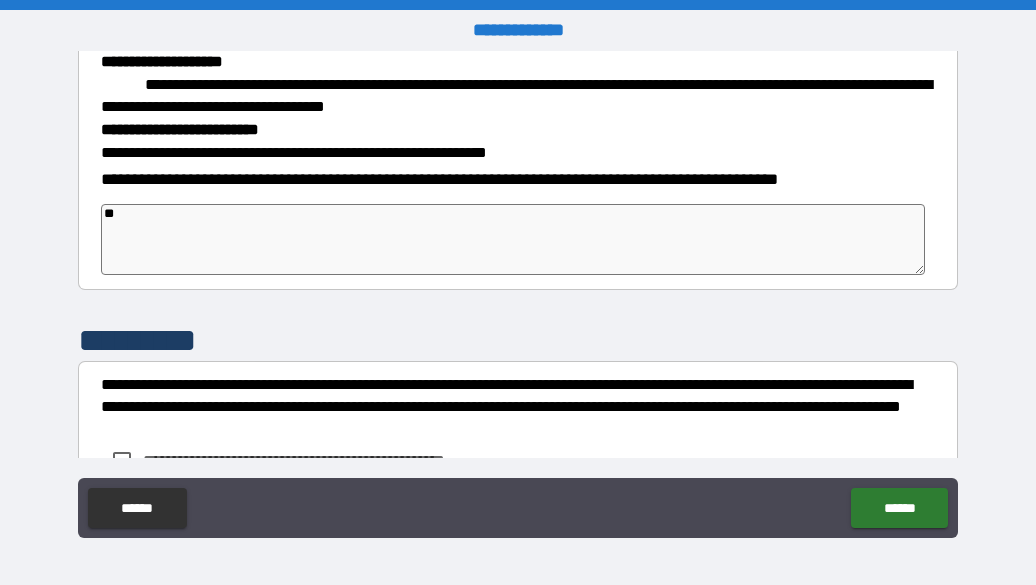 type on "***" 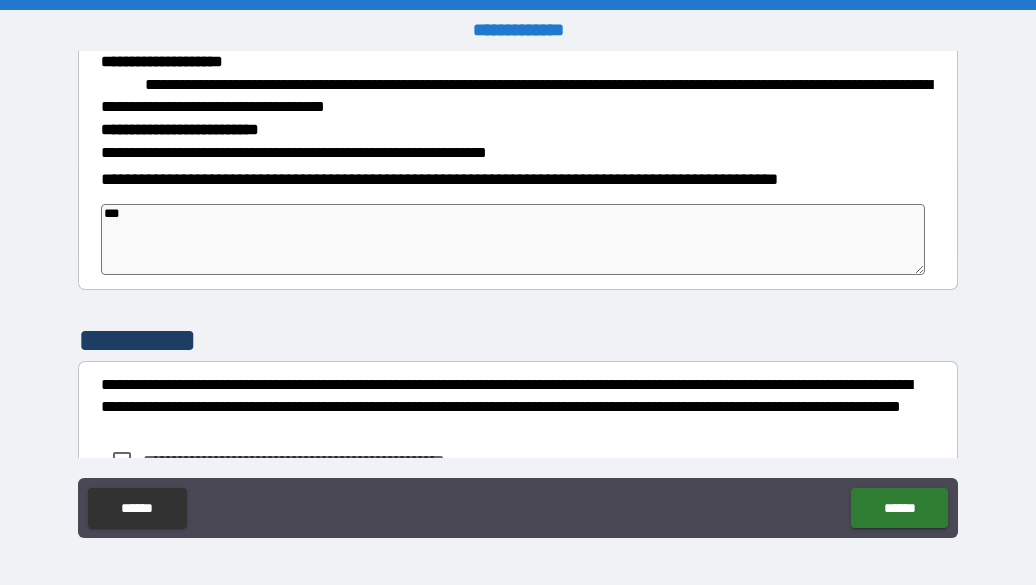 type on "****" 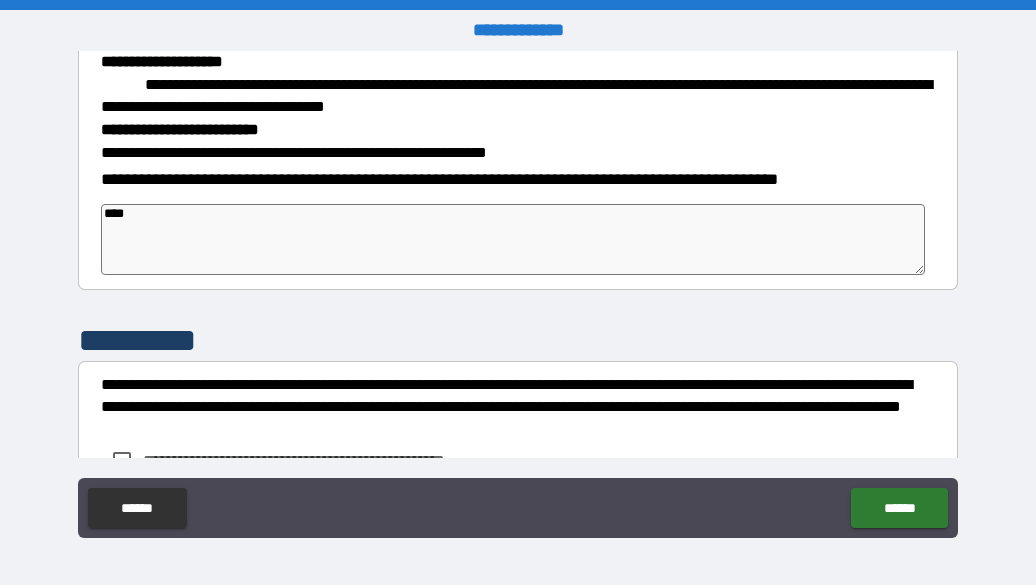 type on "*" 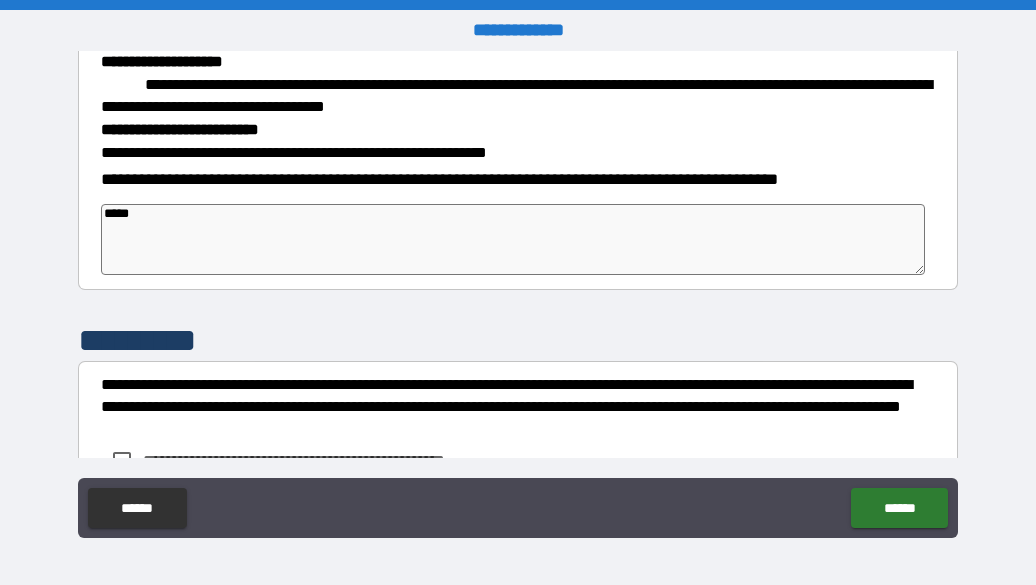 type on "*" 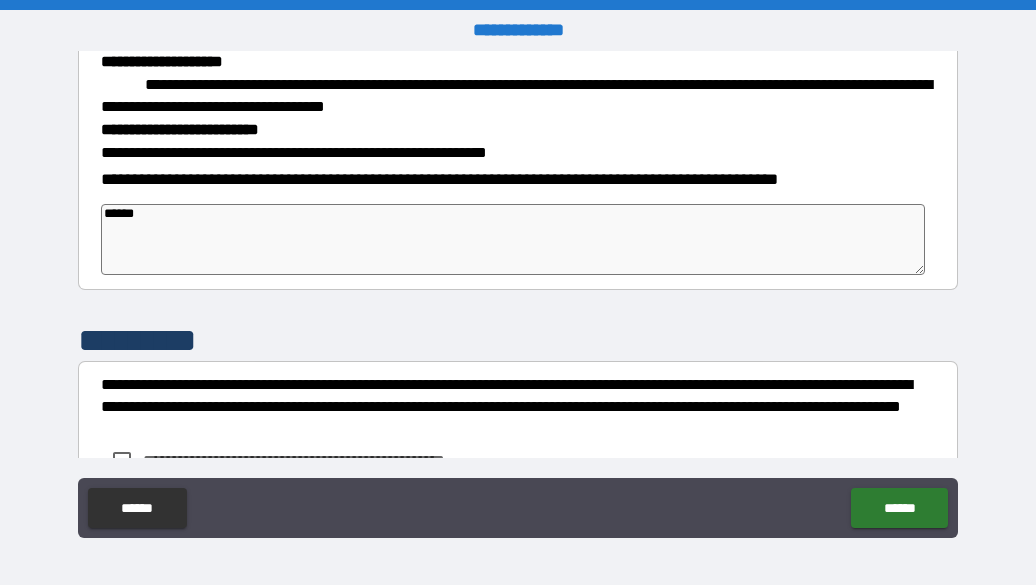type on "*******" 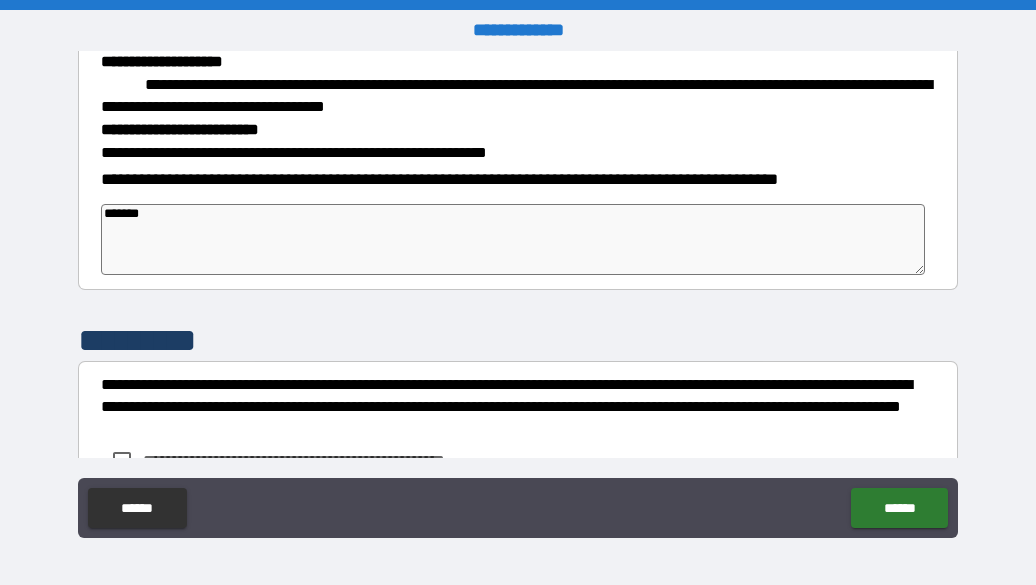 type on "********" 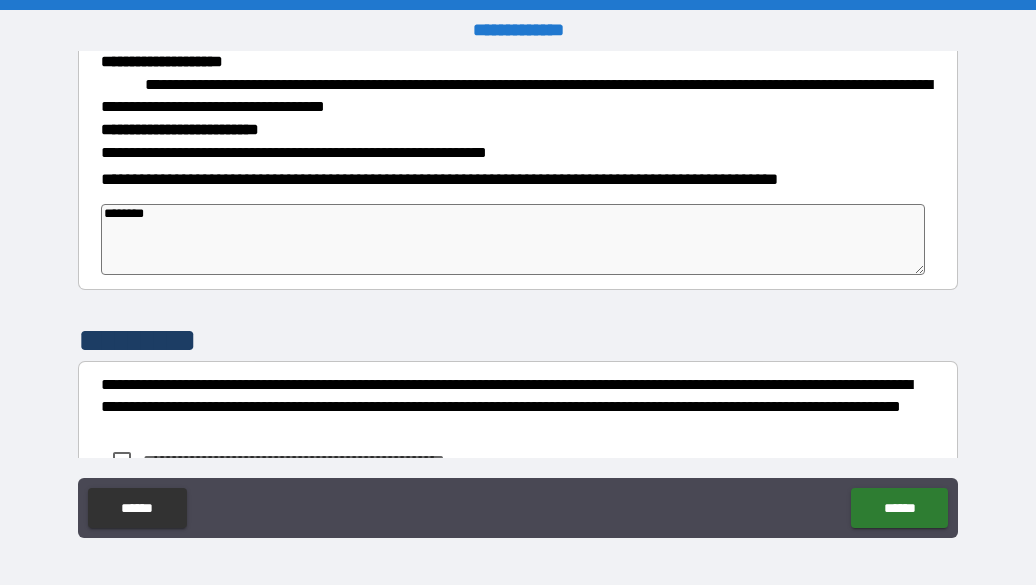 type on "*********" 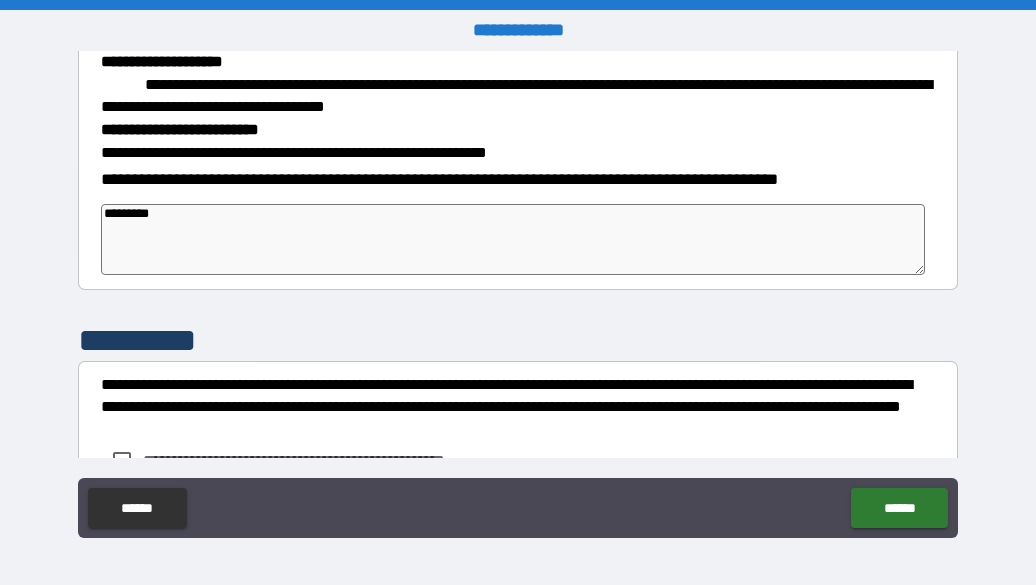 type on "**********" 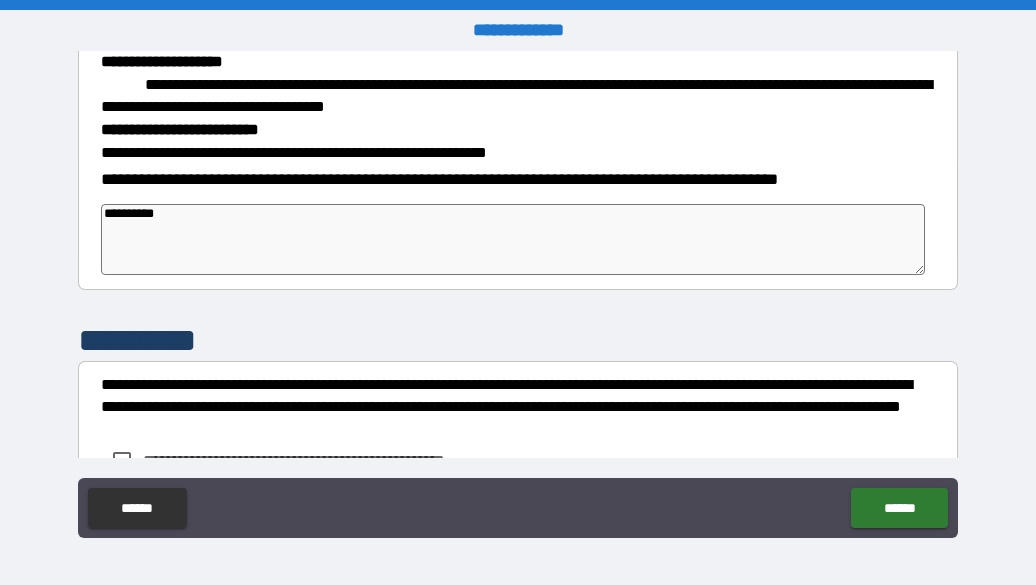 type on "*" 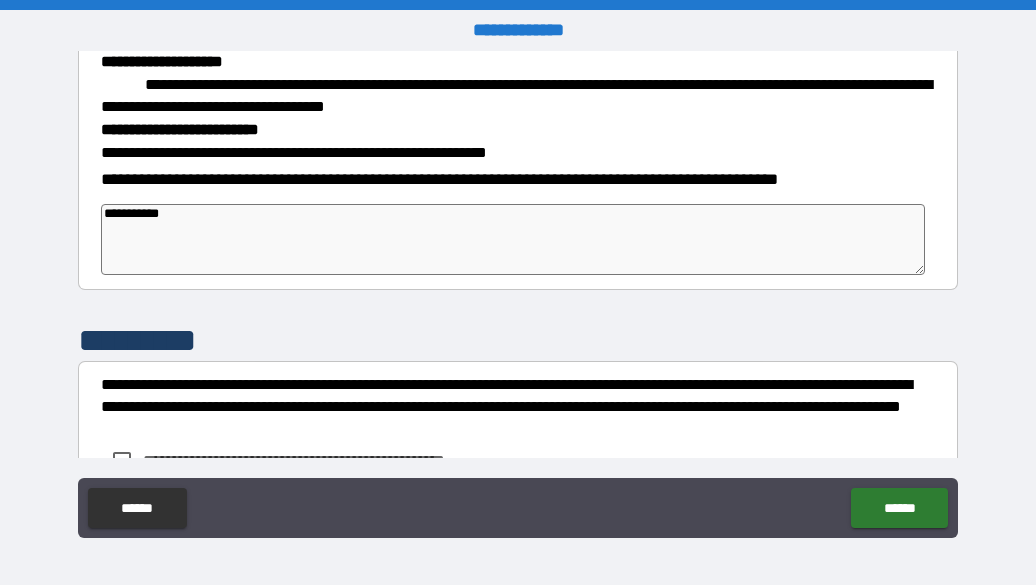 type on "**********" 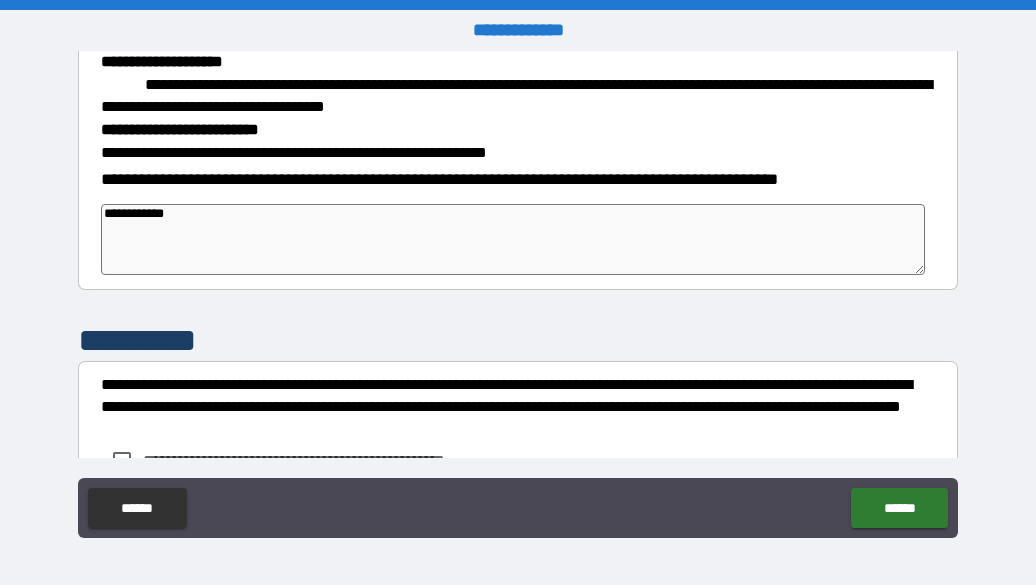 type on "*" 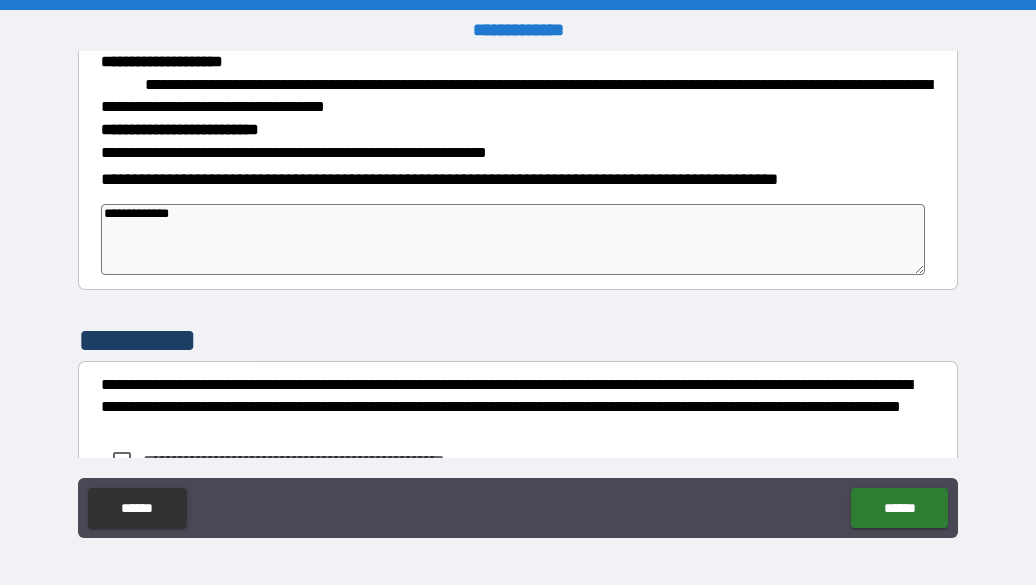 type on "**********" 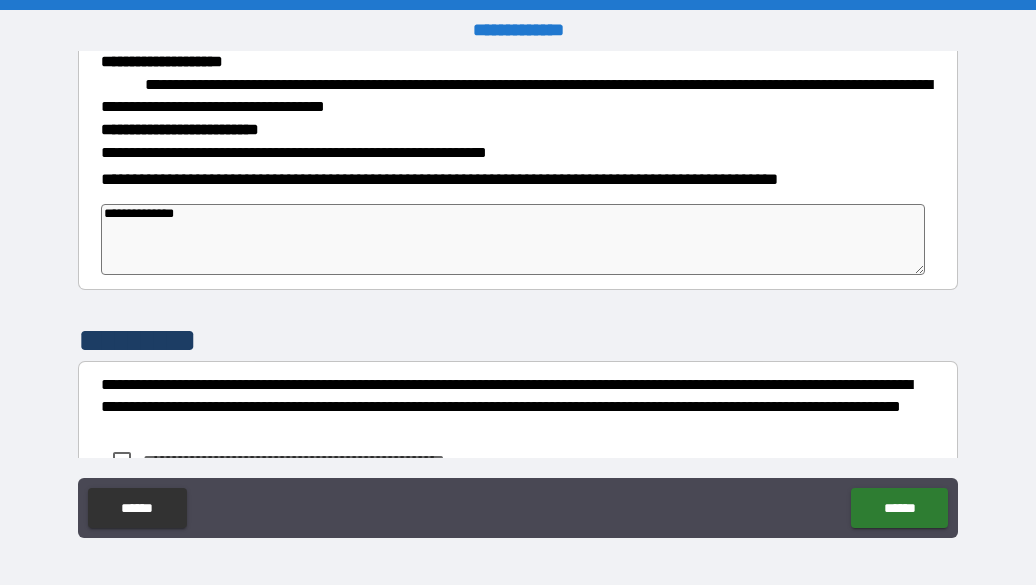type on "*" 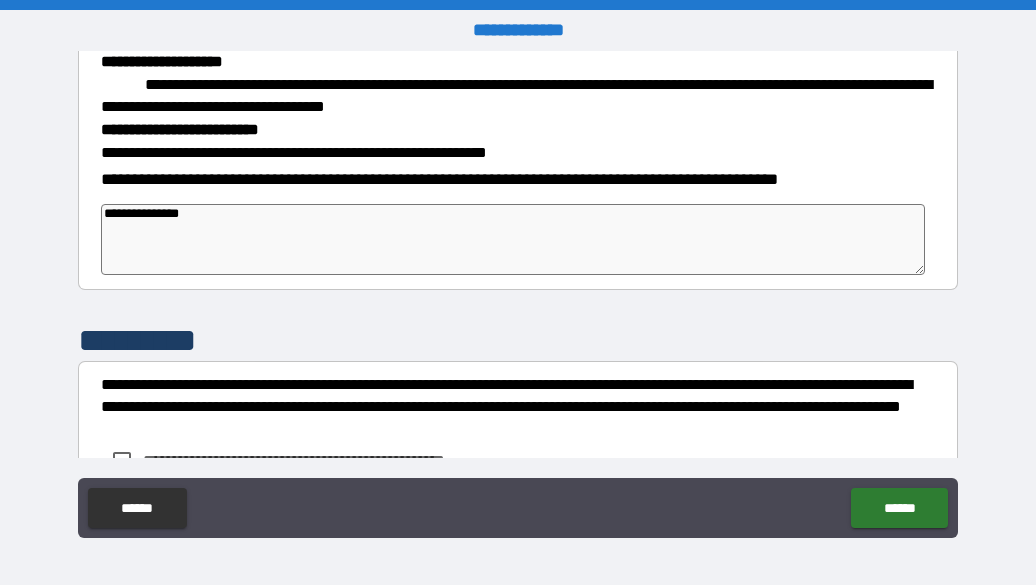 type on "*" 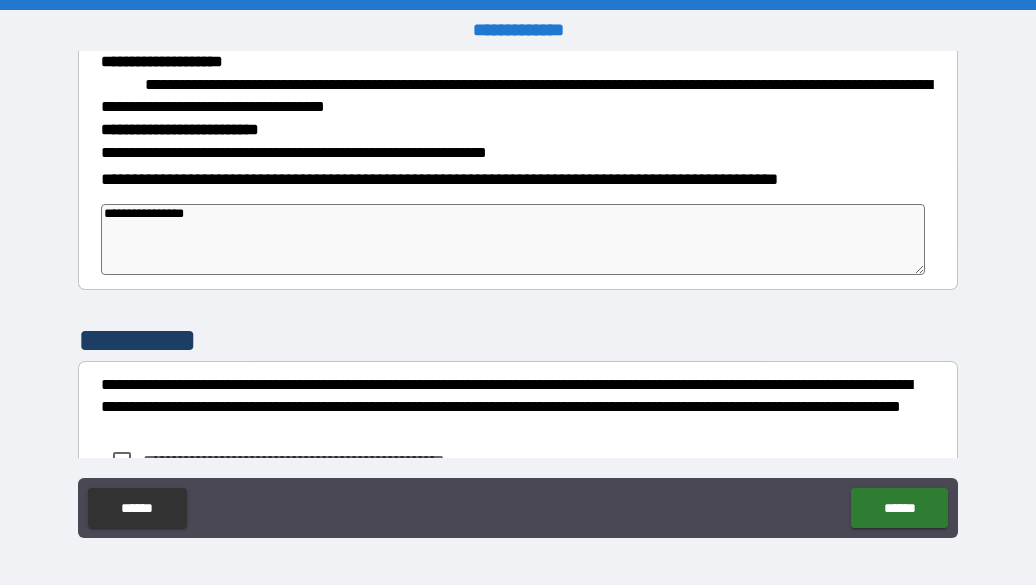type on "**********" 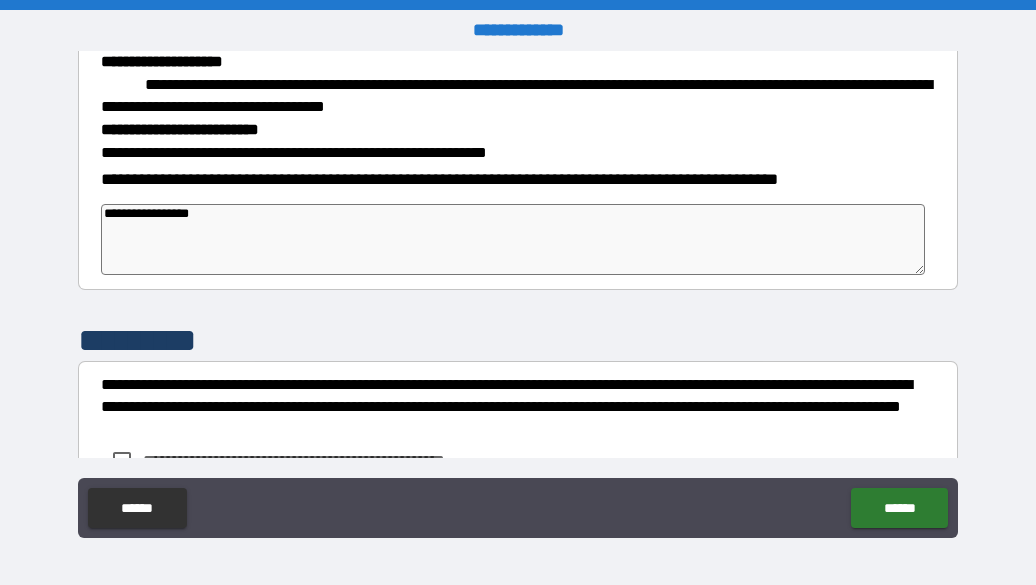 type on "**********" 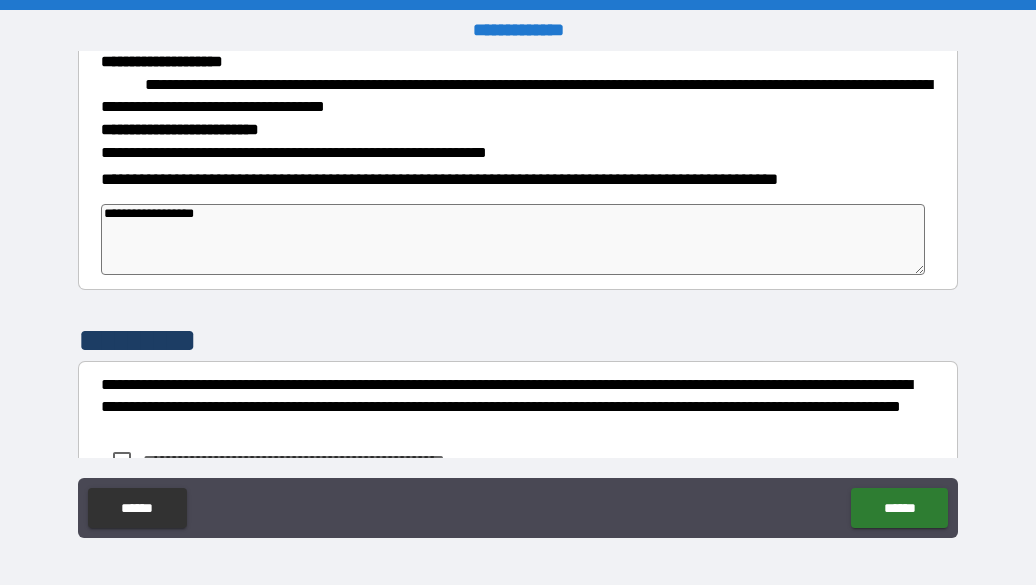 type on "*" 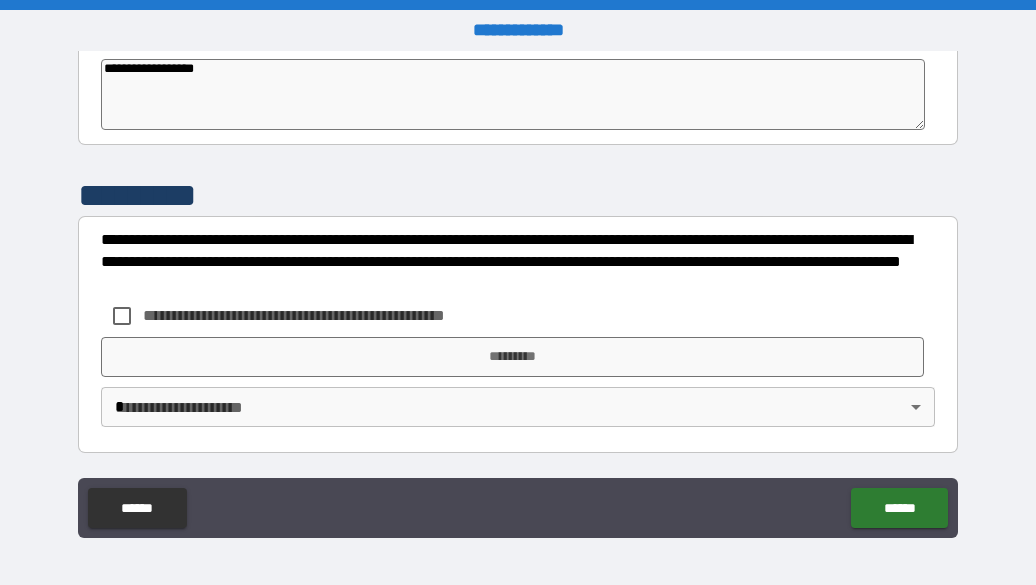 scroll, scrollTop: 863, scrollLeft: 0, axis: vertical 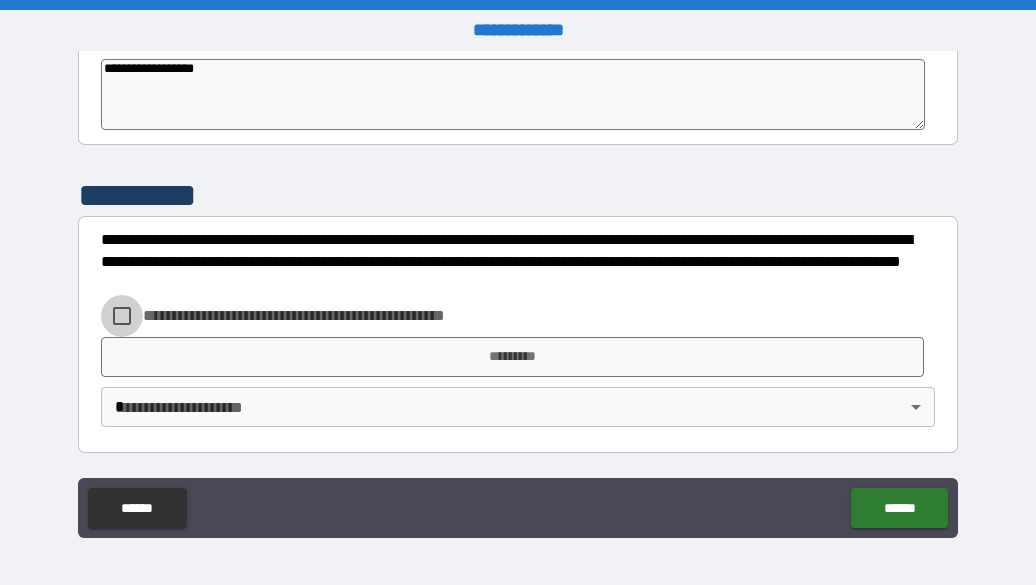 type on "*" 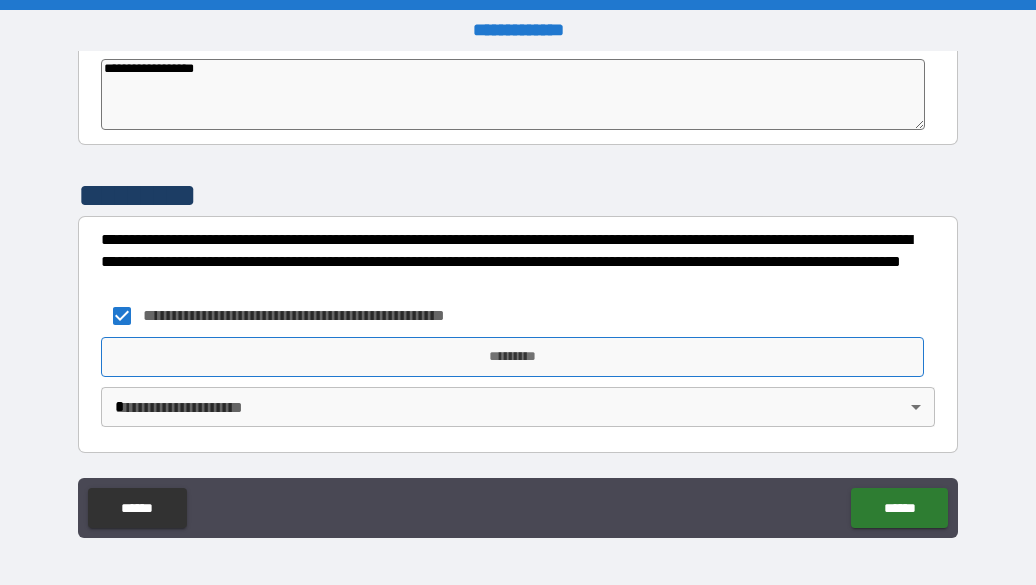 click on "*********" at bounding box center (512, 357) 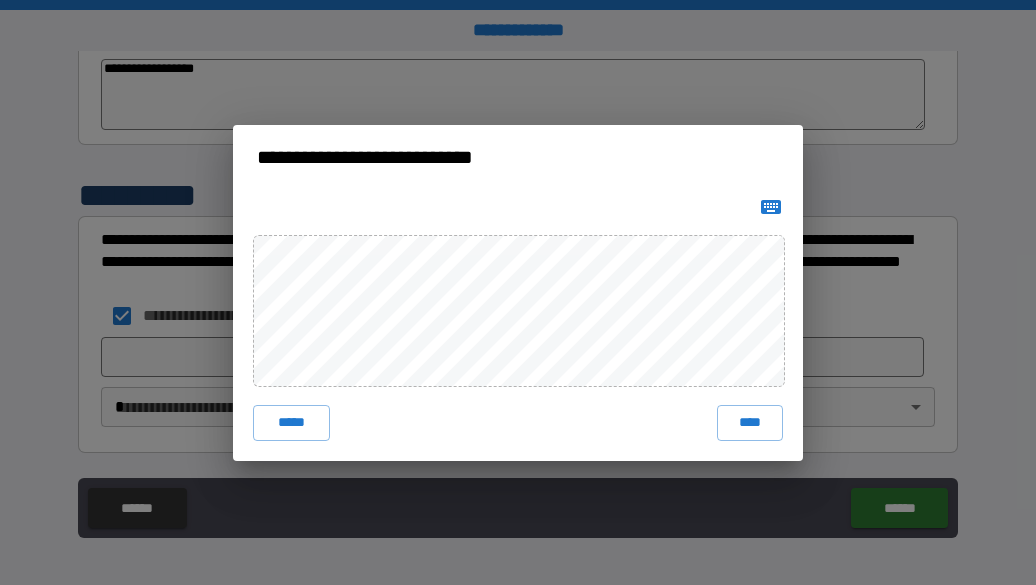 click 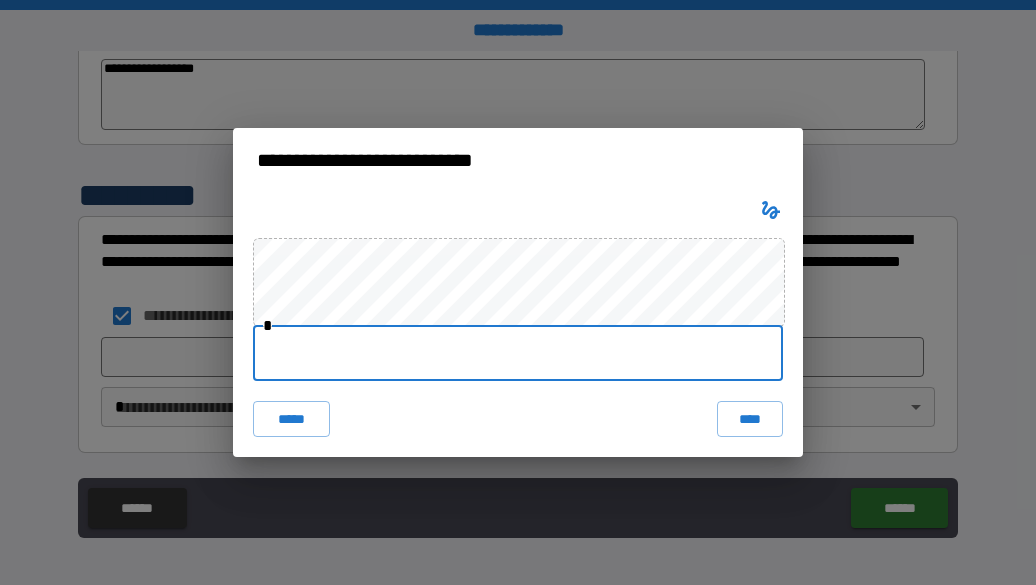 click at bounding box center [518, 353] 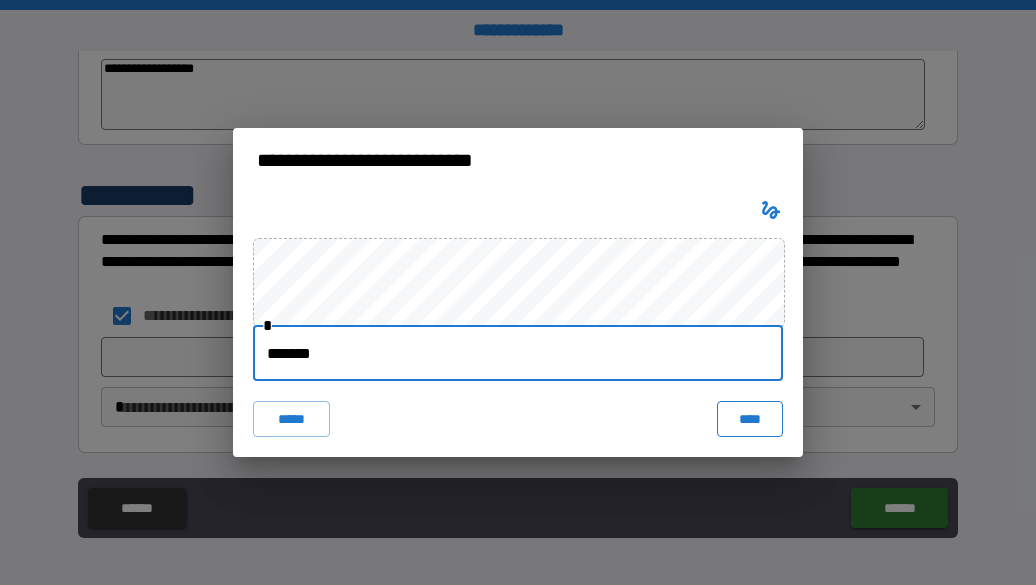 type on "*******" 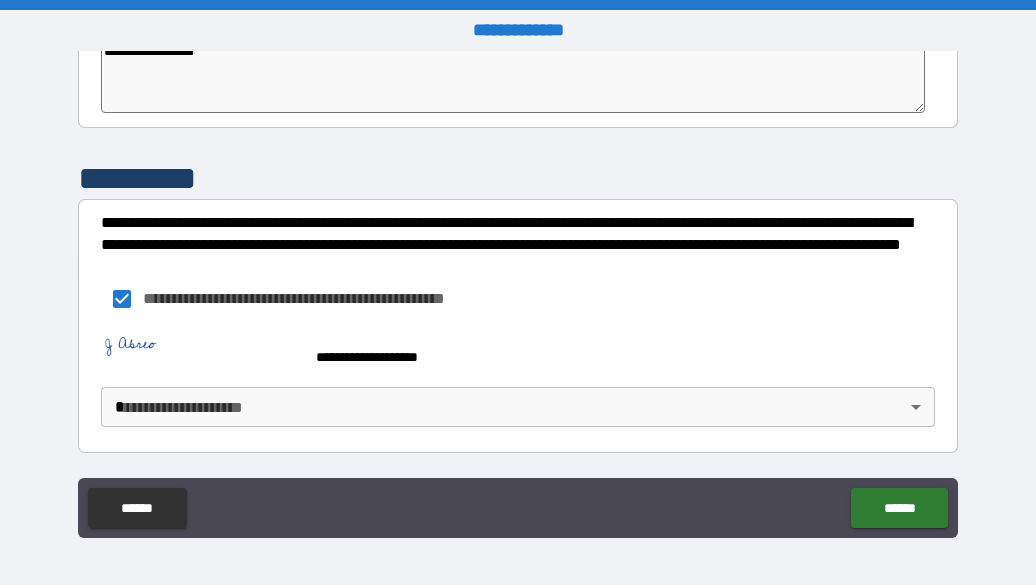 scroll, scrollTop: 880, scrollLeft: 0, axis: vertical 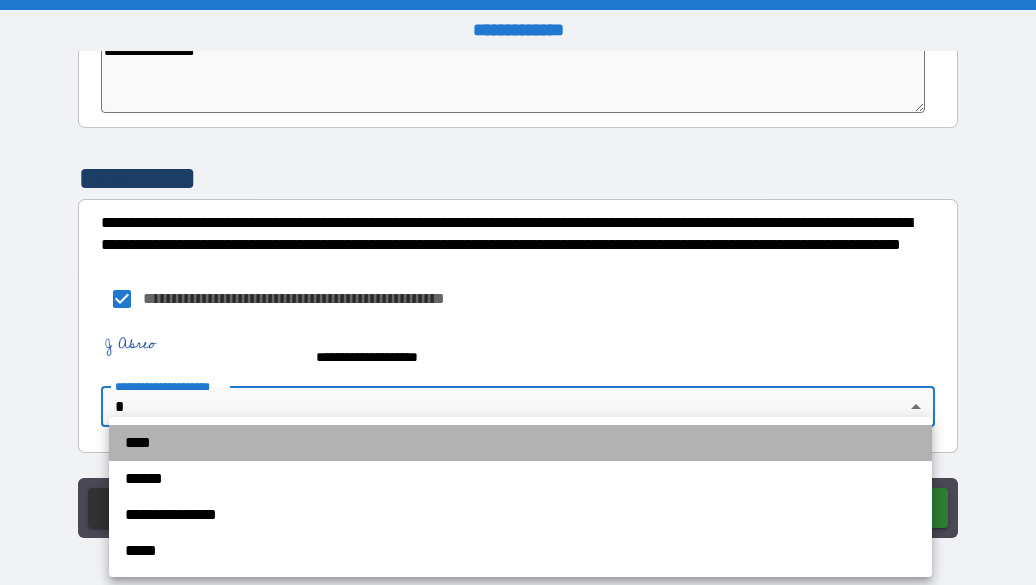click on "****" at bounding box center (520, 443) 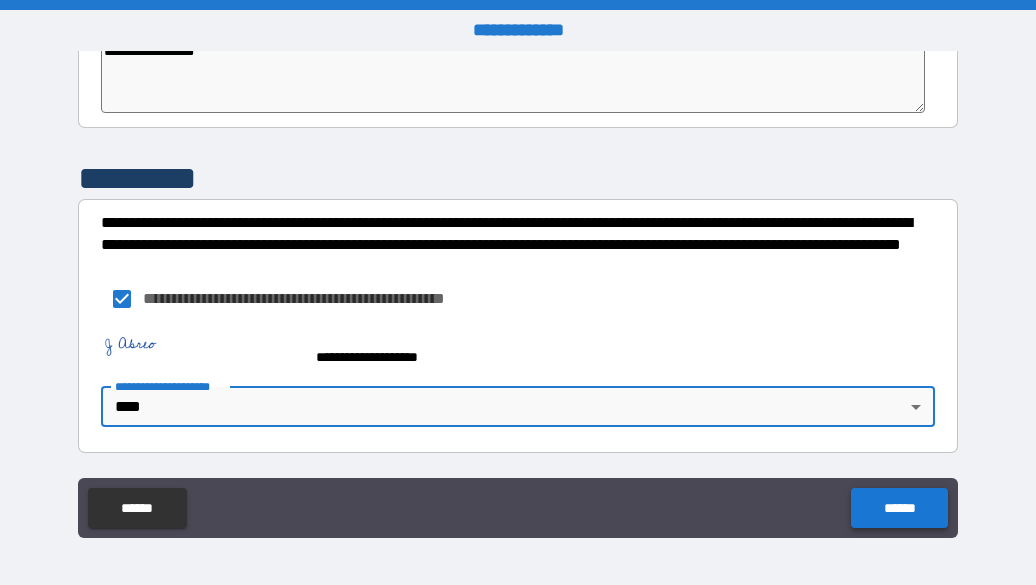 click on "******" at bounding box center (899, 508) 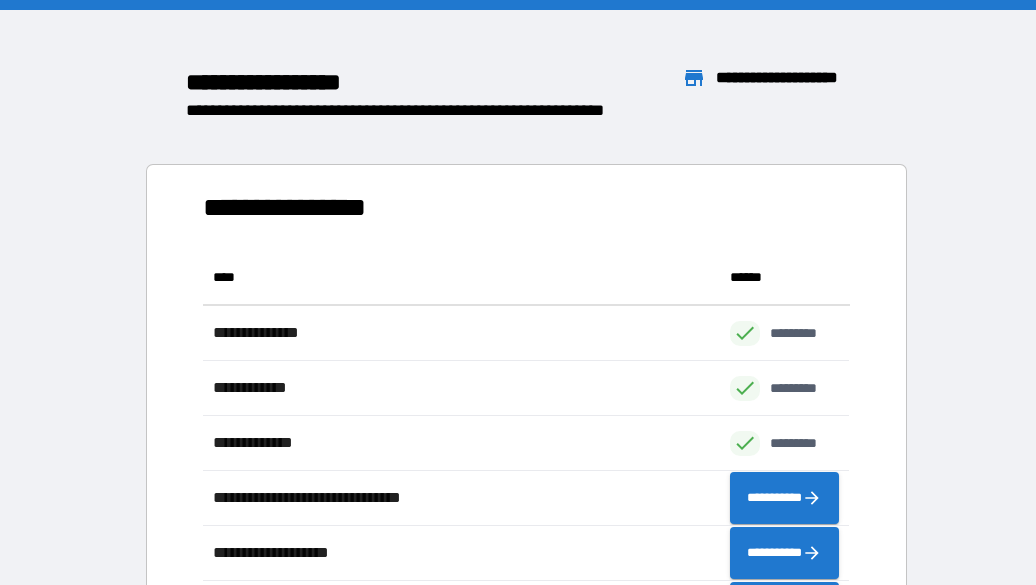 scroll, scrollTop: 1, scrollLeft: 1, axis: both 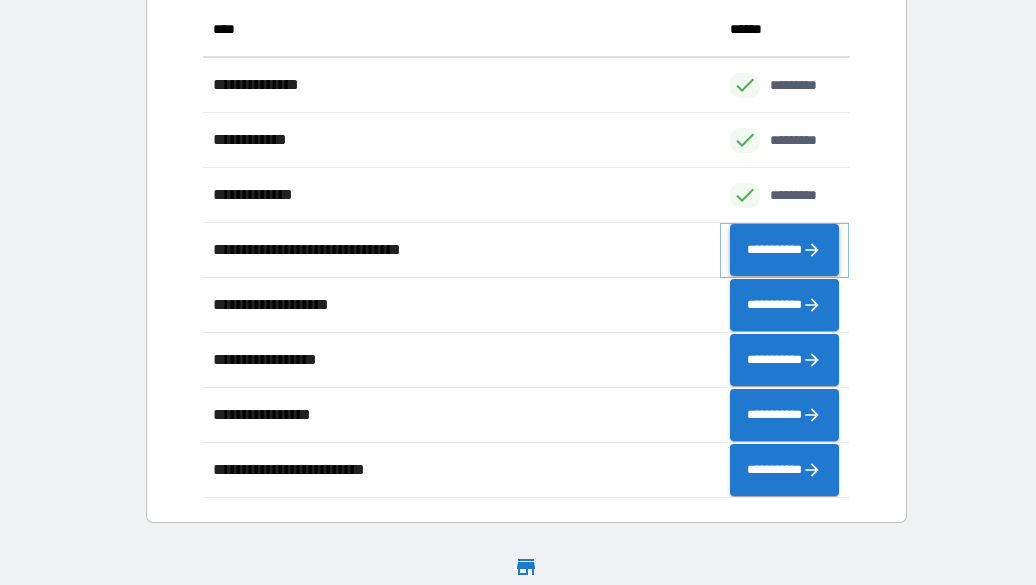 click on "**********" at bounding box center [784, 250] 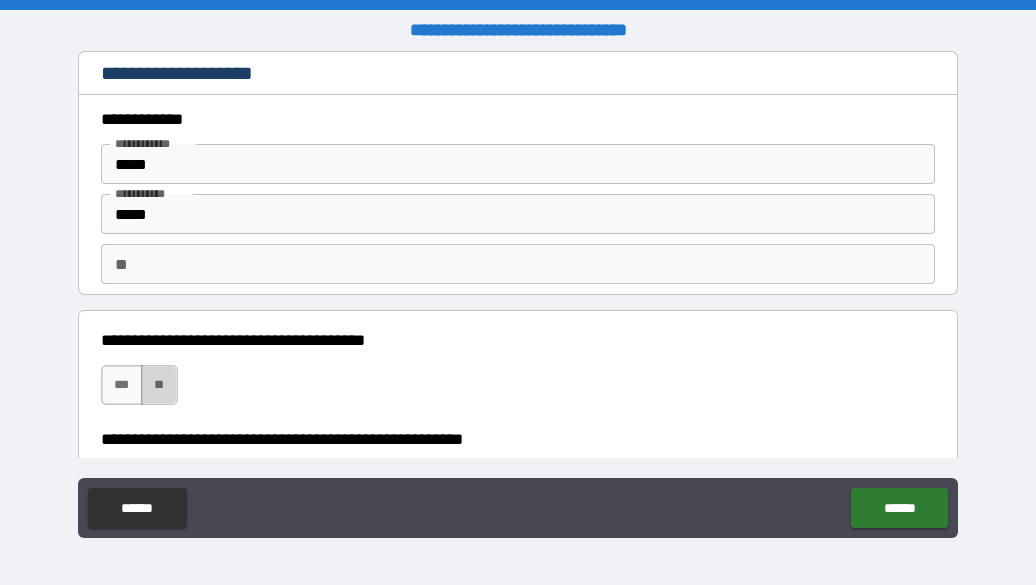 click on "**" at bounding box center (159, 385) 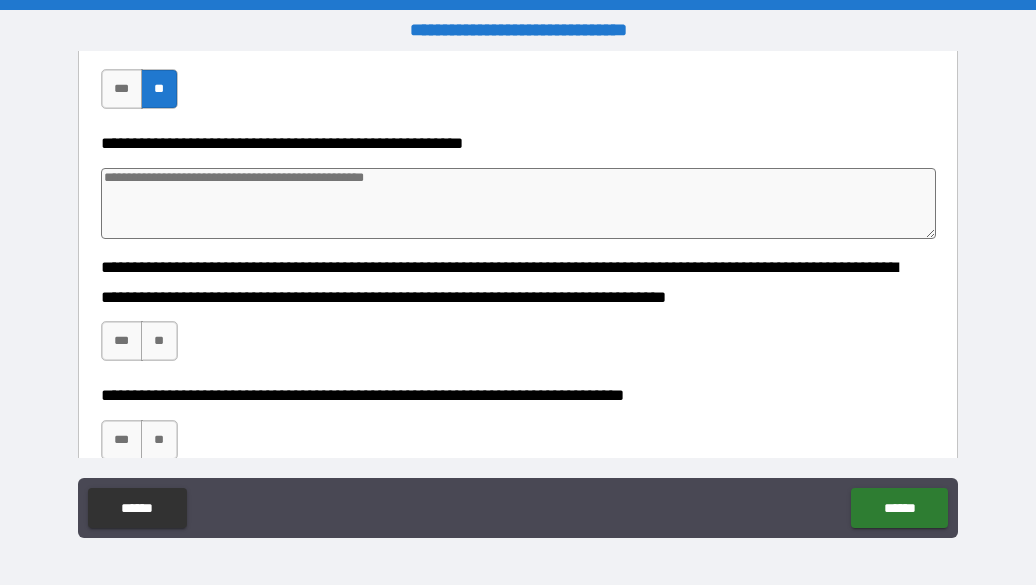 scroll, scrollTop: 298, scrollLeft: 0, axis: vertical 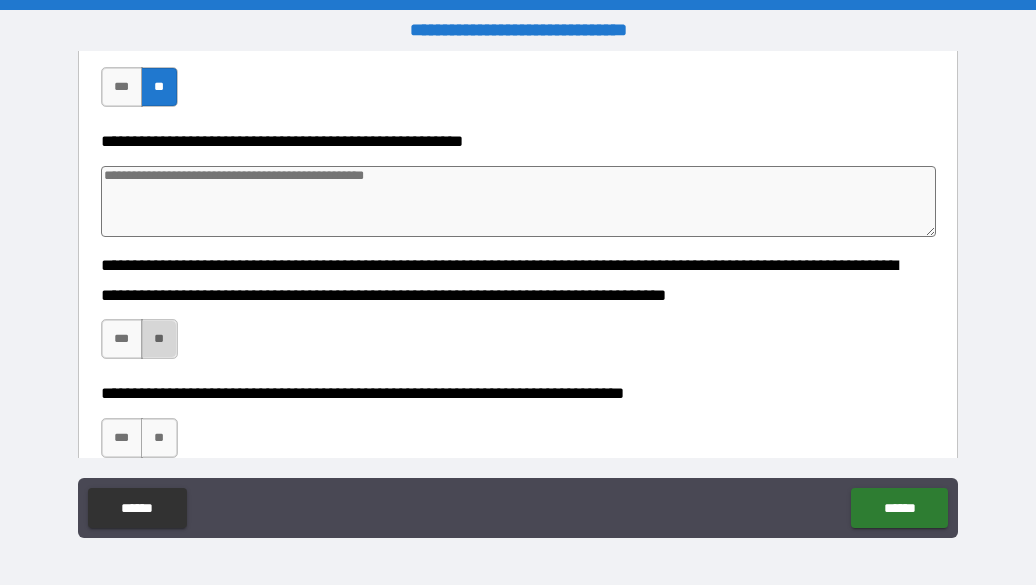 click on "**" at bounding box center [159, 339] 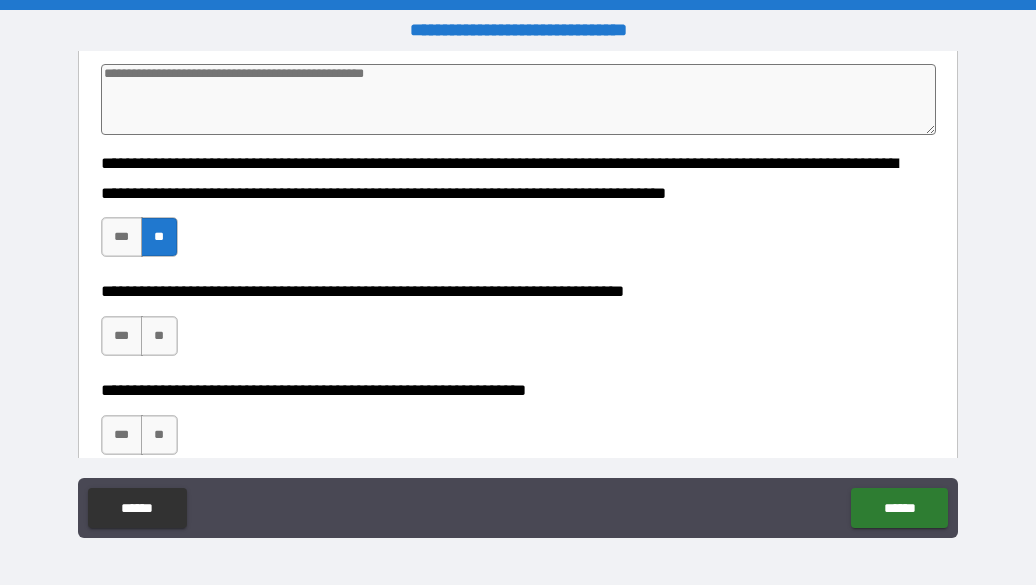 scroll, scrollTop: 401, scrollLeft: 0, axis: vertical 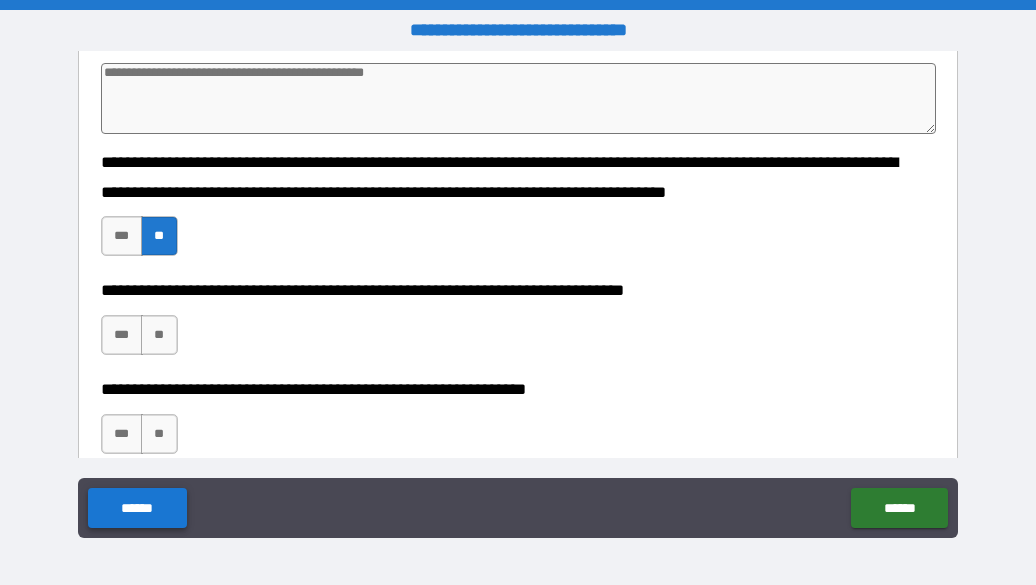 click on "******" at bounding box center (137, 508) 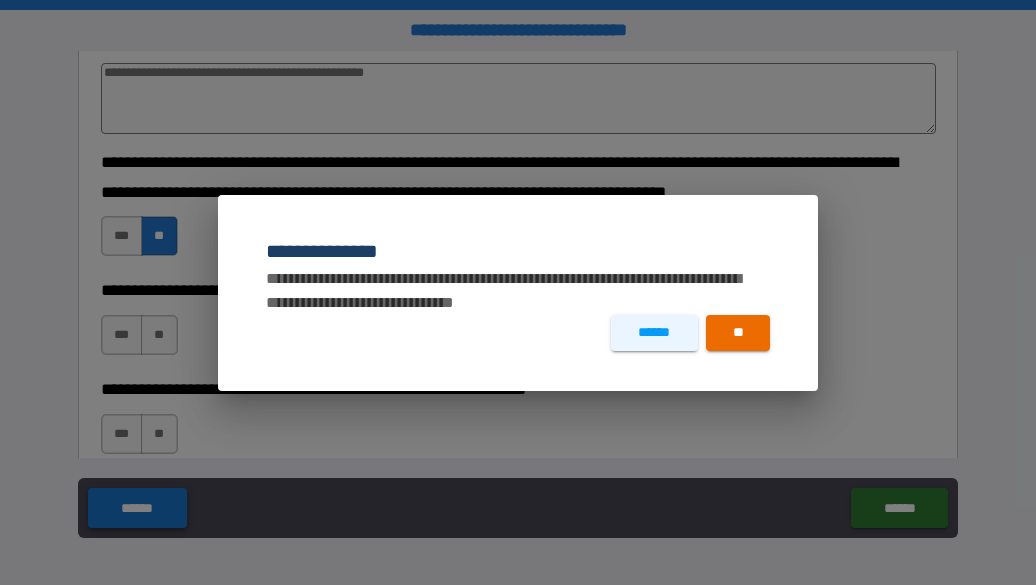 type on "*" 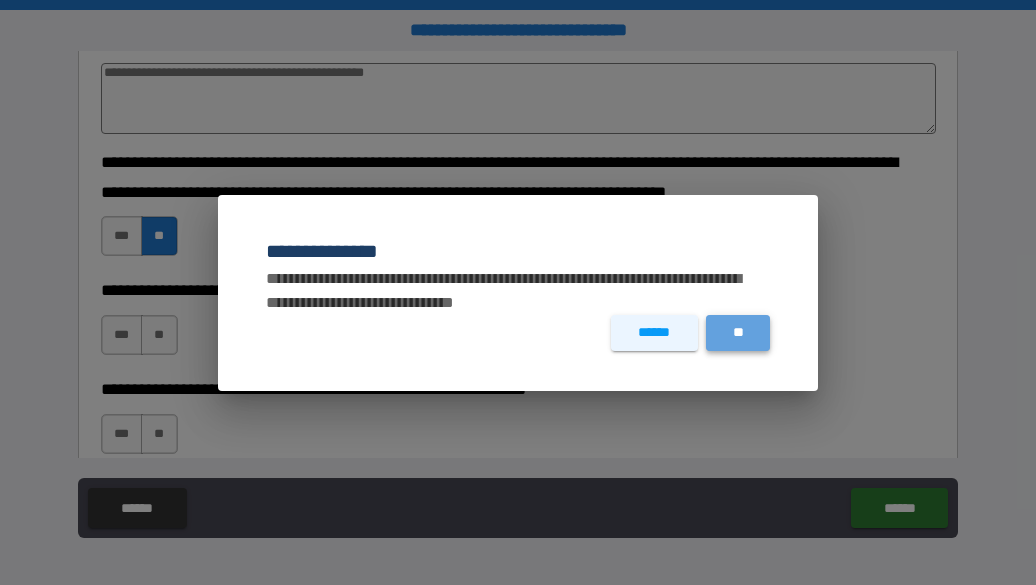 click on "**" at bounding box center [738, 333] 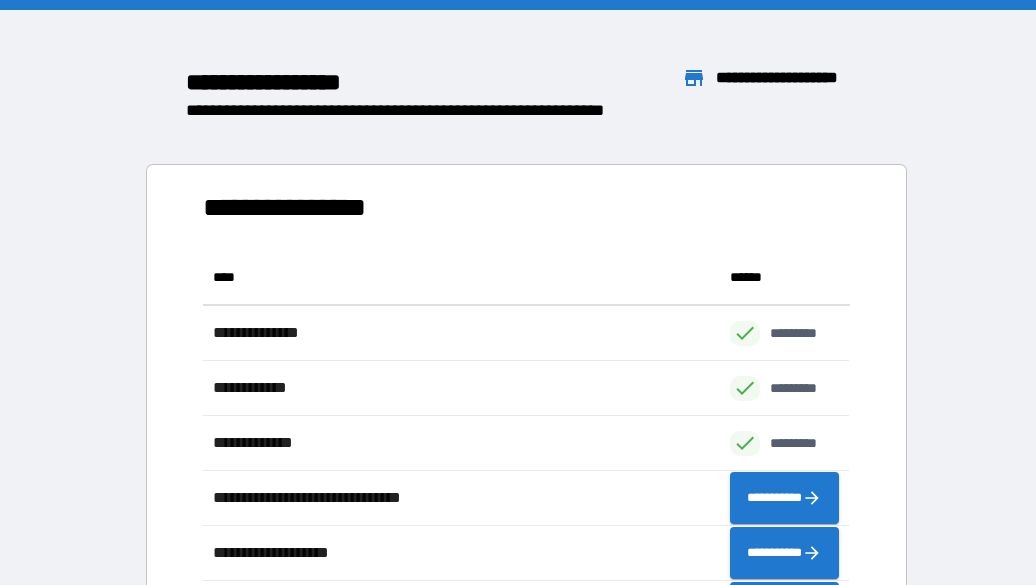scroll, scrollTop: 1, scrollLeft: 1, axis: both 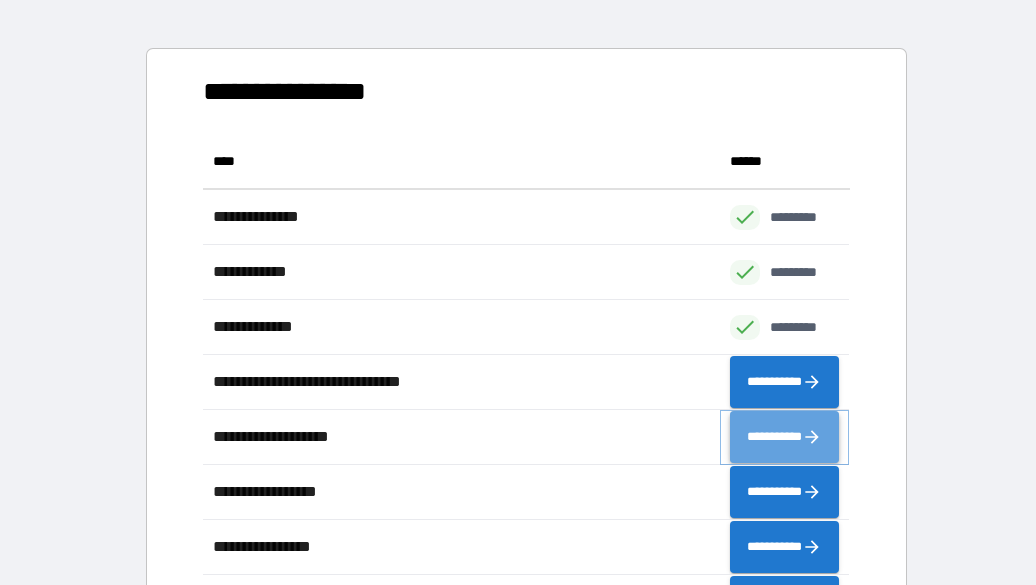 click on "**********" at bounding box center [784, 437] 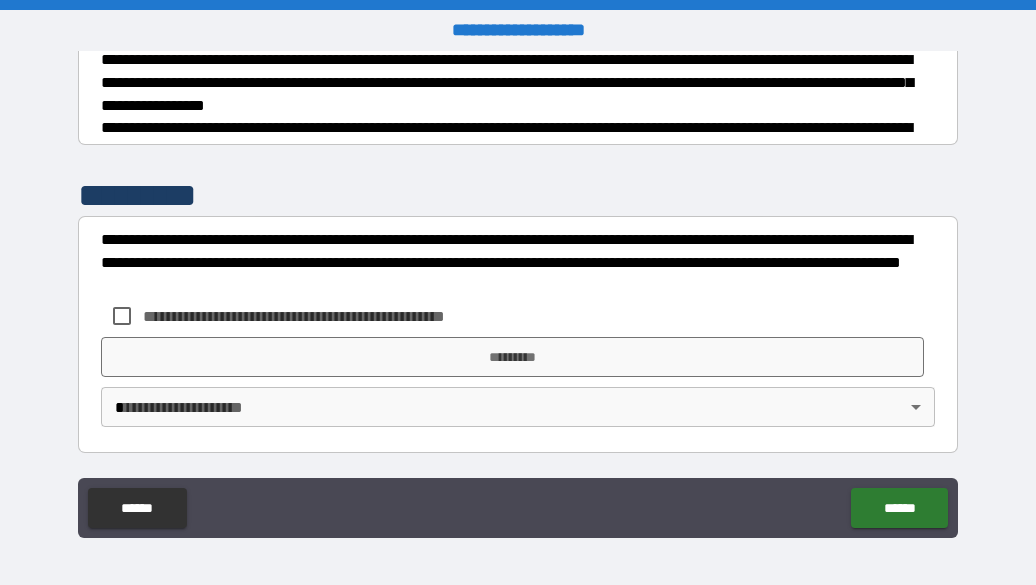 scroll, scrollTop: 761, scrollLeft: 0, axis: vertical 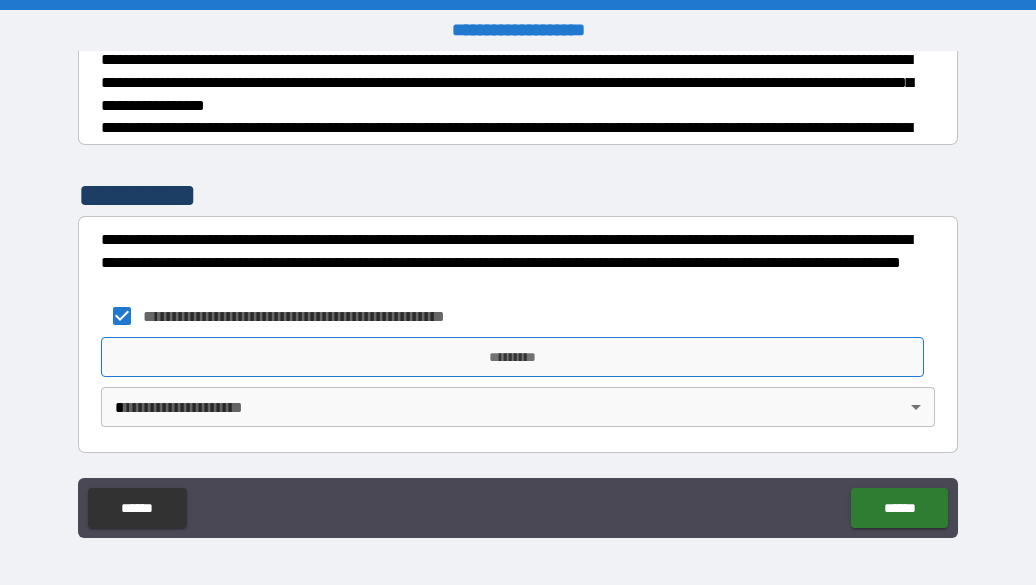 click on "*********" at bounding box center (512, 357) 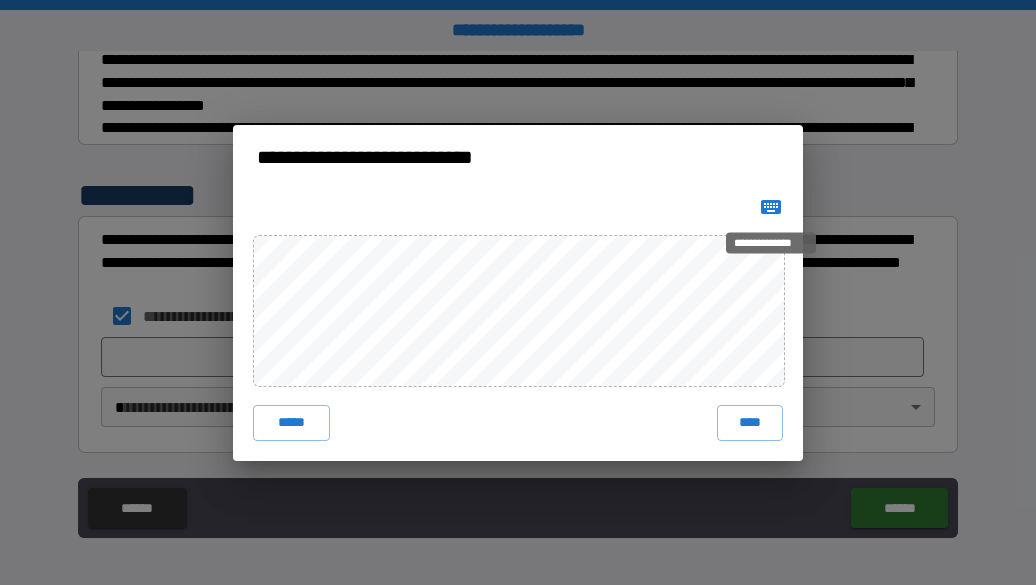 click 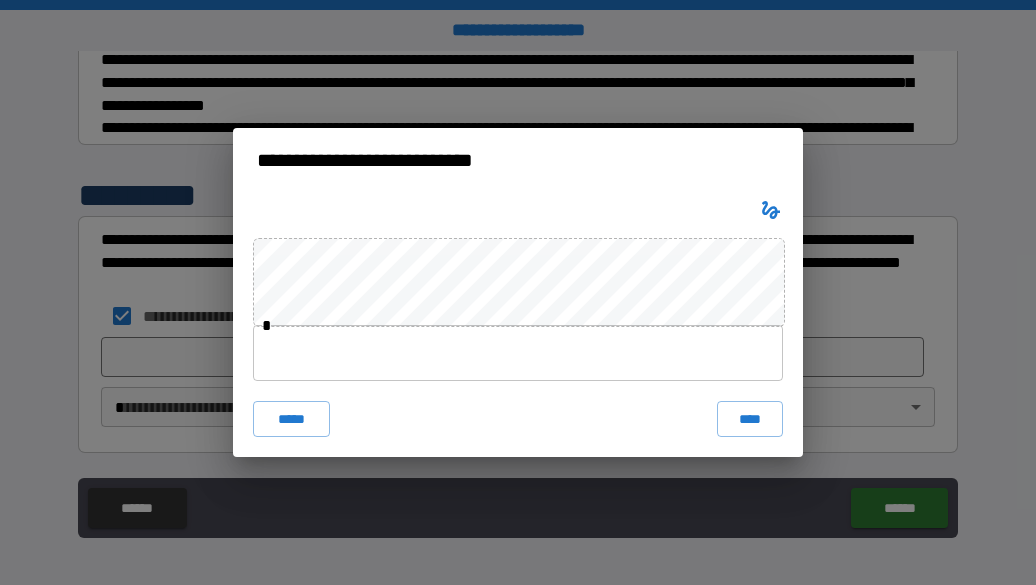 click at bounding box center [518, 353] 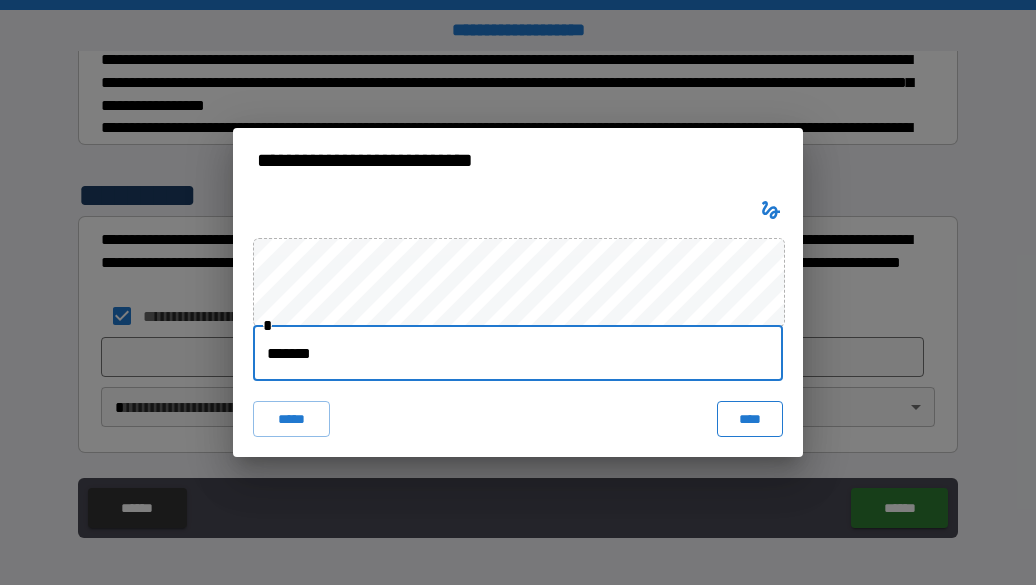 type on "*******" 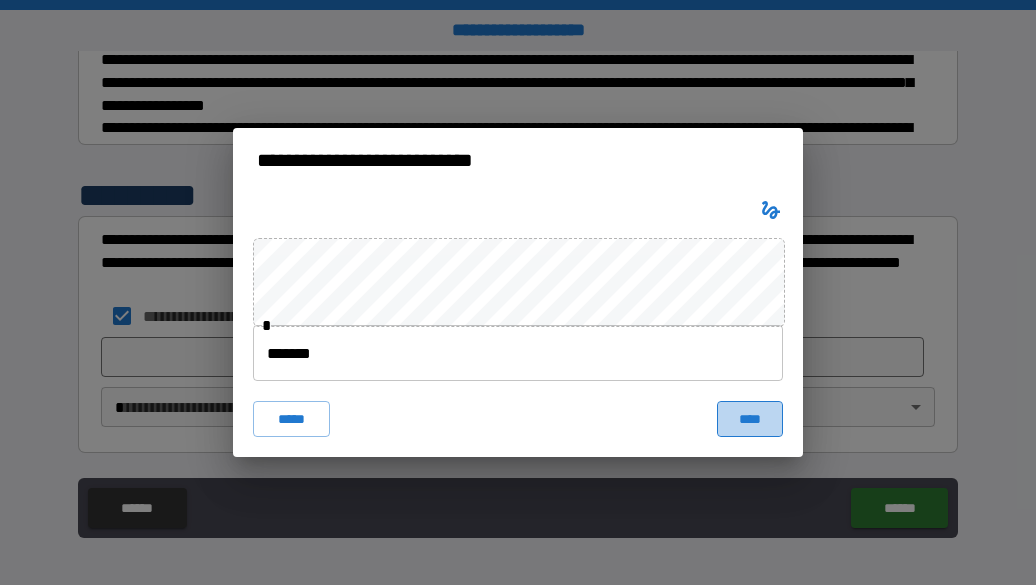 click on "****" at bounding box center [750, 419] 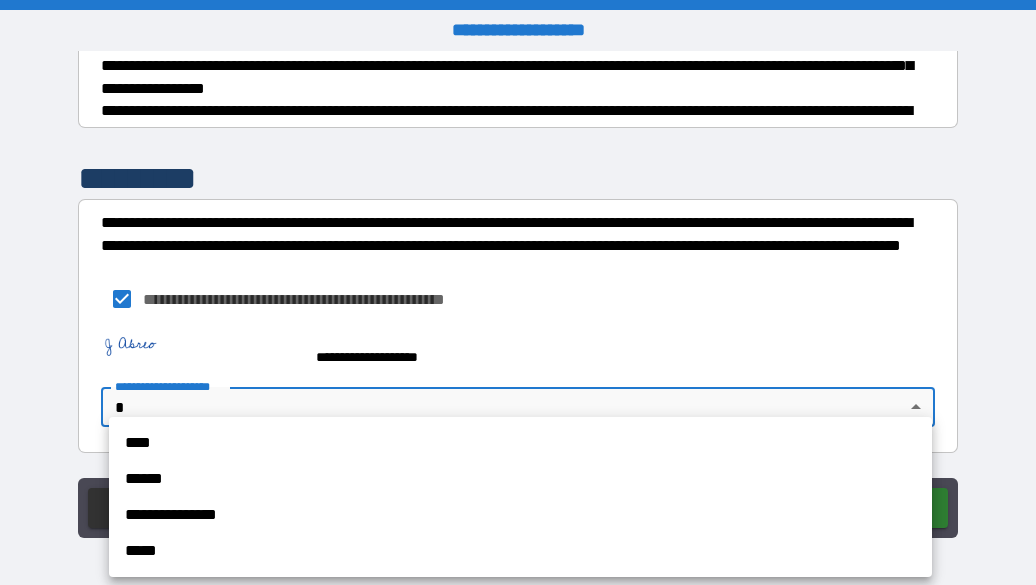 scroll, scrollTop: 778, scrollLeft: 0, axis: vertical 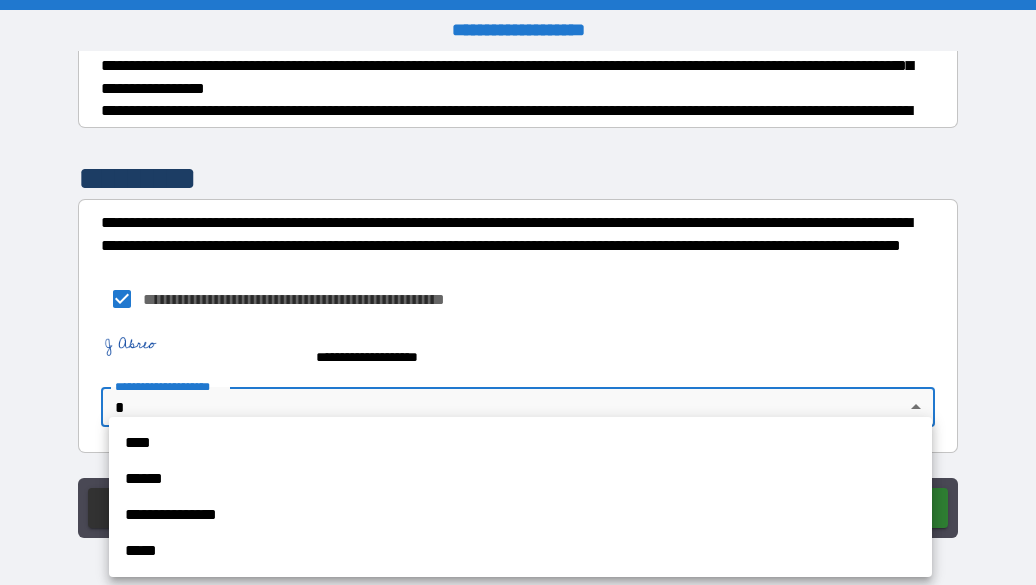 click on "****" at bounding box center (520, 443) 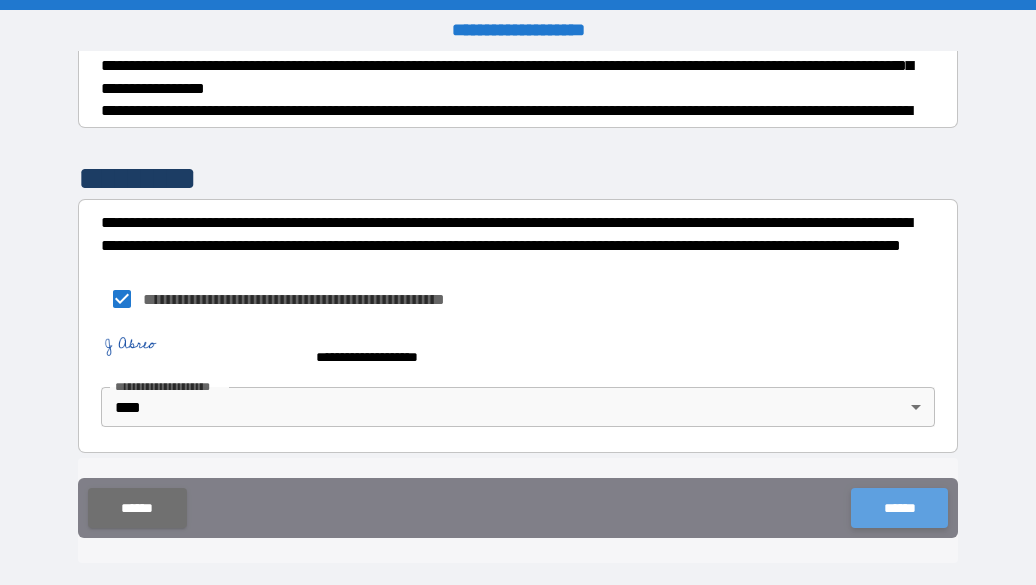 click on "******" at bounding box center [899, 508] 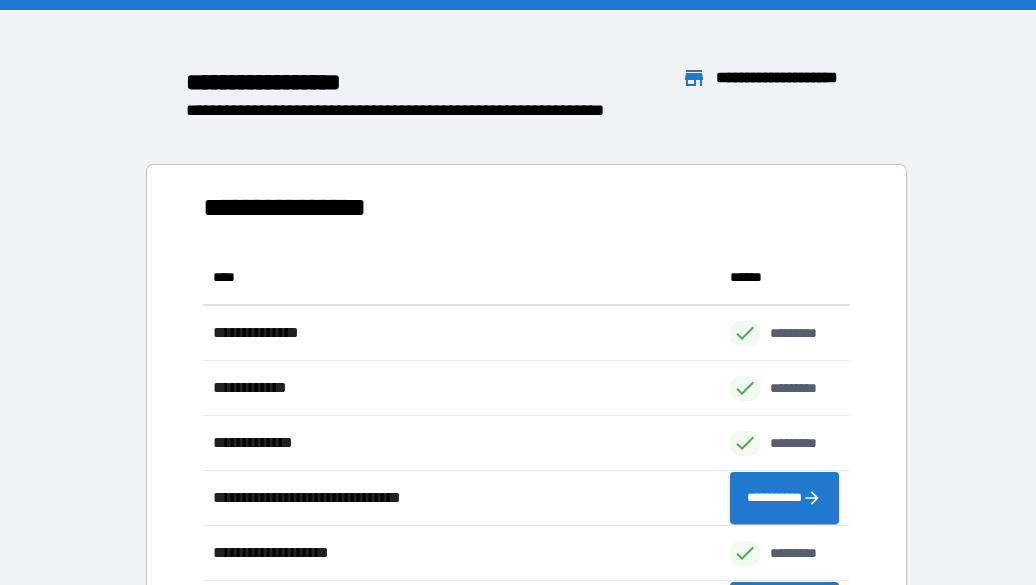 scroll, scrollTop: 496, scrollLeft: 647, axis: both 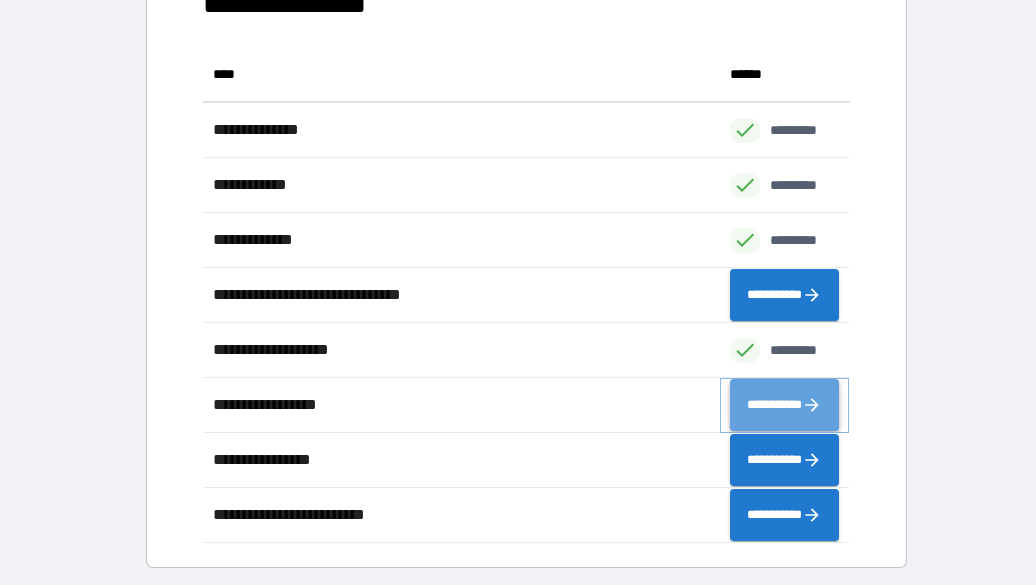 click on "**********" at bounding box center (784, 405) 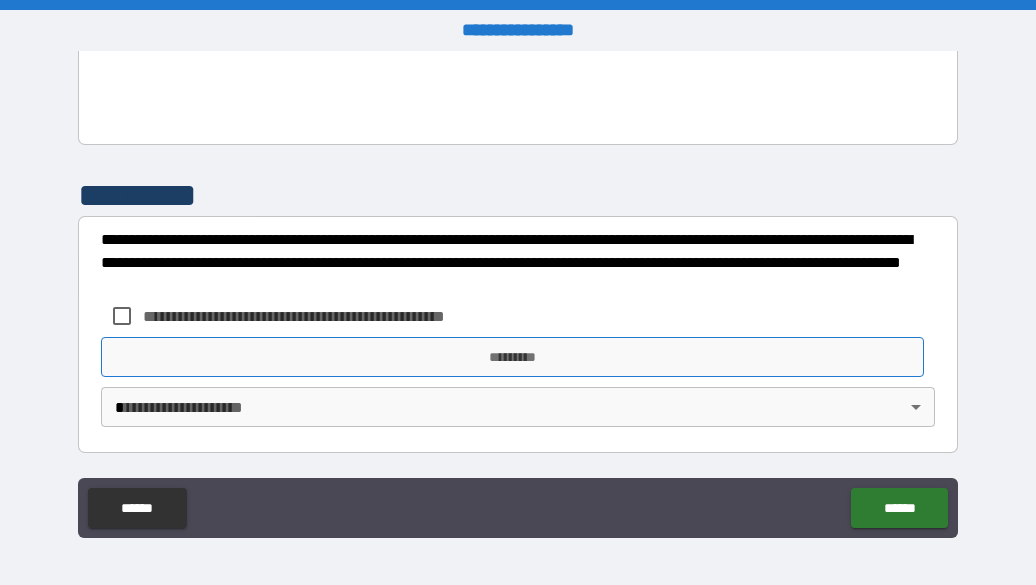 scroll, scrollTop: 4567, scrollLeft: 0, axis: vertical 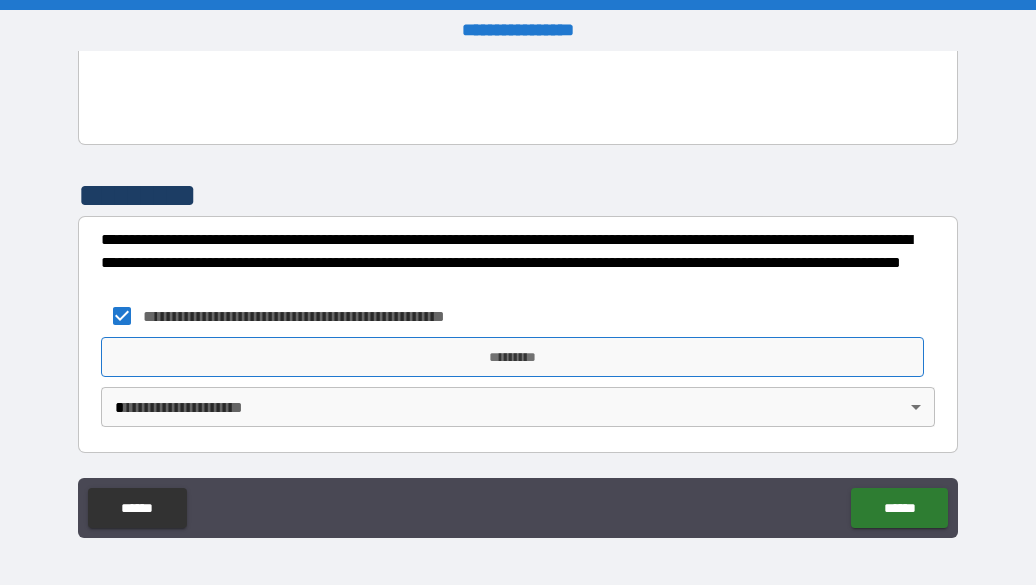 click on "*********" at bounding box center [512, 357] 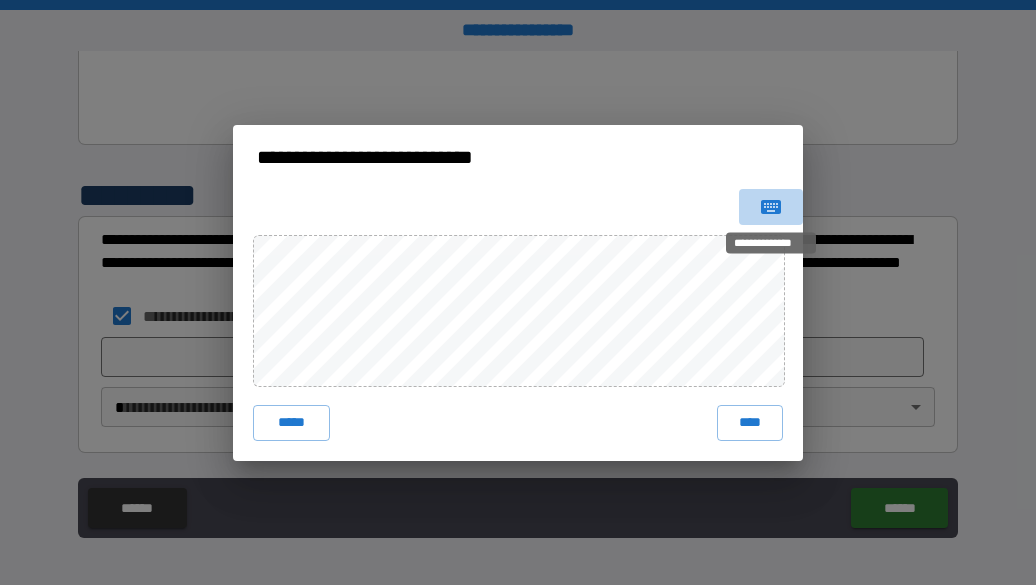 click 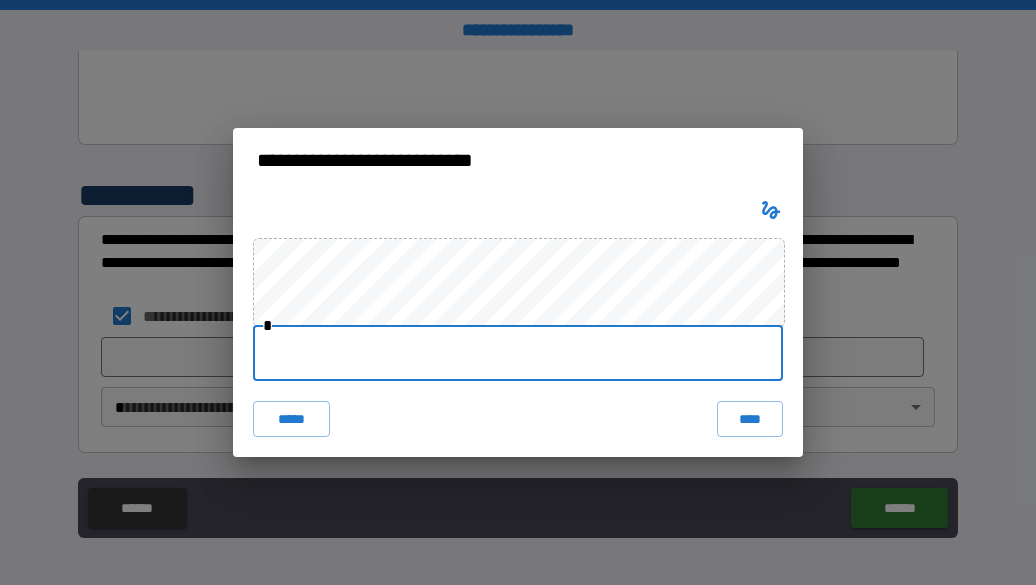 click at bounding box center (518, 353) 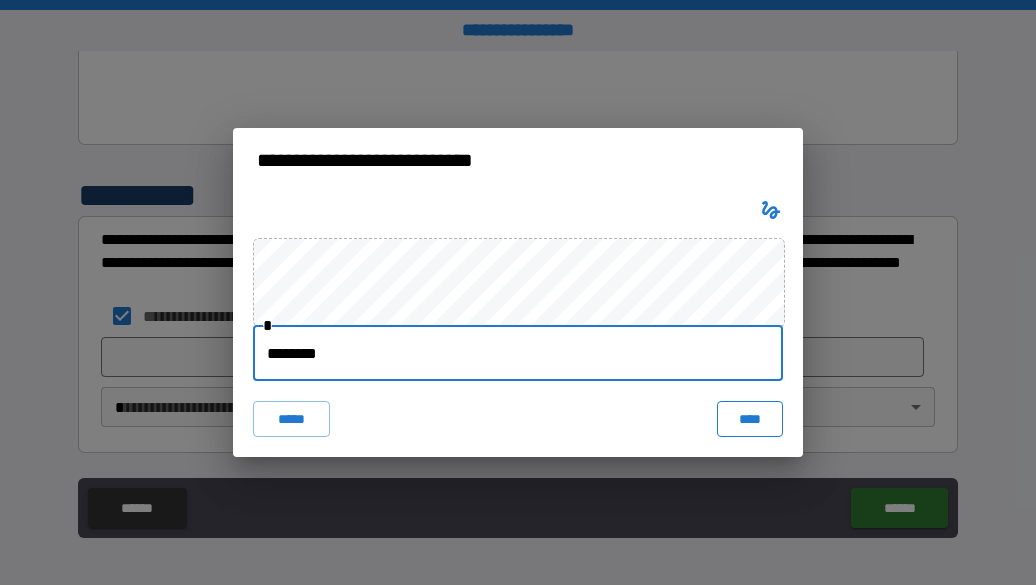 type on "********" 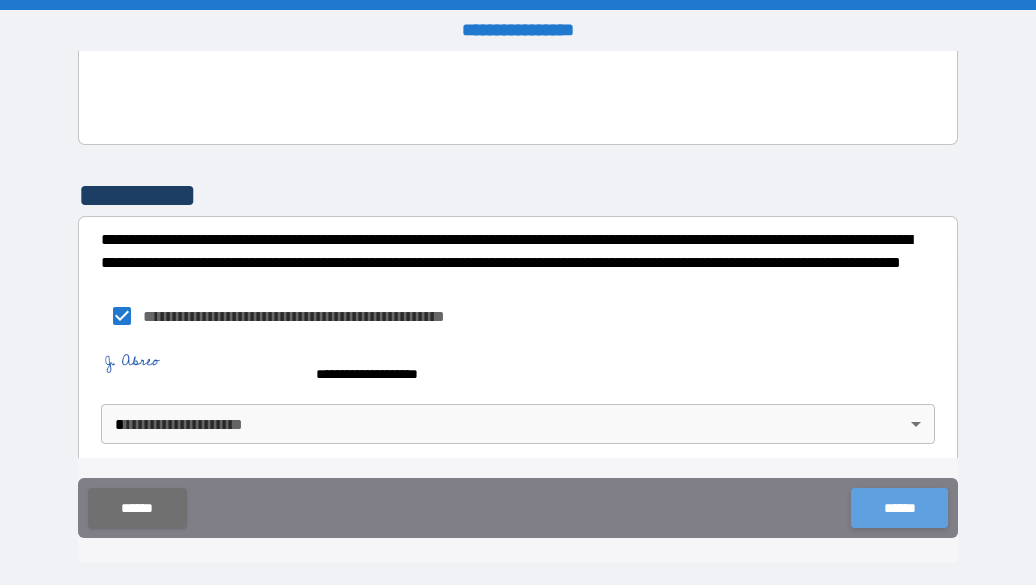click on "******" at bounding box center (899, 508) 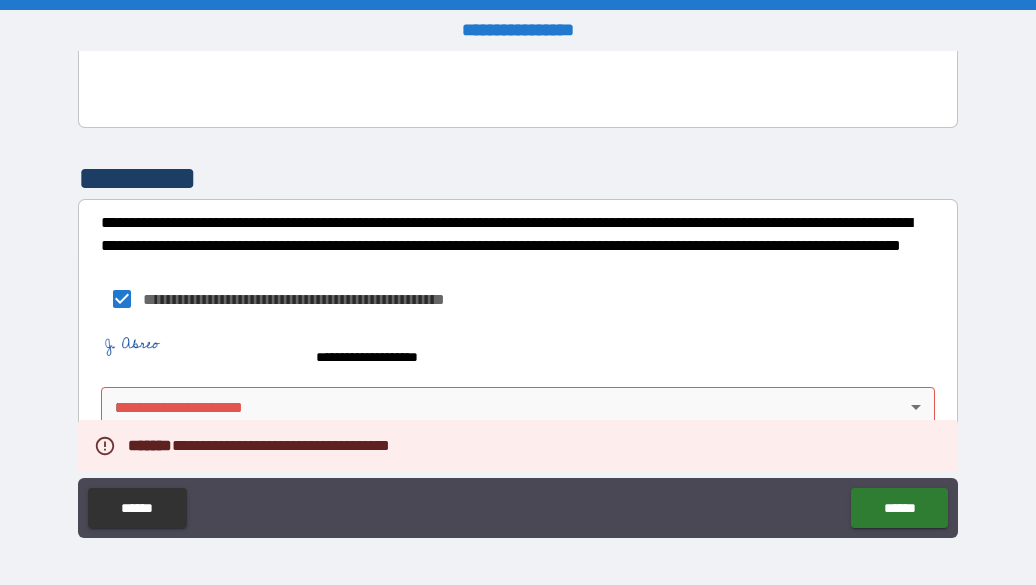 scroll, scrollTop: 4584, scrollLeft: 0, axis: vertical 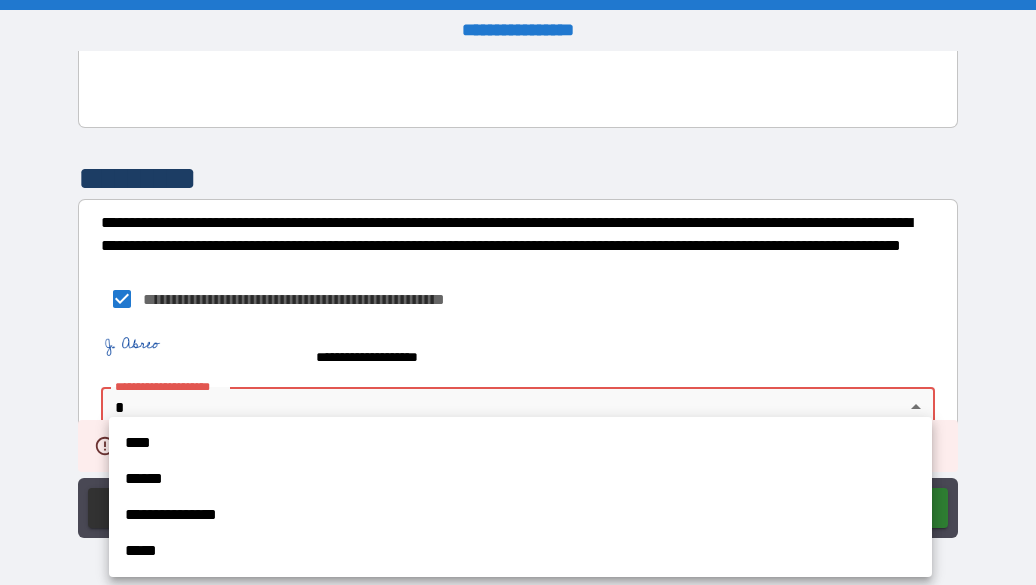 click on "**********" at bounding box center [518, 292] 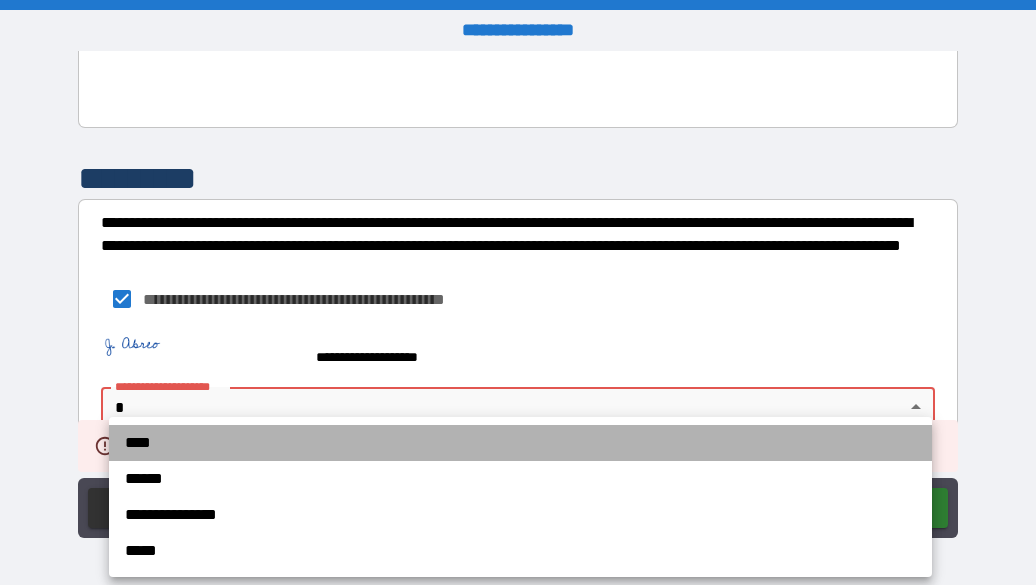 click on "****" at bounding box center [520, 443] 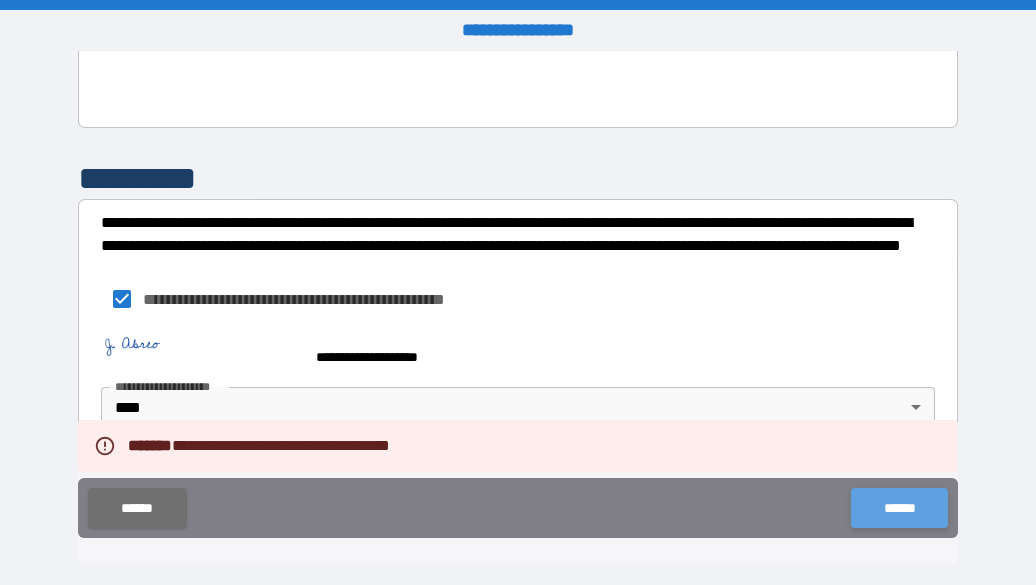click on "******" at bounding box center [899, 508] 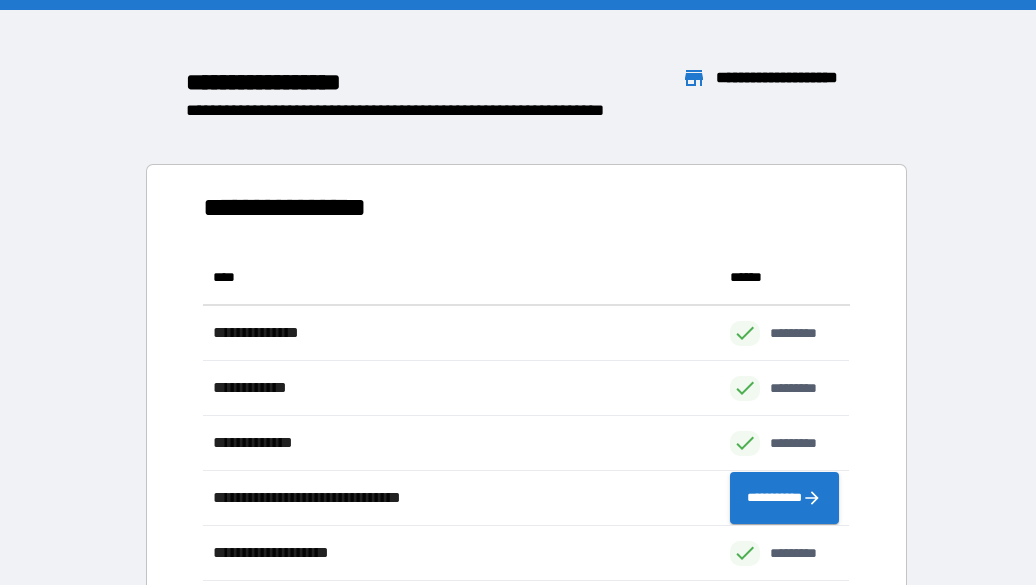 scroll, scrollTop: 1, scrollLeft: 1, axis: both 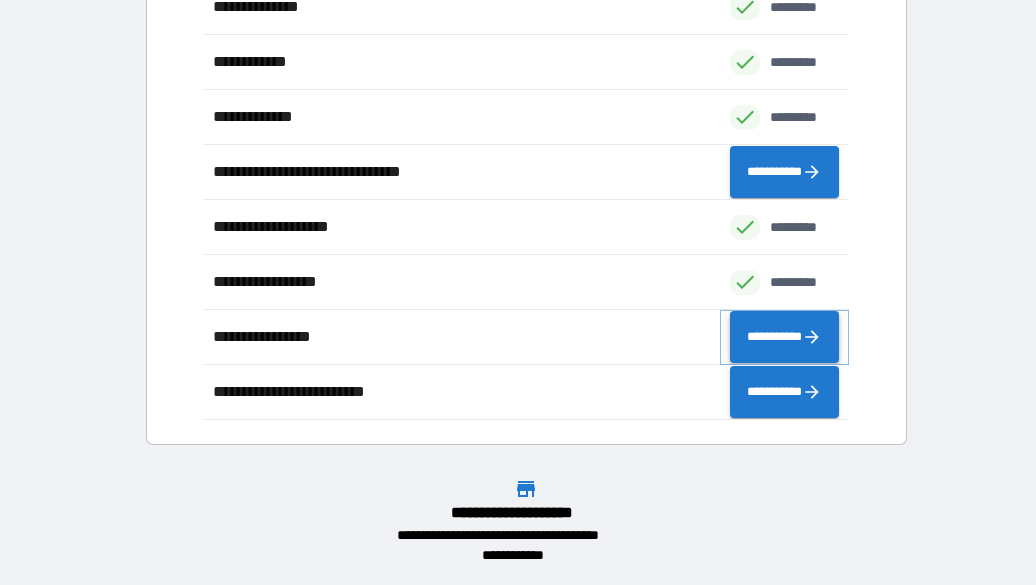 click on "**********" at bounding box center (784, 337) 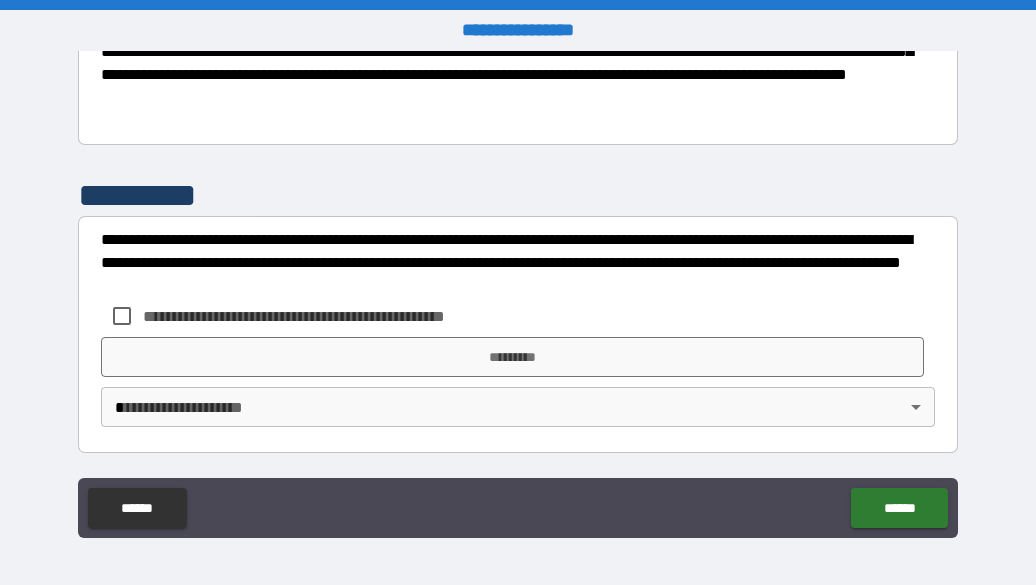 scroll, scrollTop: 541, scrollLeft: 0, axis: vertical 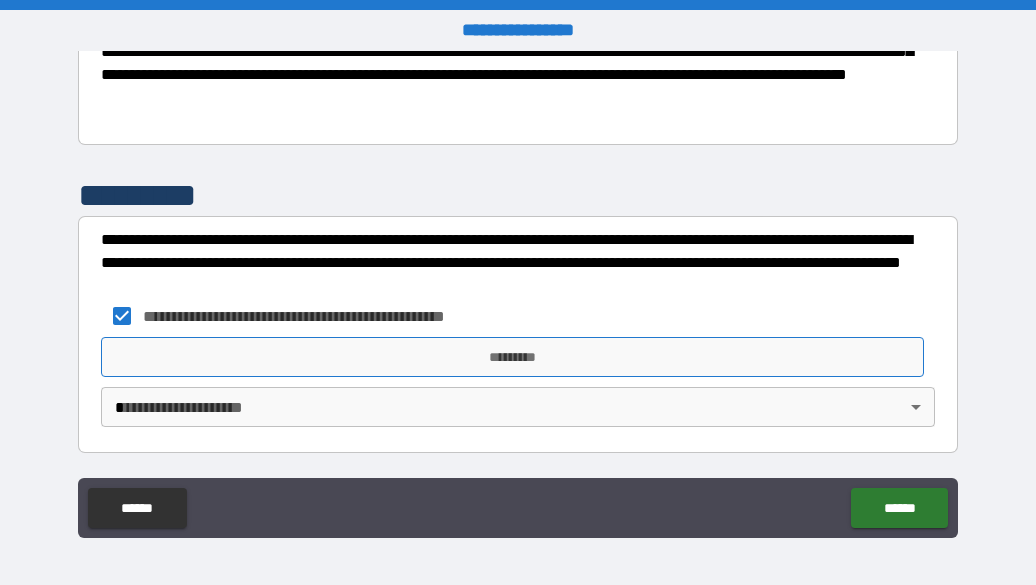 click on "*********" at bounding box center [512, 357] 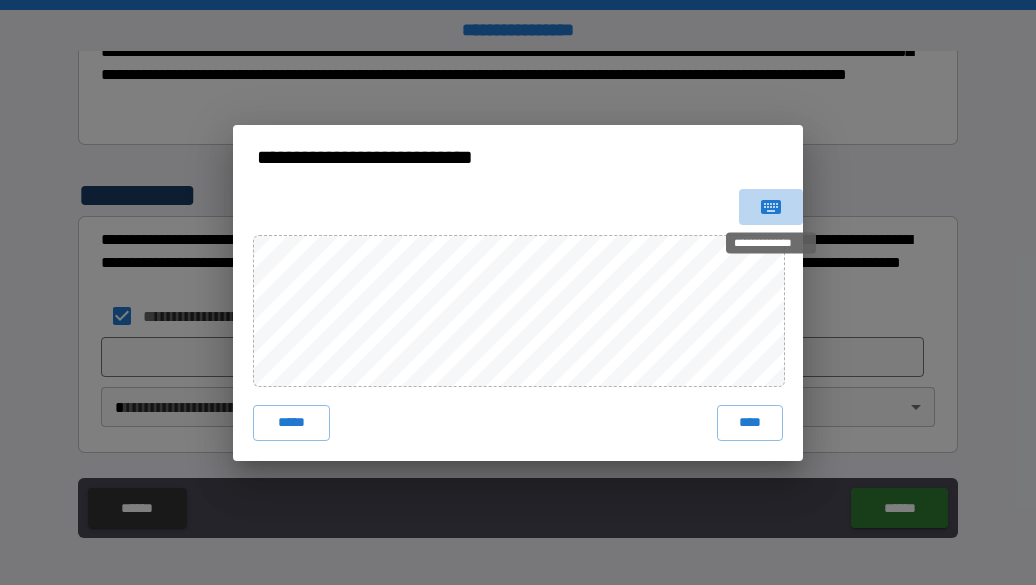 click 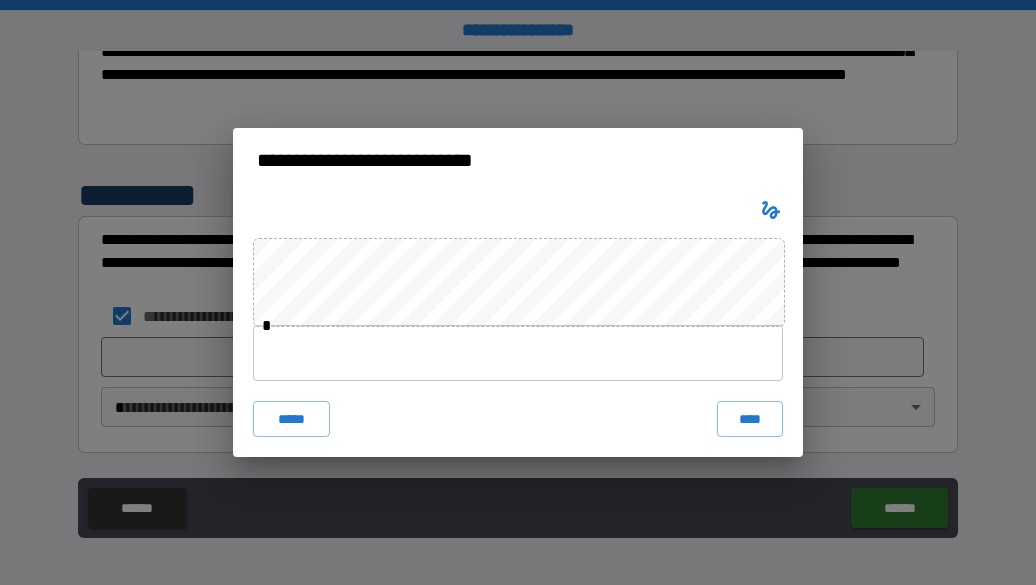 click at bounding box center [518, 353] 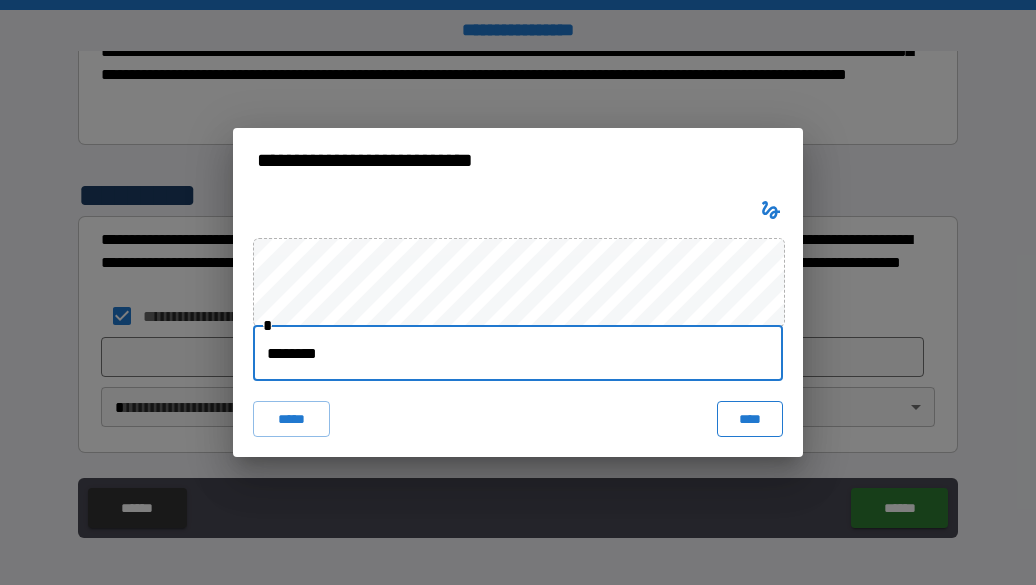 type on "********" 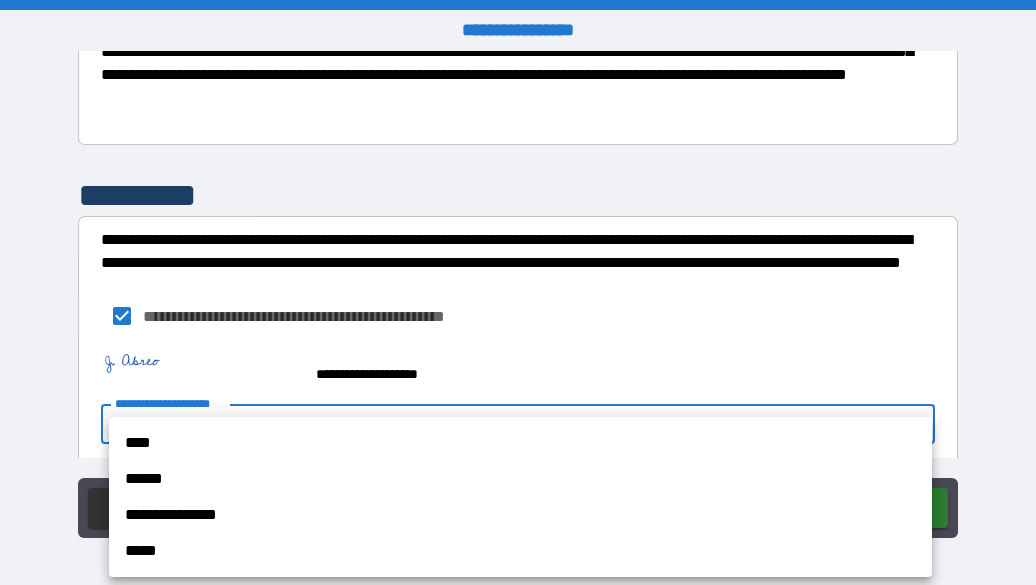 click on "**********" at bounding box center (518, 292) 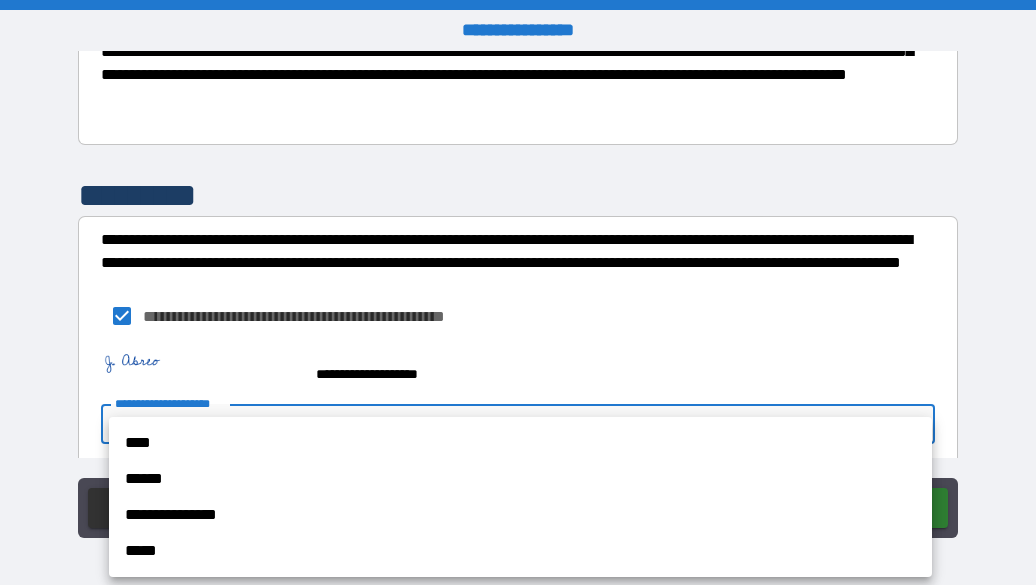 click on "****" at bounding box center (520, 443) 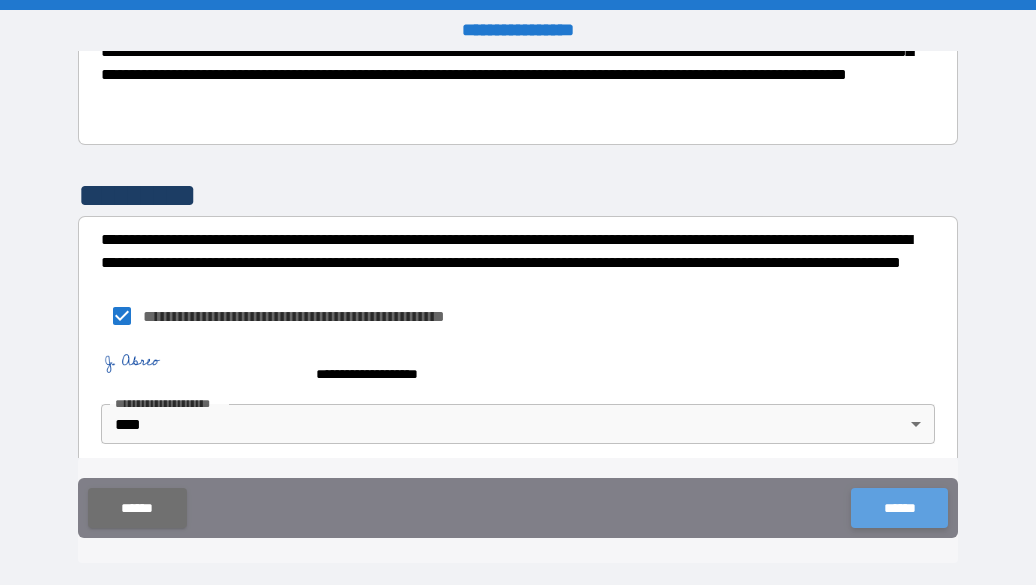 click on "******" at bounding box center (899, 508) 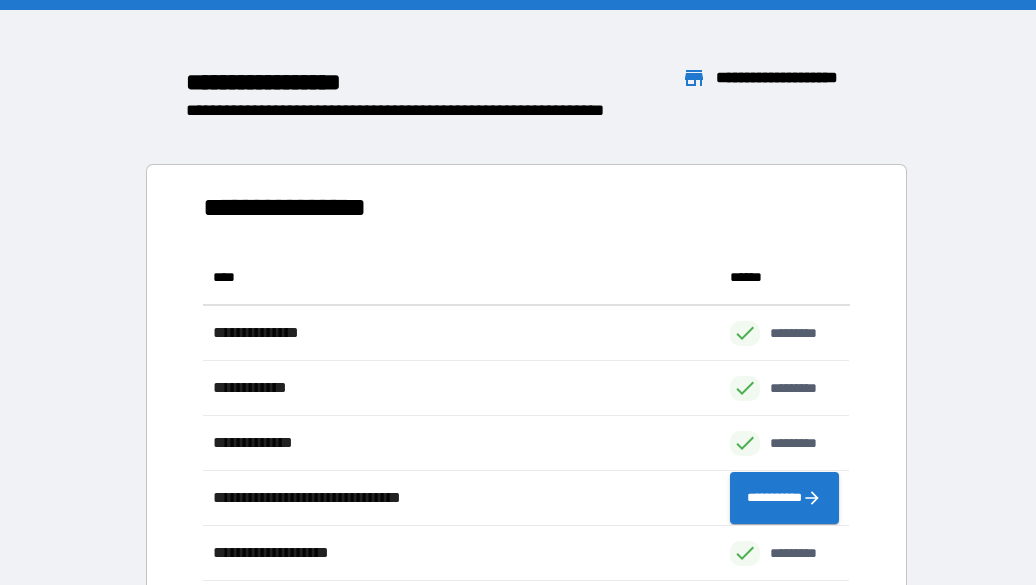 scroll, scrollTop: 1, scrollLeft: 1, axis: both 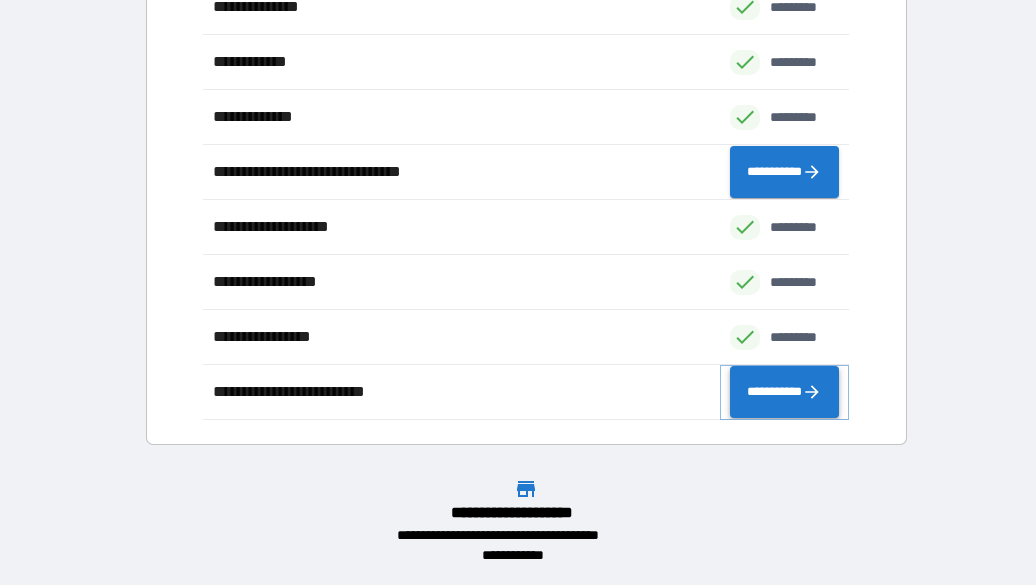 click on "**********" at bounding box center [784, 392] 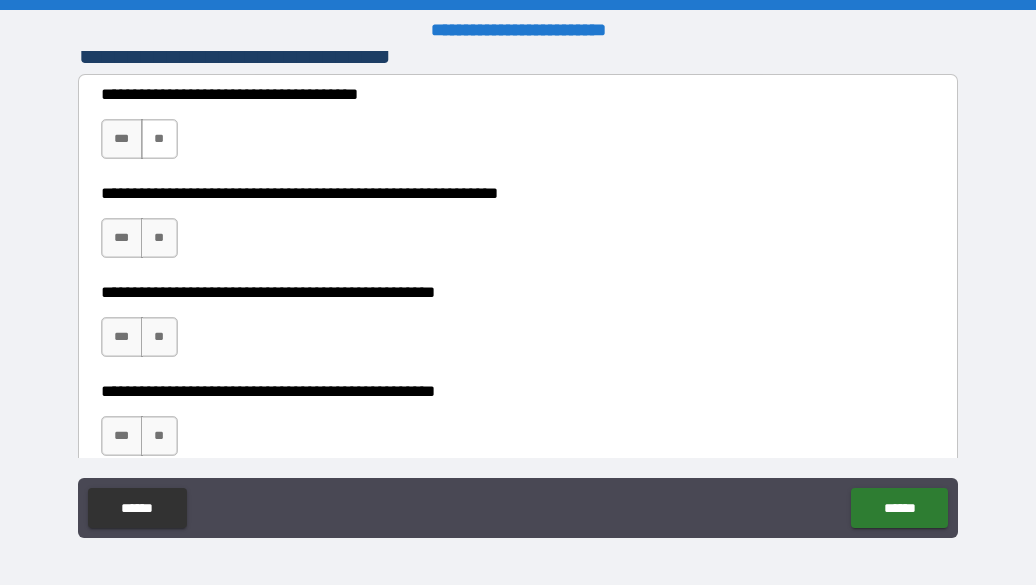 scroll, scrollTop: 451, scrollLeft: 0, axis: vertical 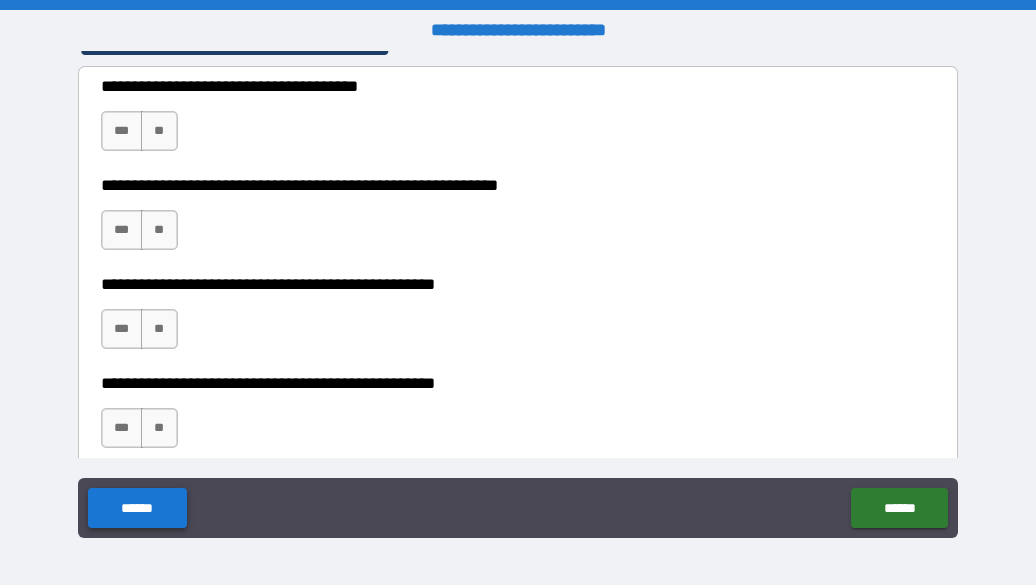 click on "******" at bounding box center (137, 508) 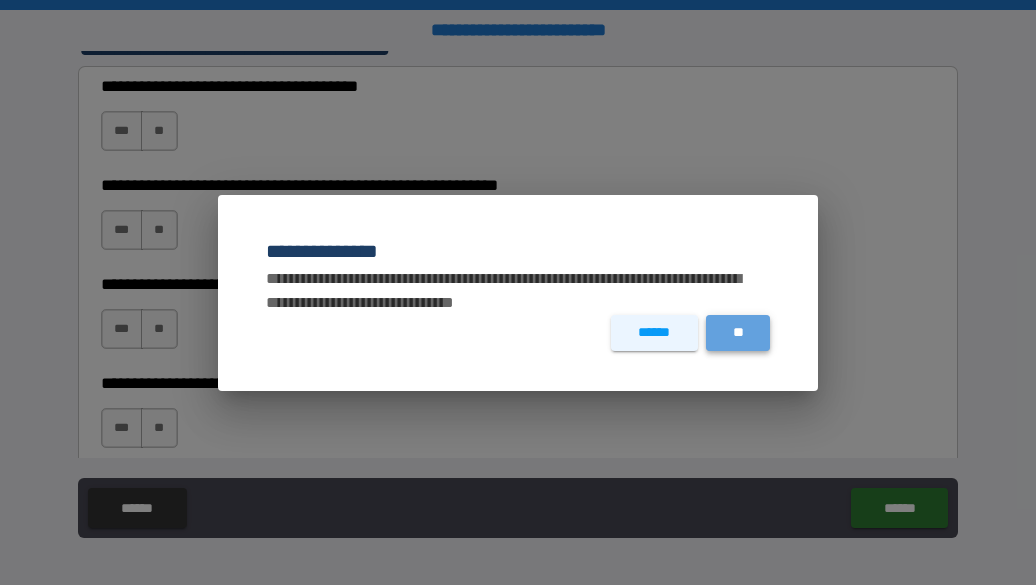 click on "**" at bounding box center (738, 333) 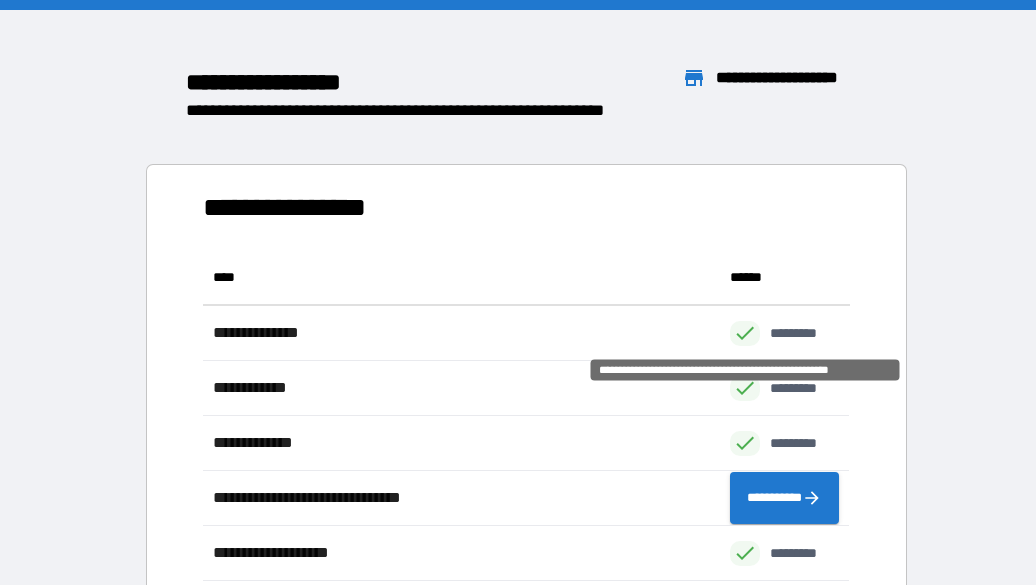 scroll, scrollTop: 1, scrollLeft: 1, axis: both 